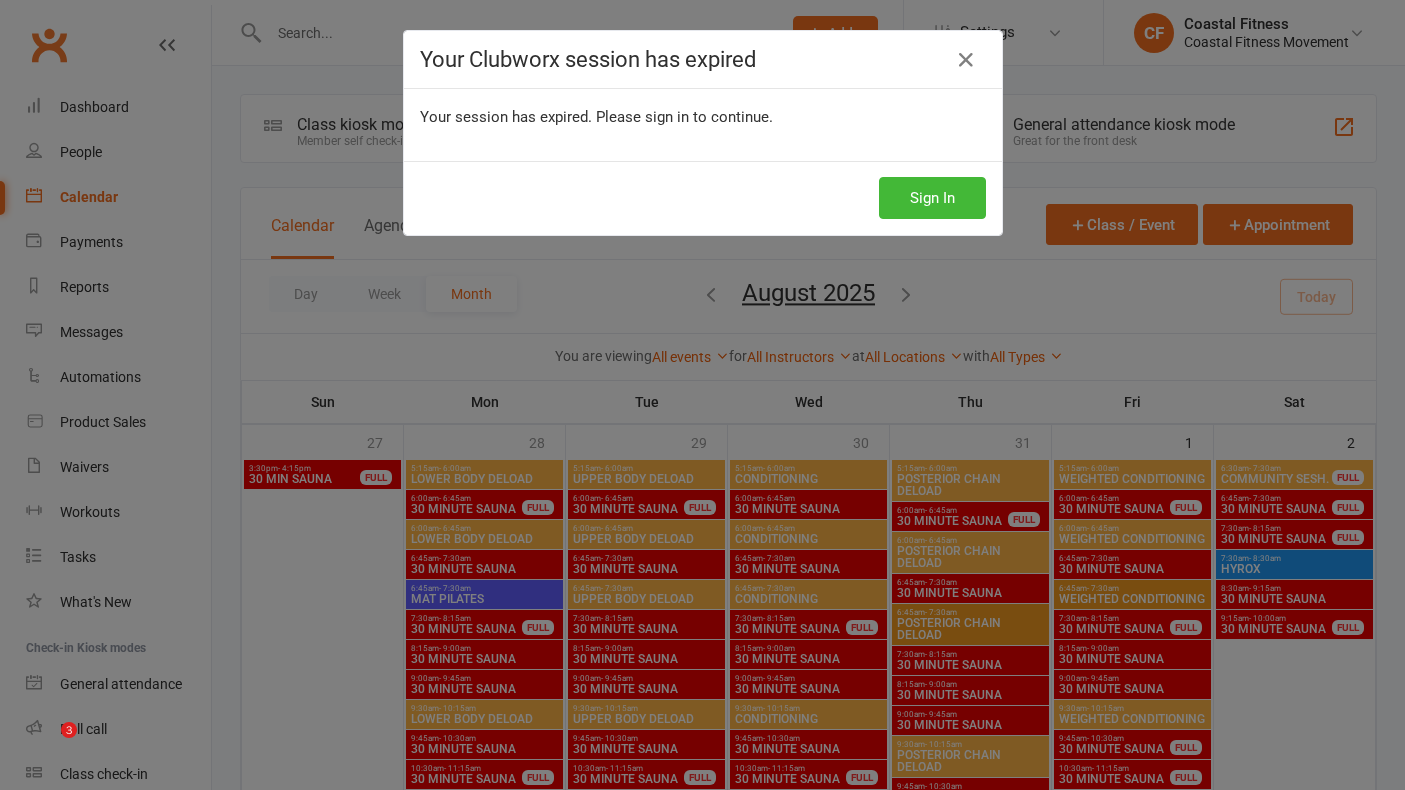 scroll, scrollTop: 857, scrollLeft: 0, axis: vertical 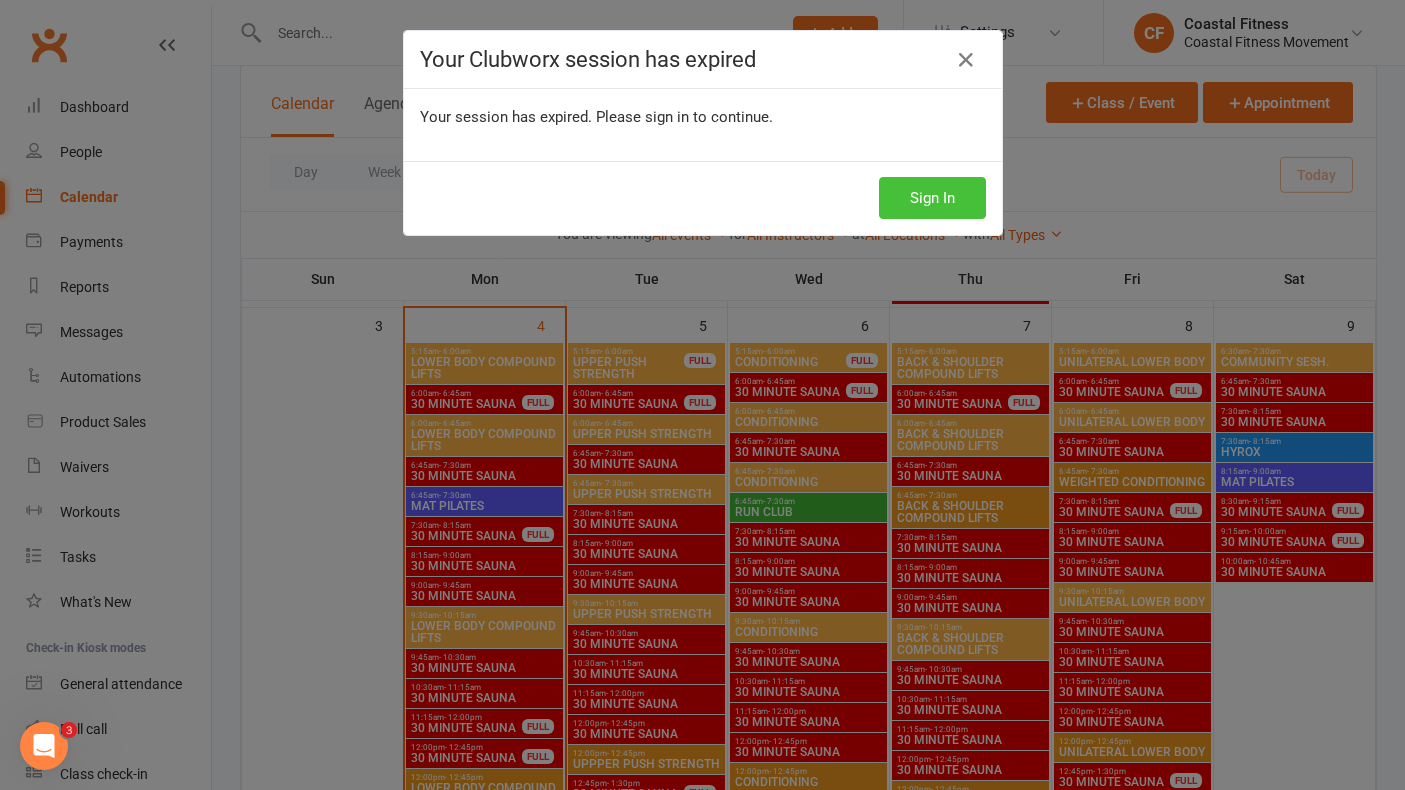 click on "Sign In" at bounding box center [932, 198] 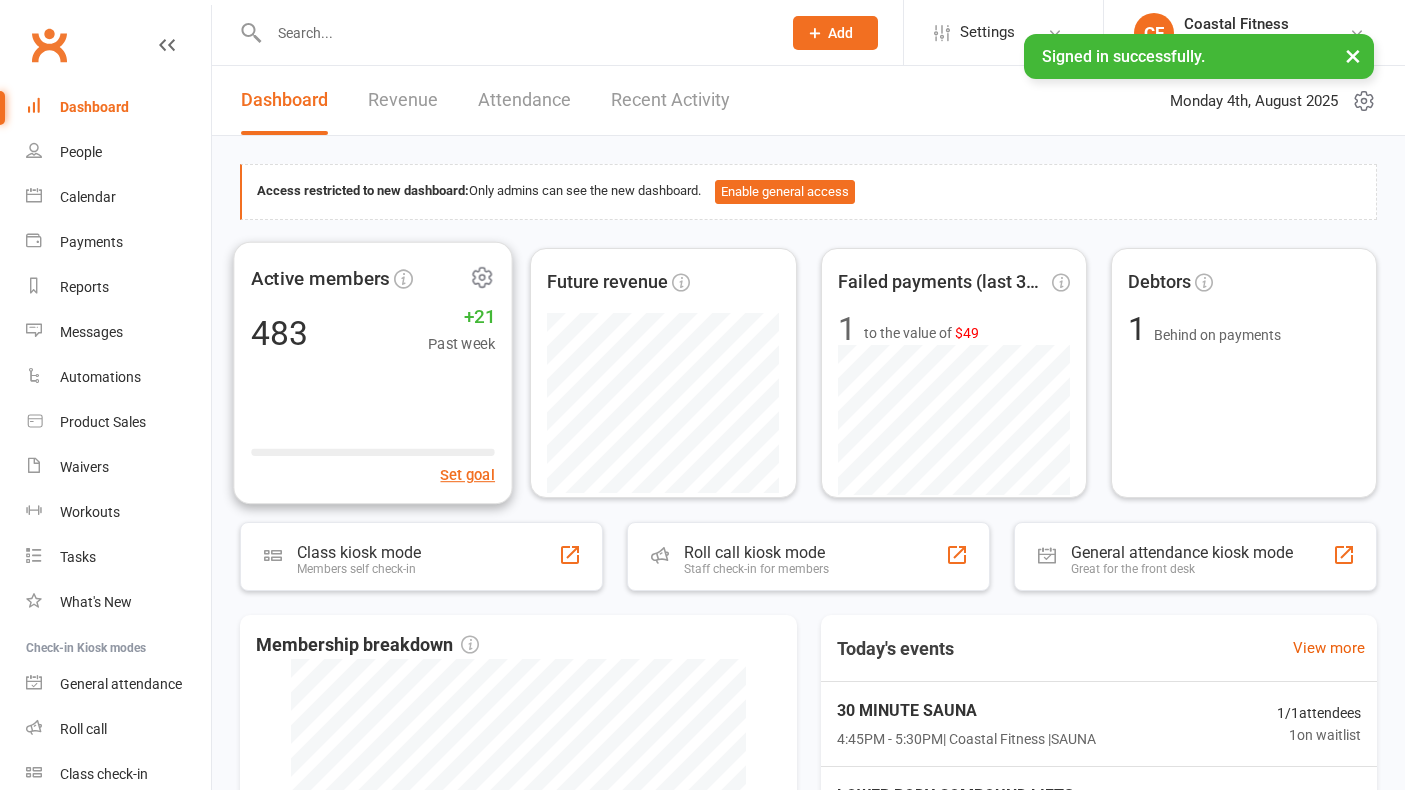 scroll, scrollTop: 0, scrollLeft: 0, axis: both 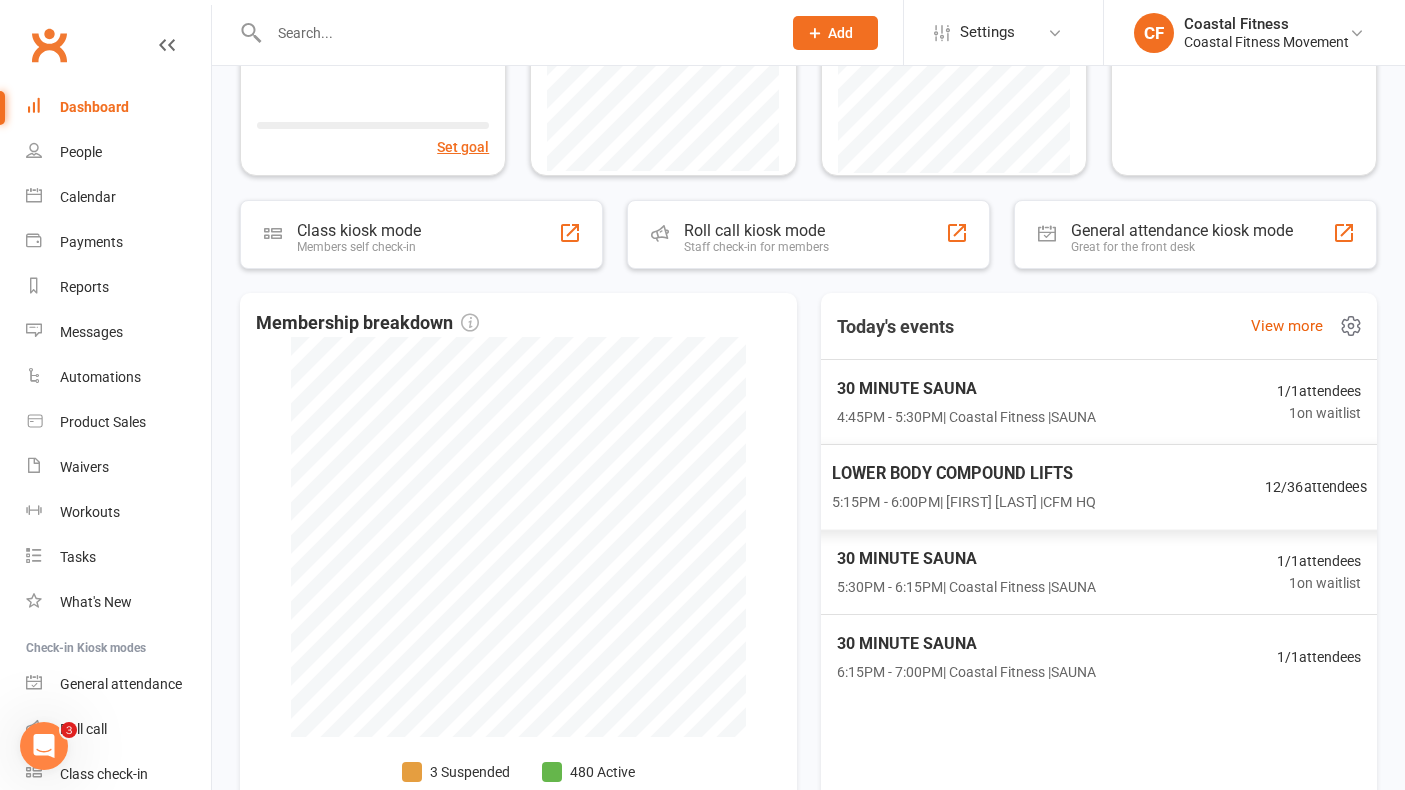 click on "LOWER BODY COMPOUND LIFTS" at bounding box center (963, 474) 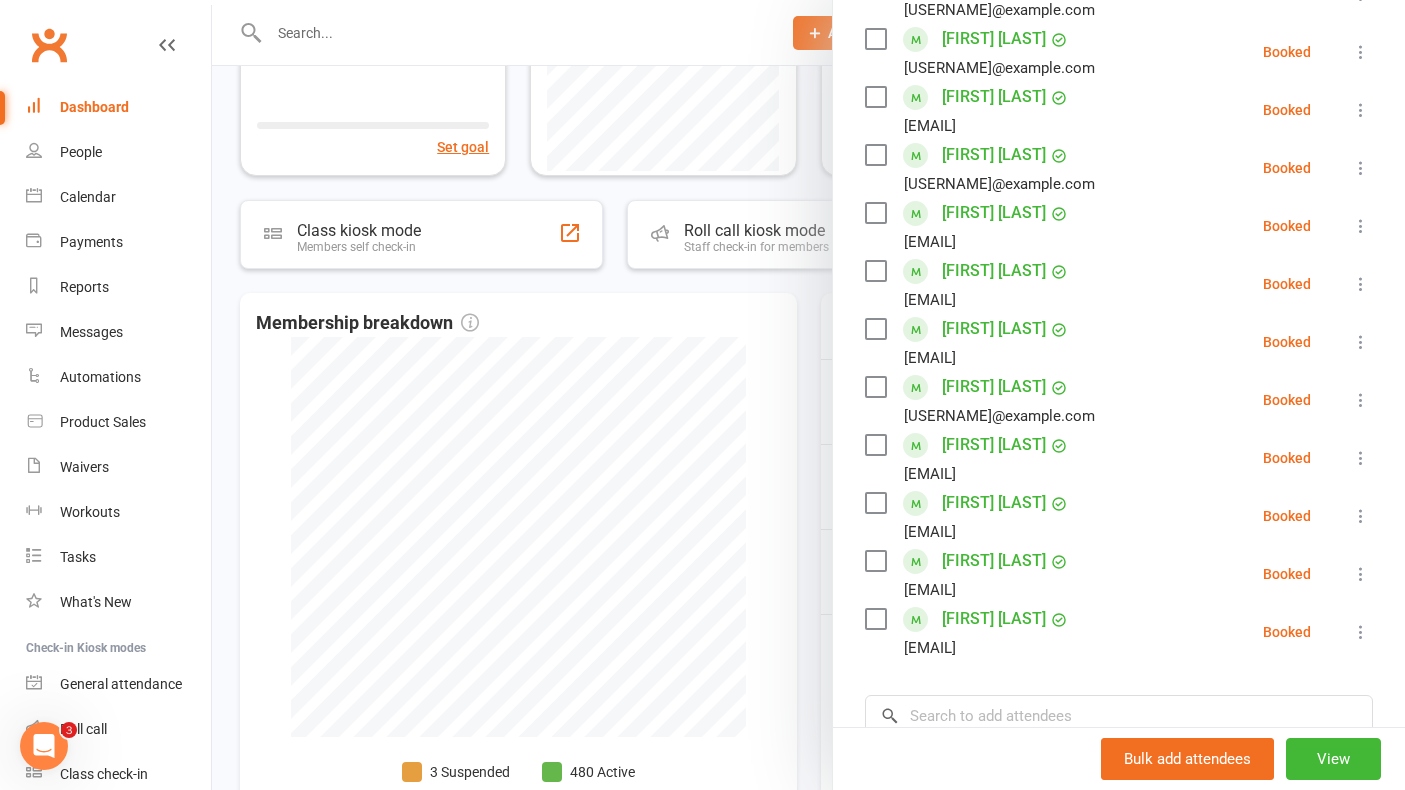 scroll, scrollTop: 0, scrollLeft: 0, axis: both 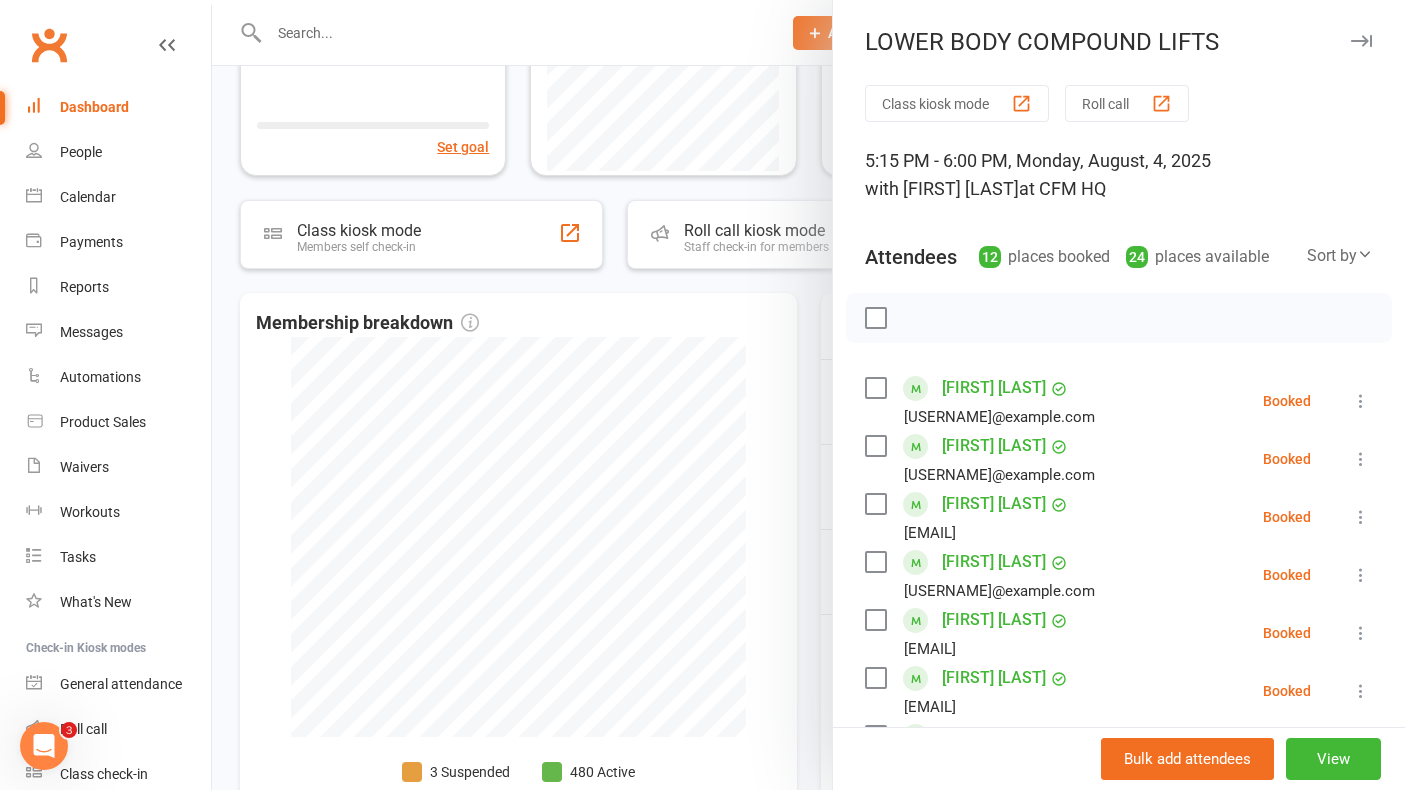 click at bounding box center [1361, 41] 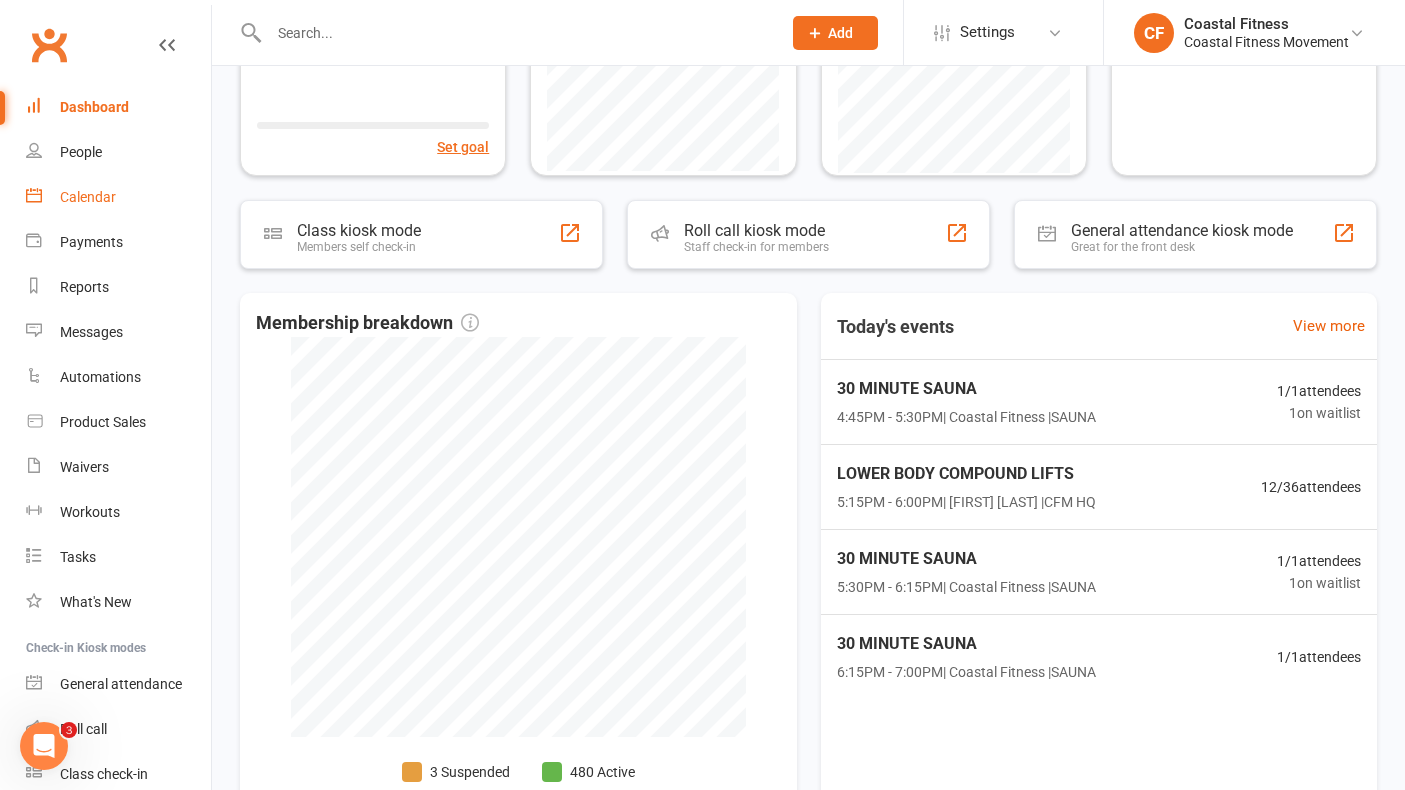 click on "Calendar" at bounding box center [88, 197] 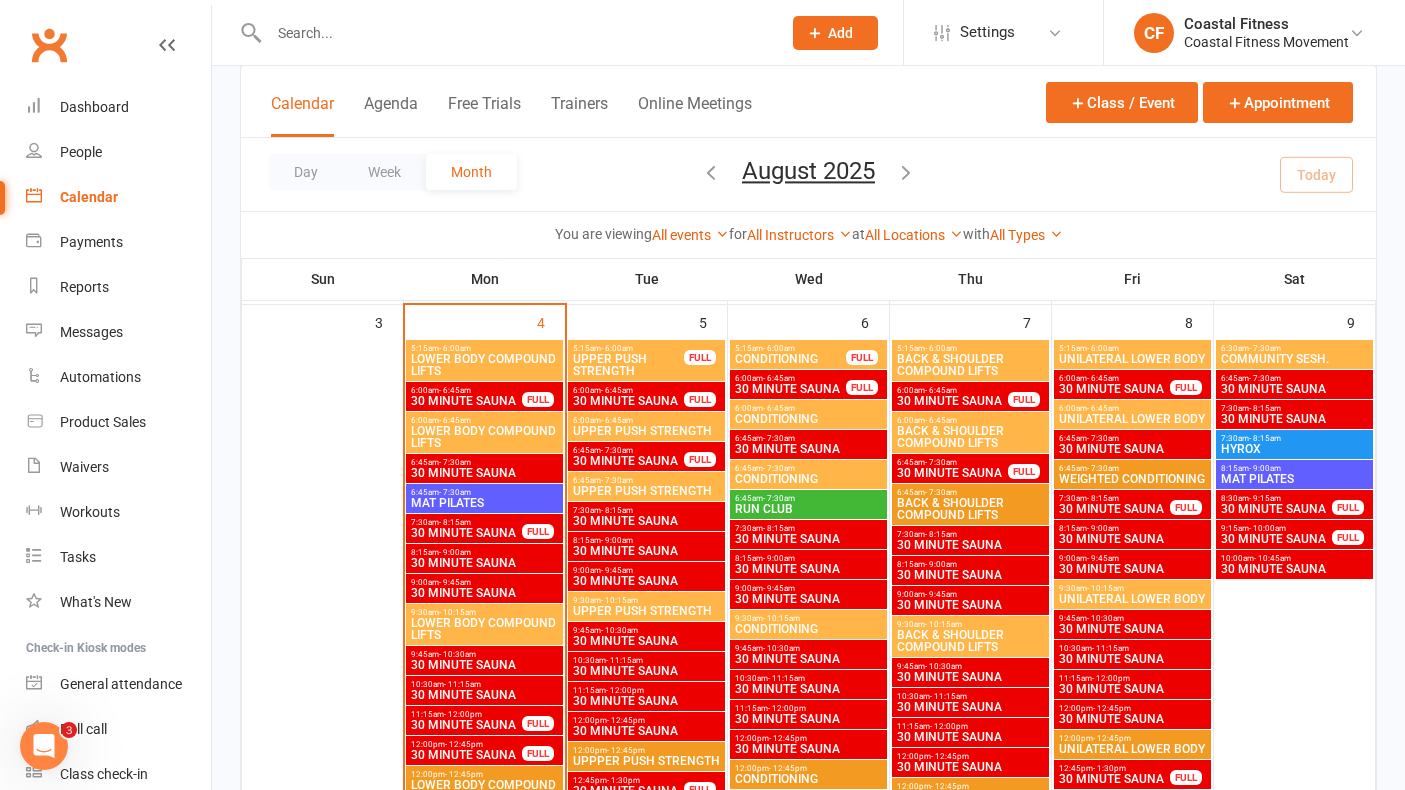 scroll, scrollTop: 861, scrollLeft: 0, axis: vertical 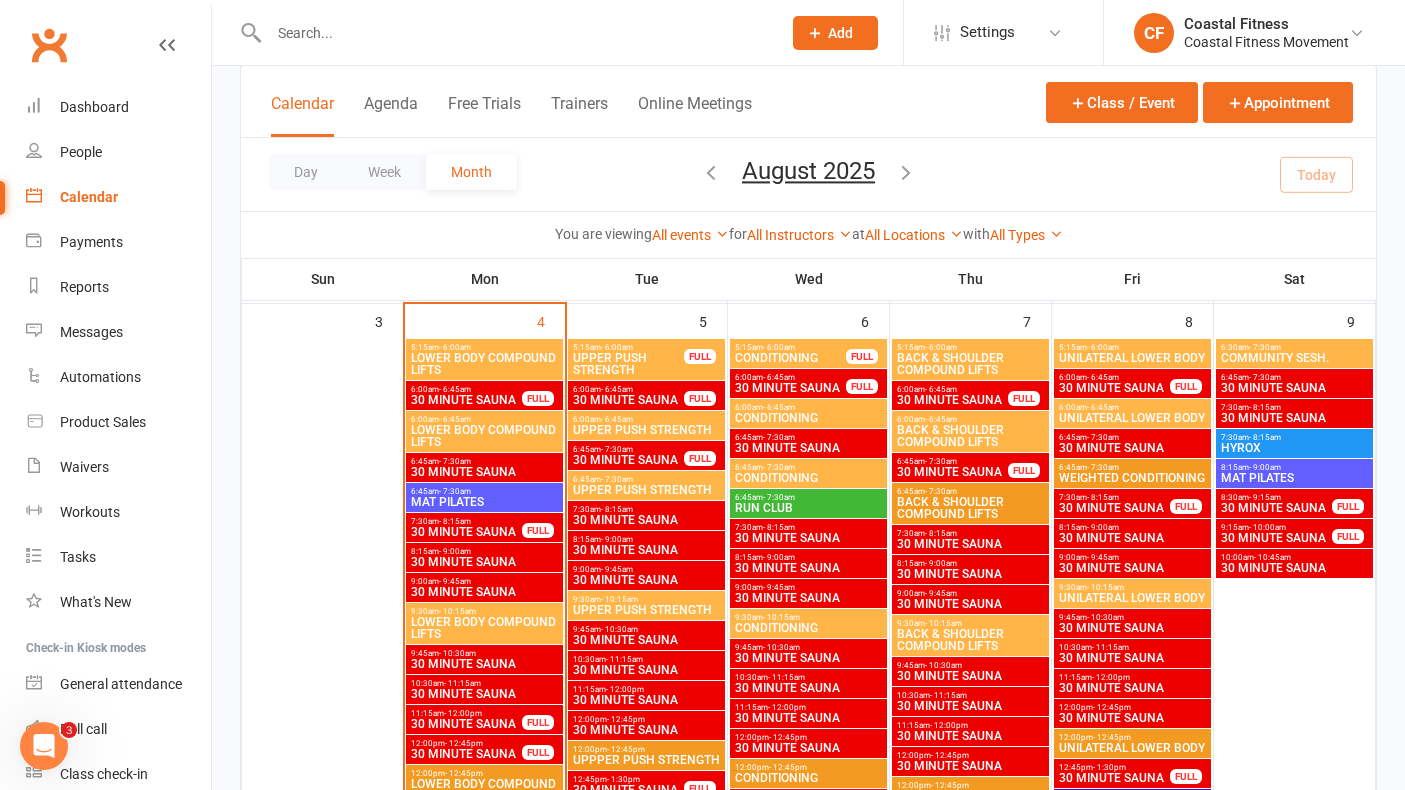click on "UPPER PUSH STRENGTH" at bounding box center [628, 364] 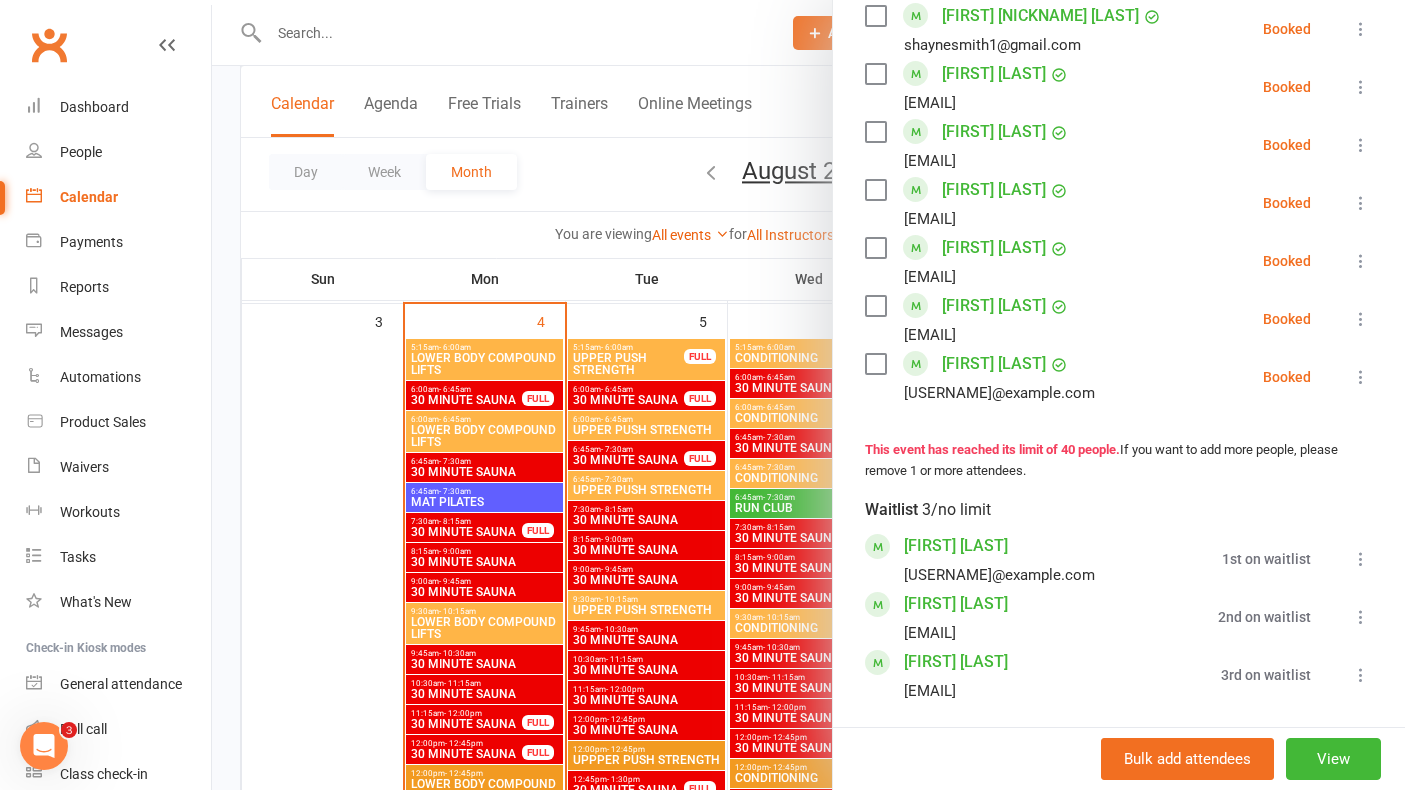 scroll, scrollTop: 2343, scrollLeft: 0, axis: vertical 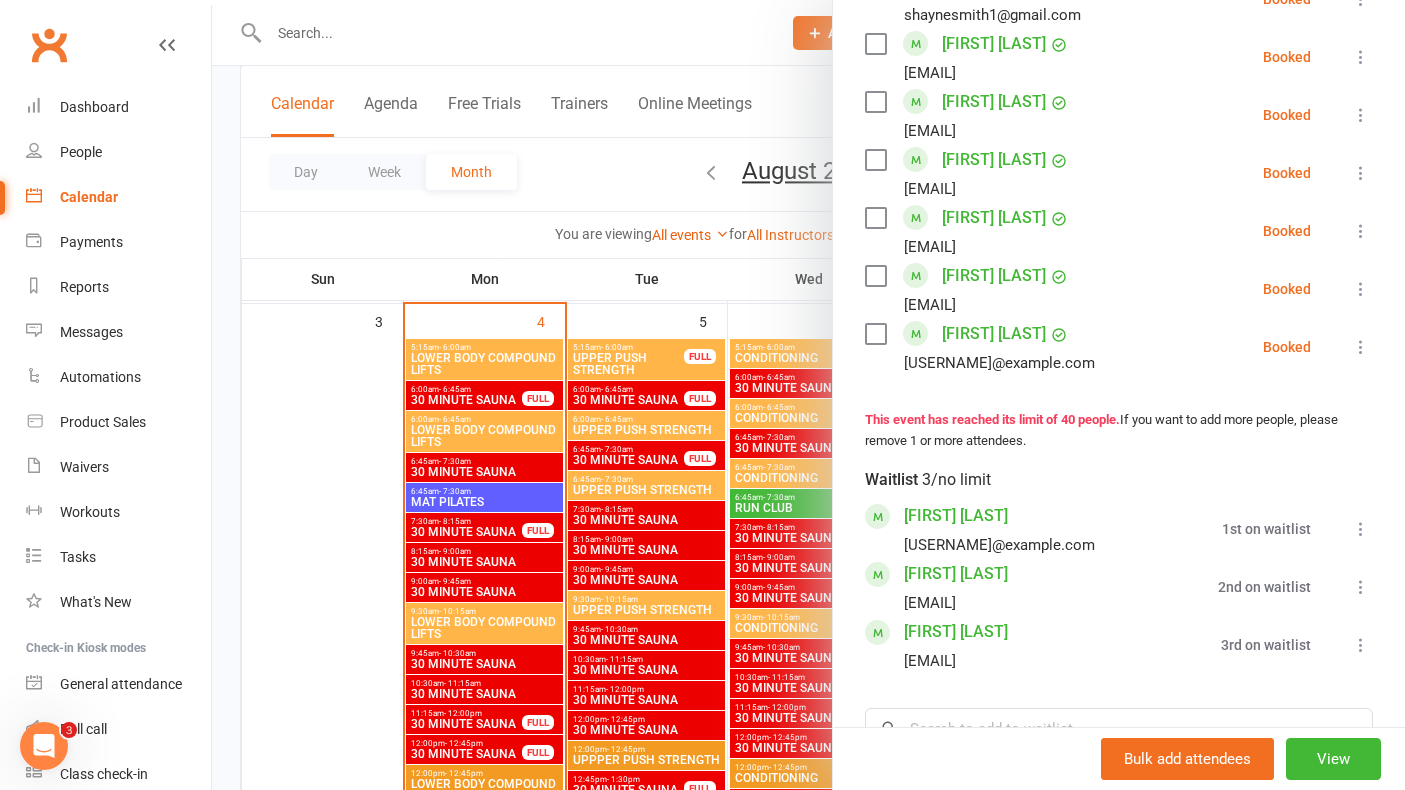 click at bounding box center [808, 395] 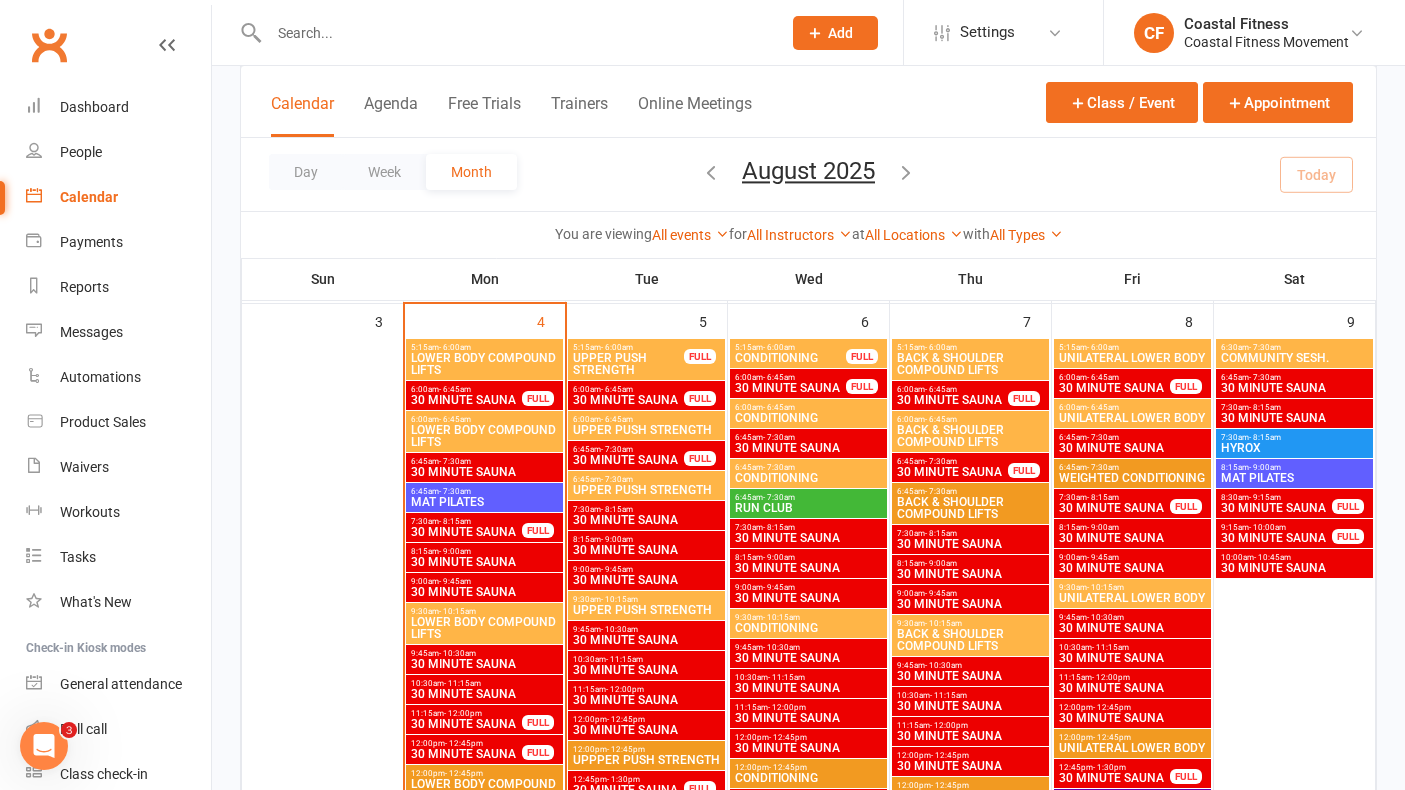 click at bounding box center [515, 33] 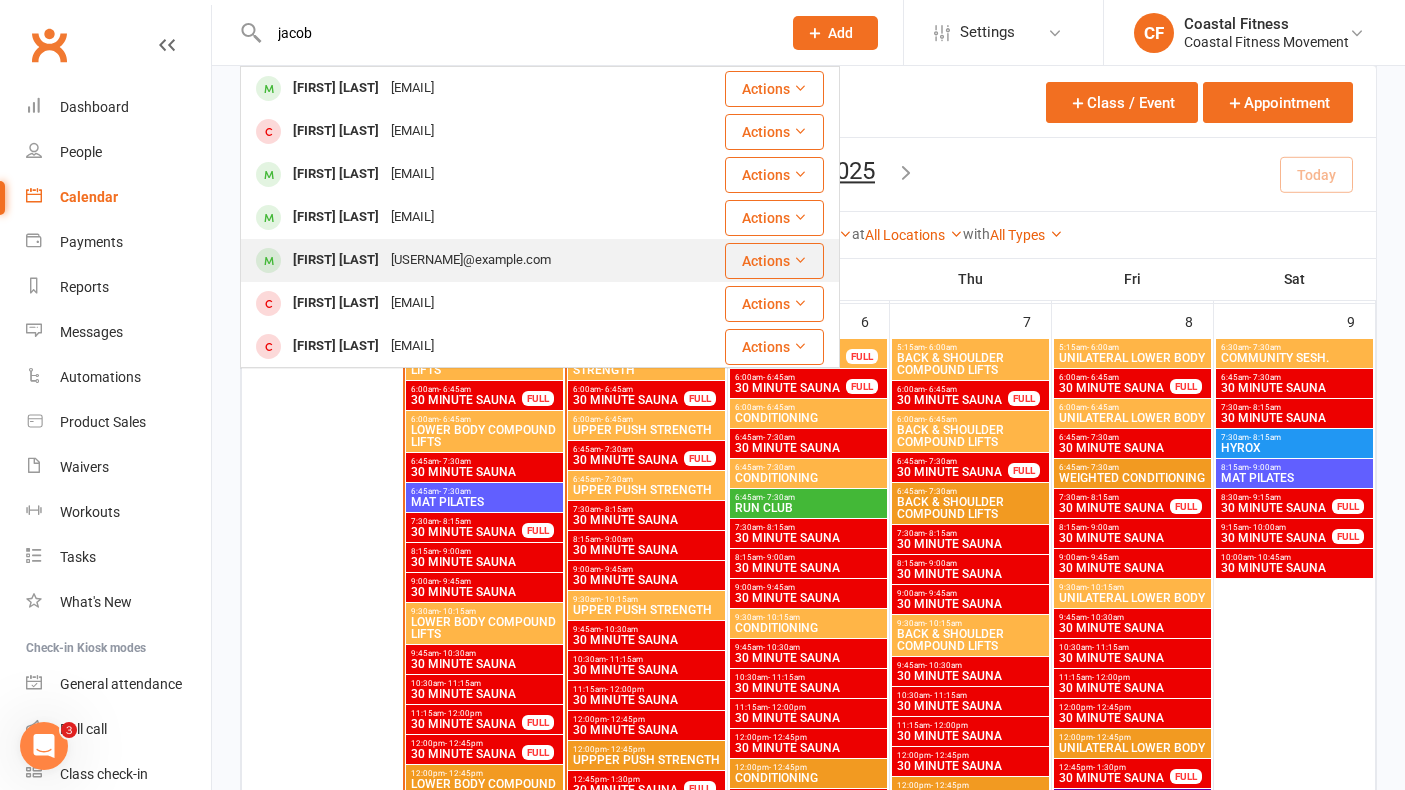 type on "jacob" 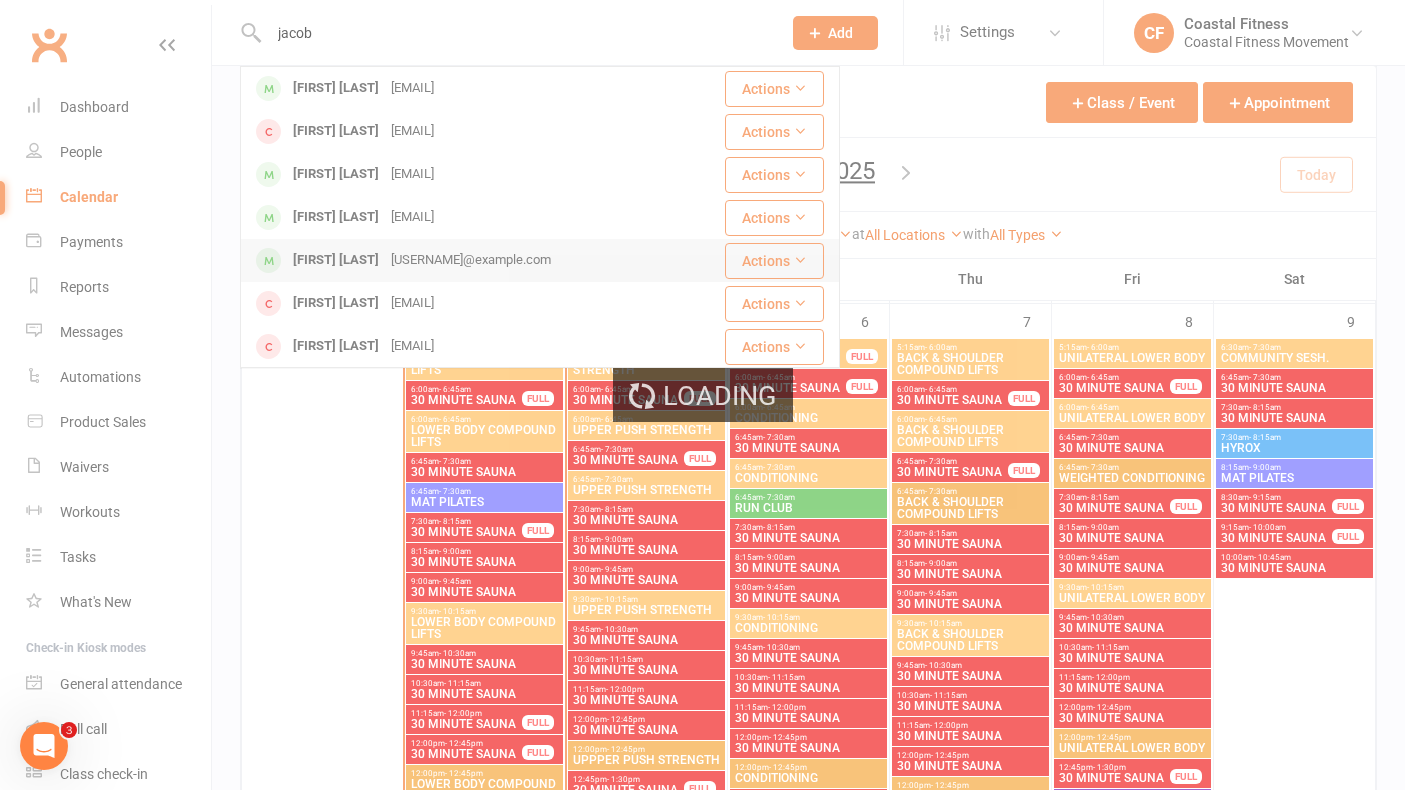 type 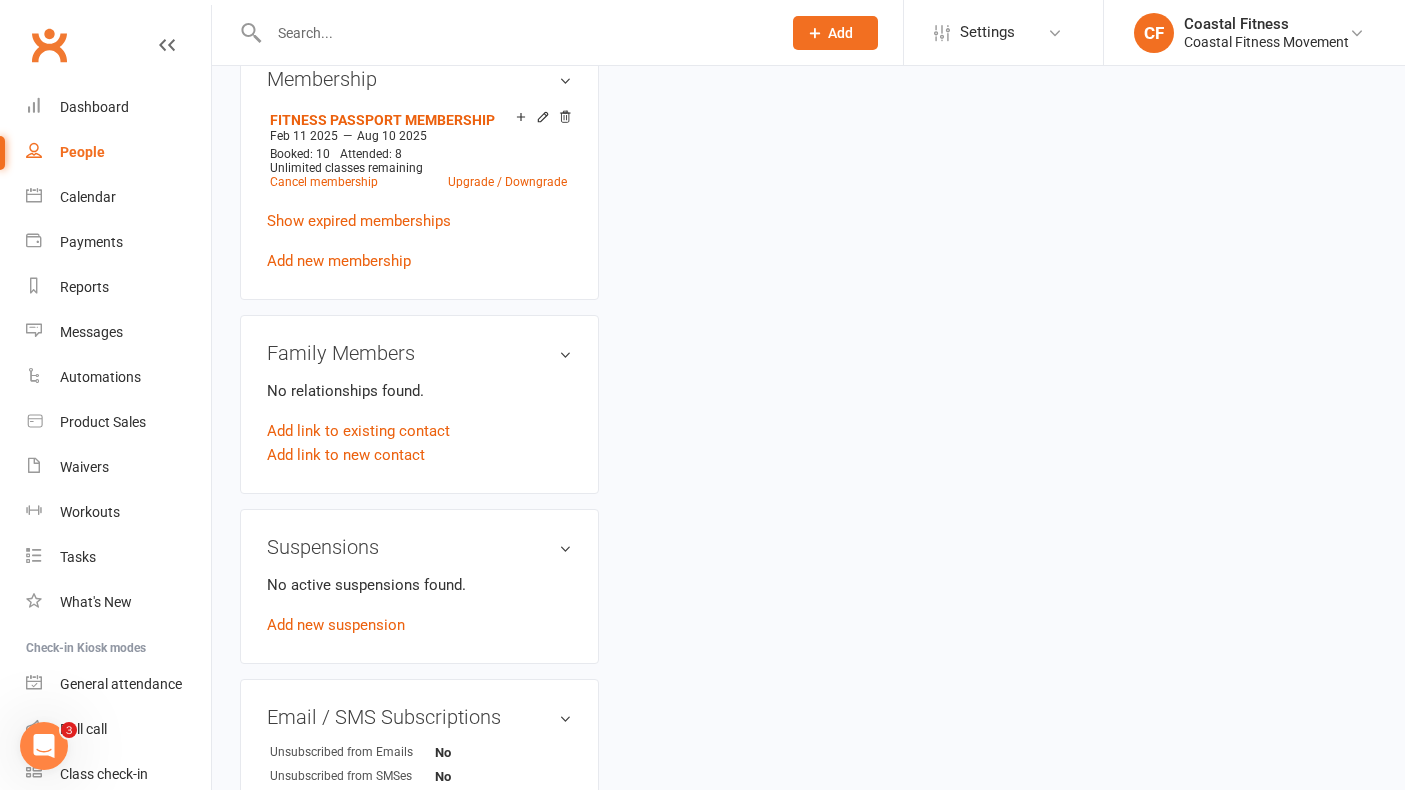scroll, scrollTop: 0, scrollLeft: 0, axis: both 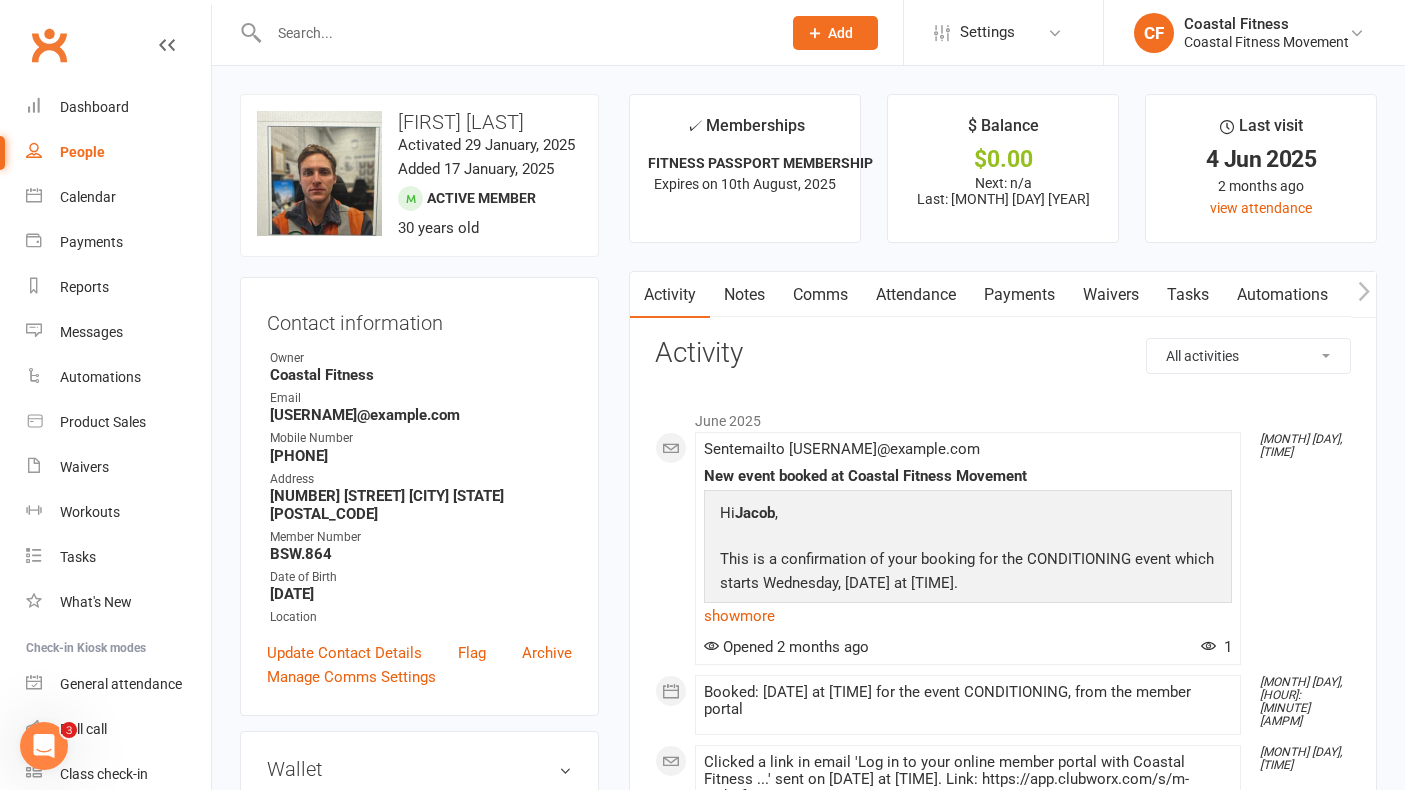 click on "Comms" at bounding box center (820, 295) 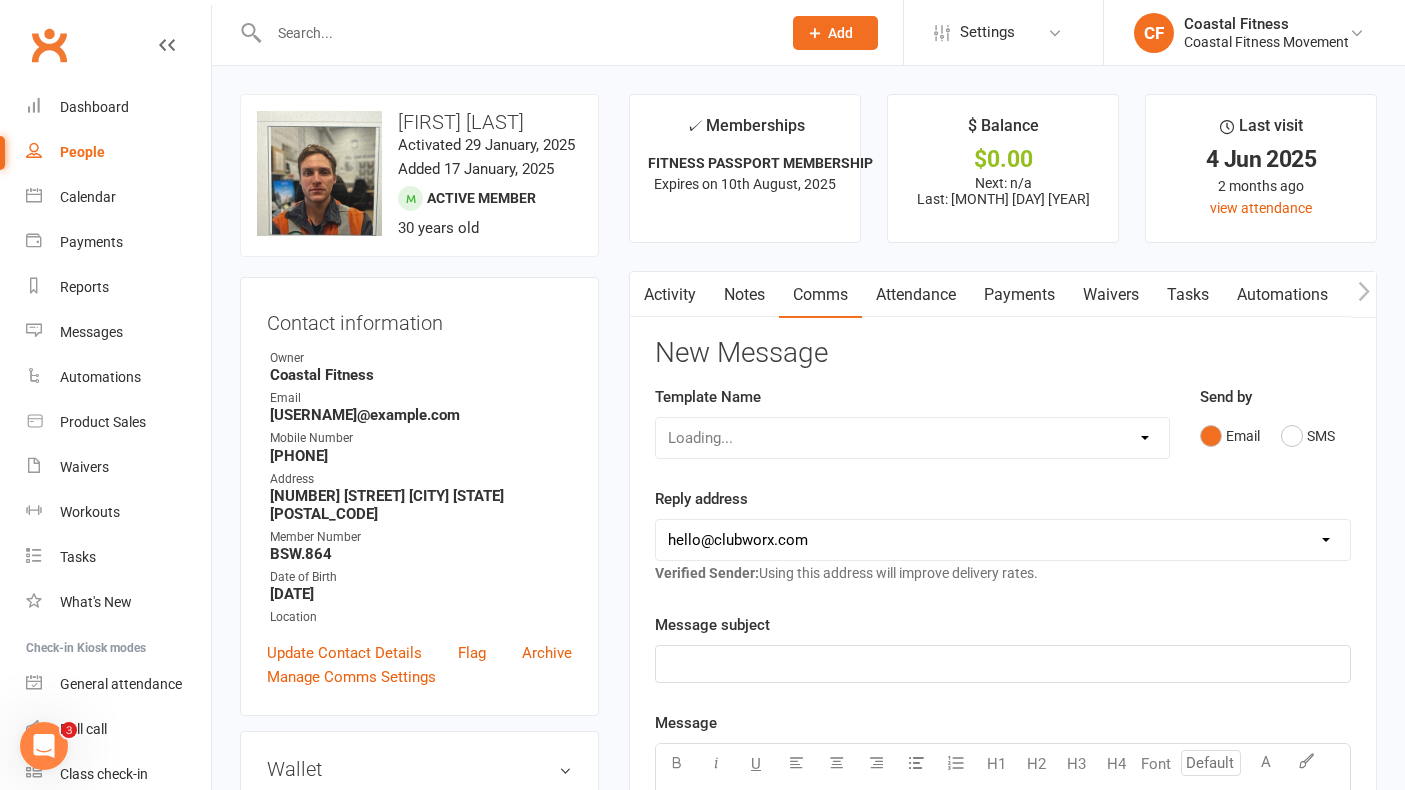 click on "Loading..." at bounding box center [912, 438] 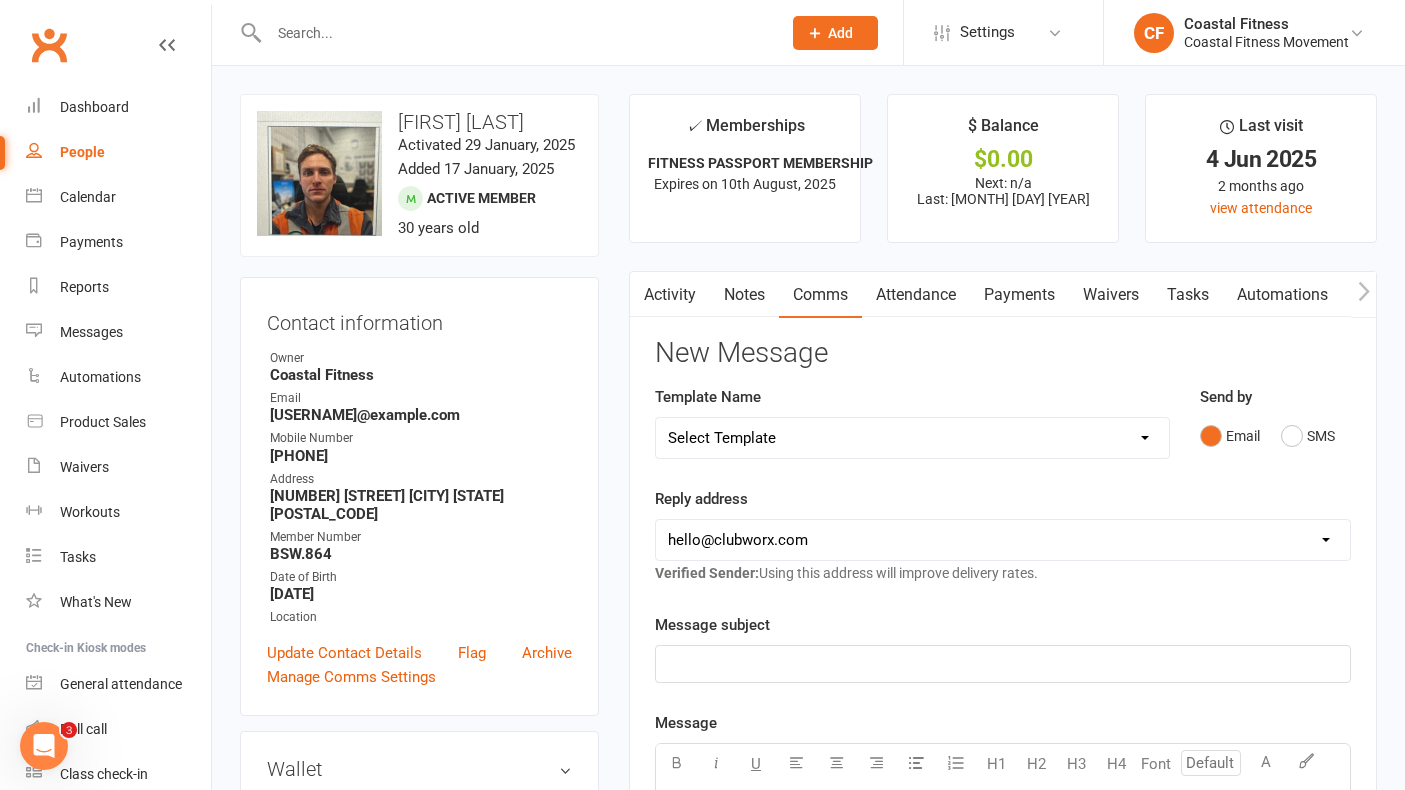 select on "2" 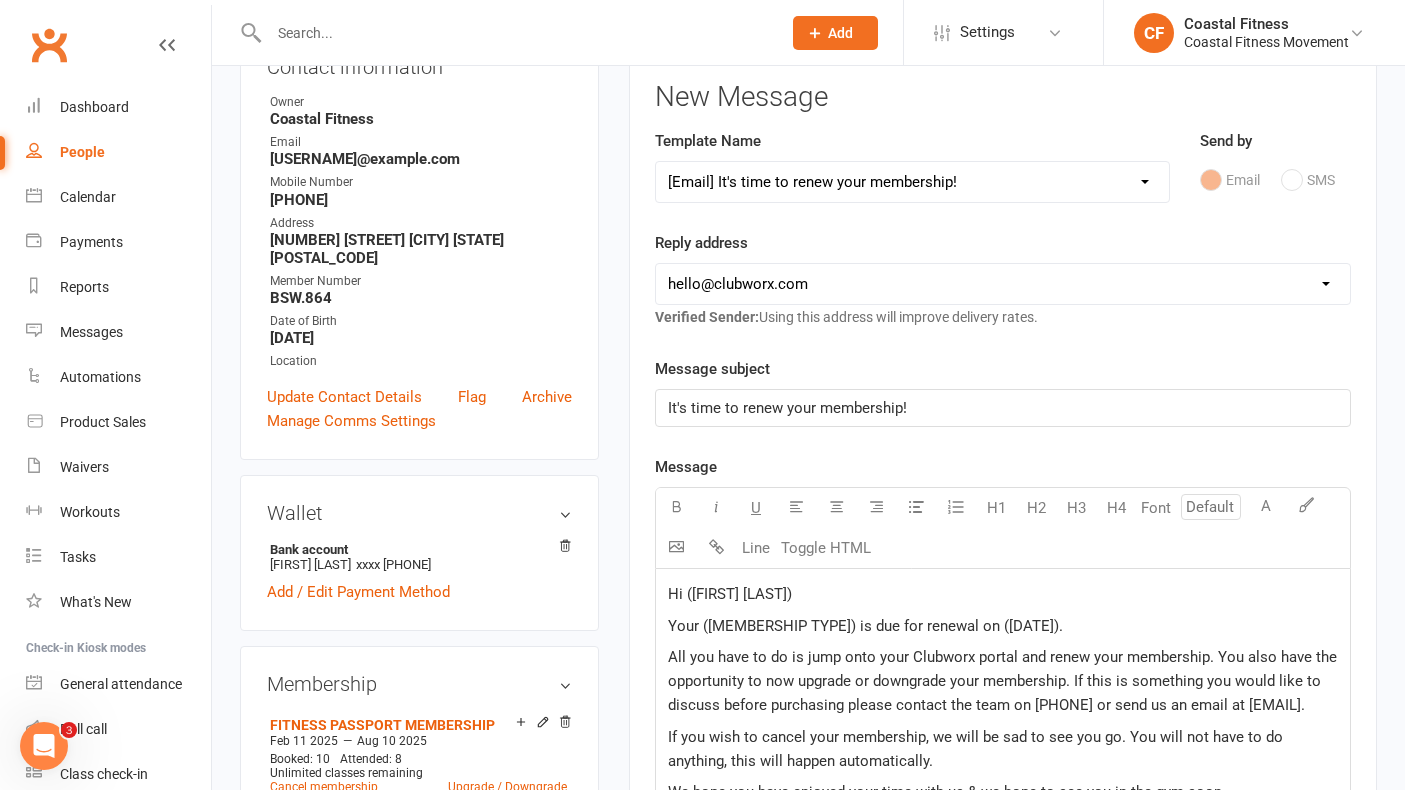 scroll, scrollTop: 264, scrollLeft: 0, axis: vertical 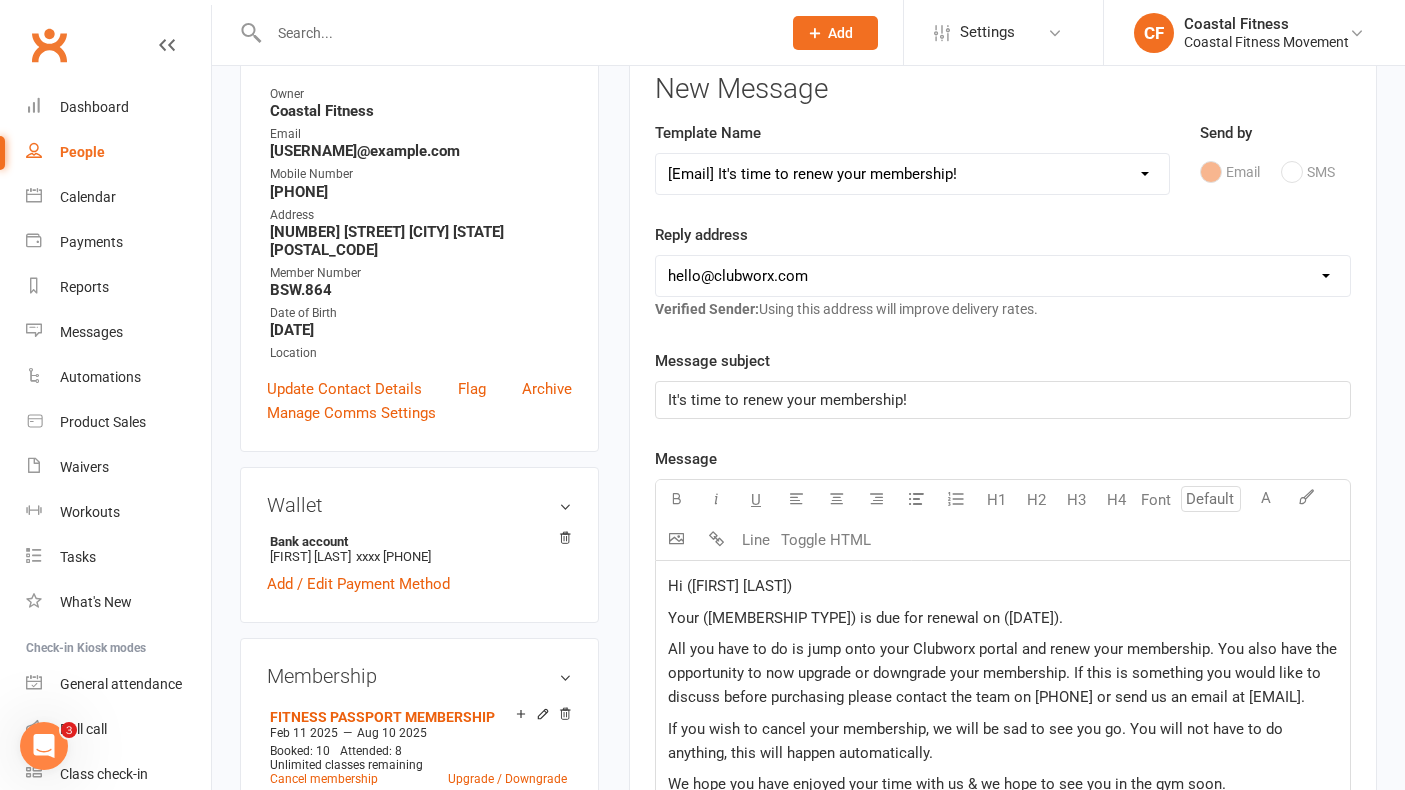 click on "Hi ([FIRST] [LAST])" 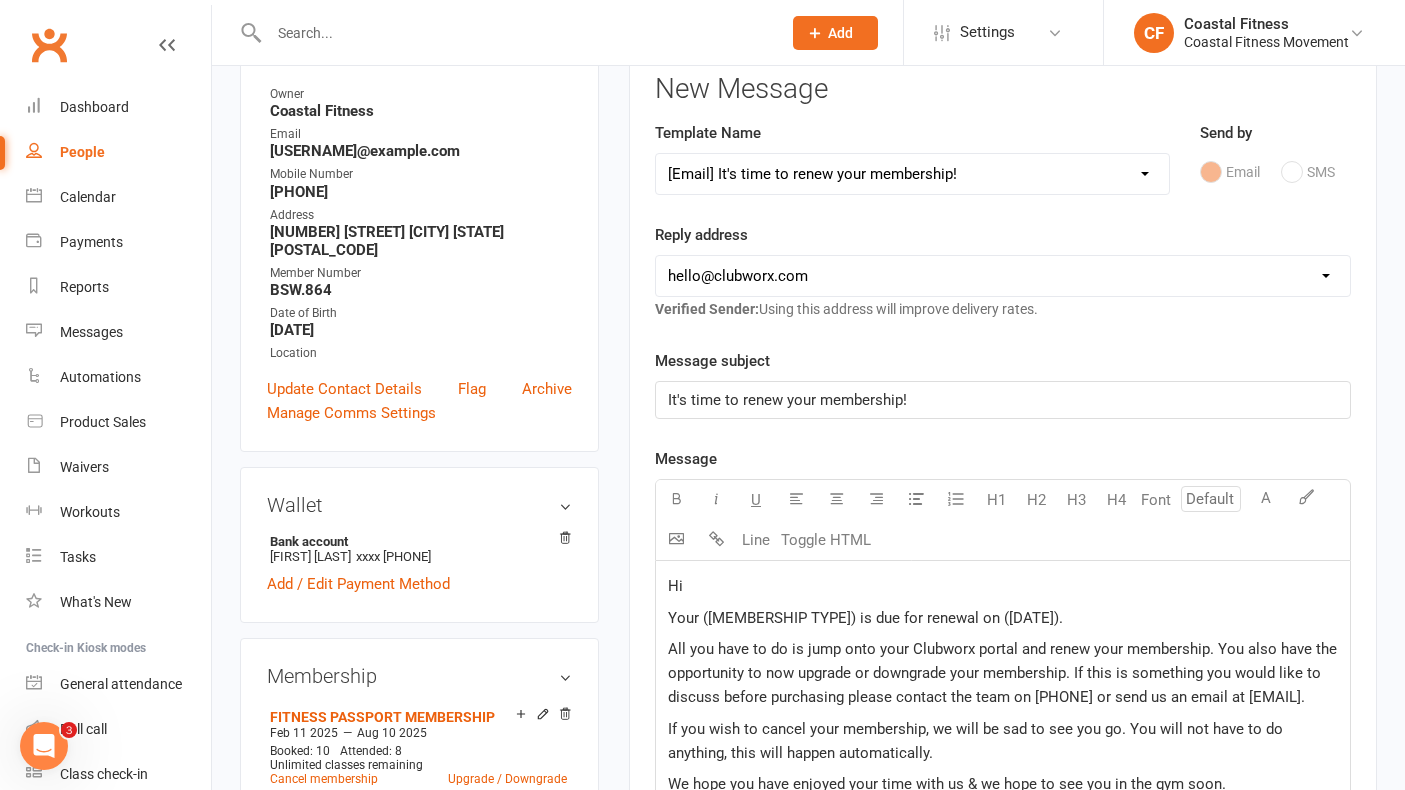 type 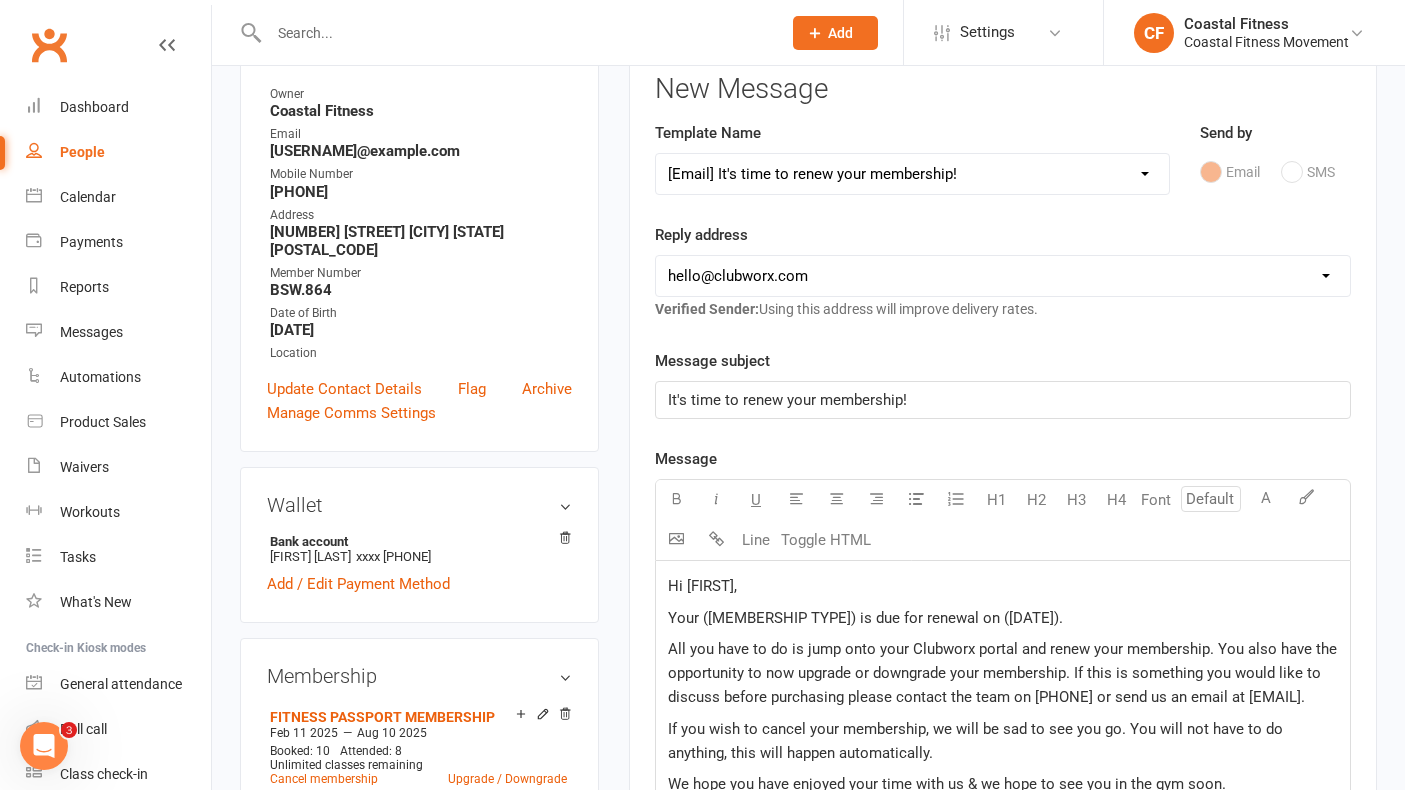 click on "Your ([MEMBERSHIP TYPE]) is due for renewal on ([DATE])." 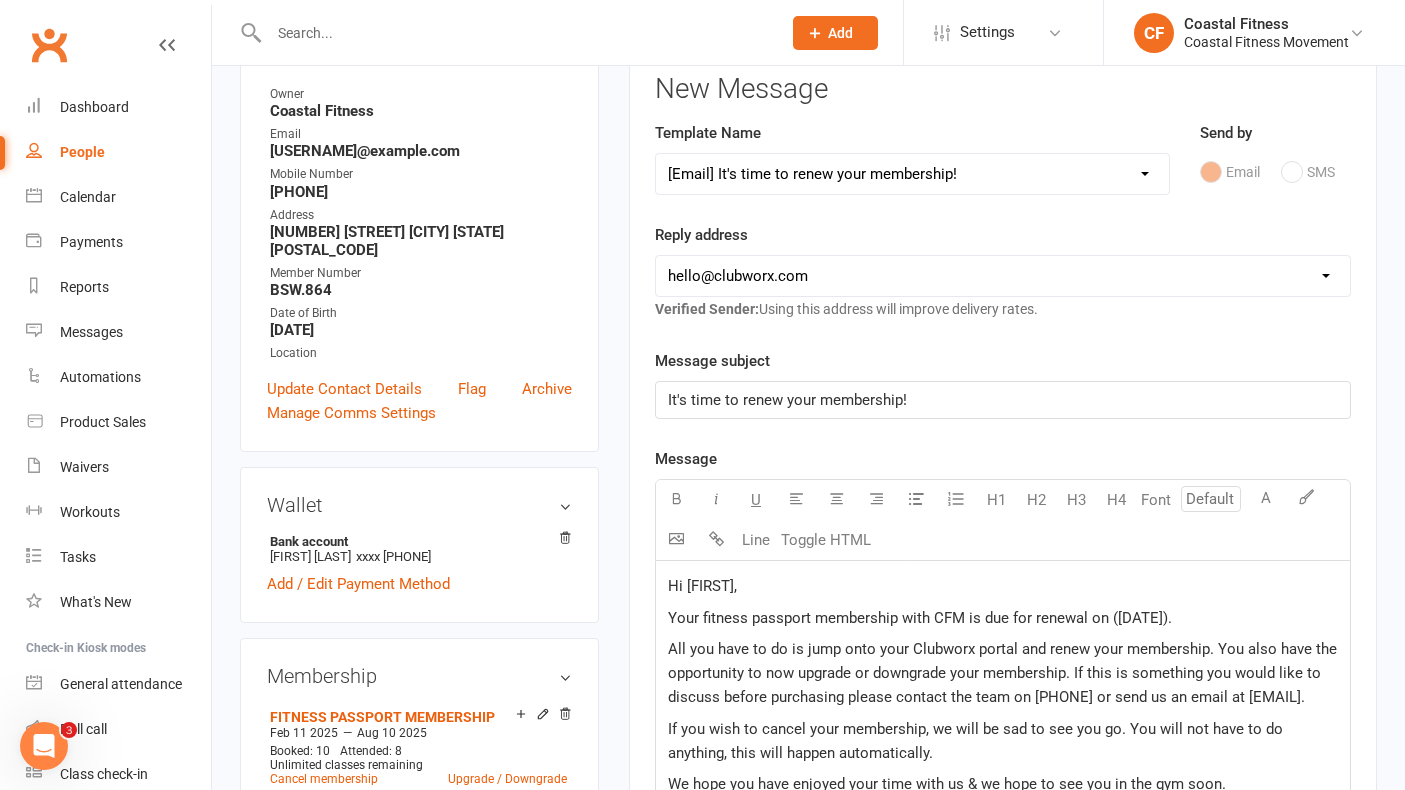 click on "Your fitness passport membership with CFM is due for renewal on ([DATE])." 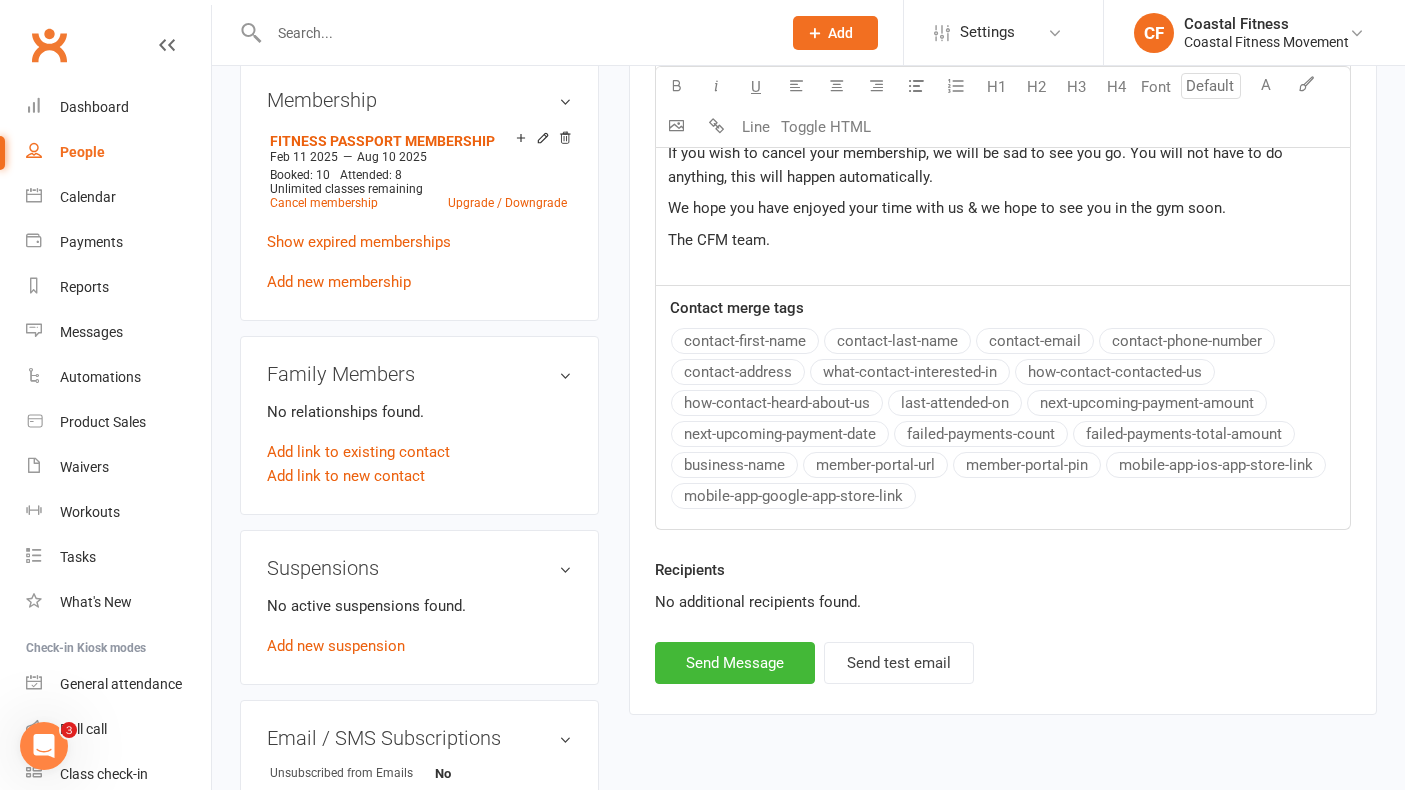 scroll, scrollTop: 870, scrollLeft: 0, axis: vertical 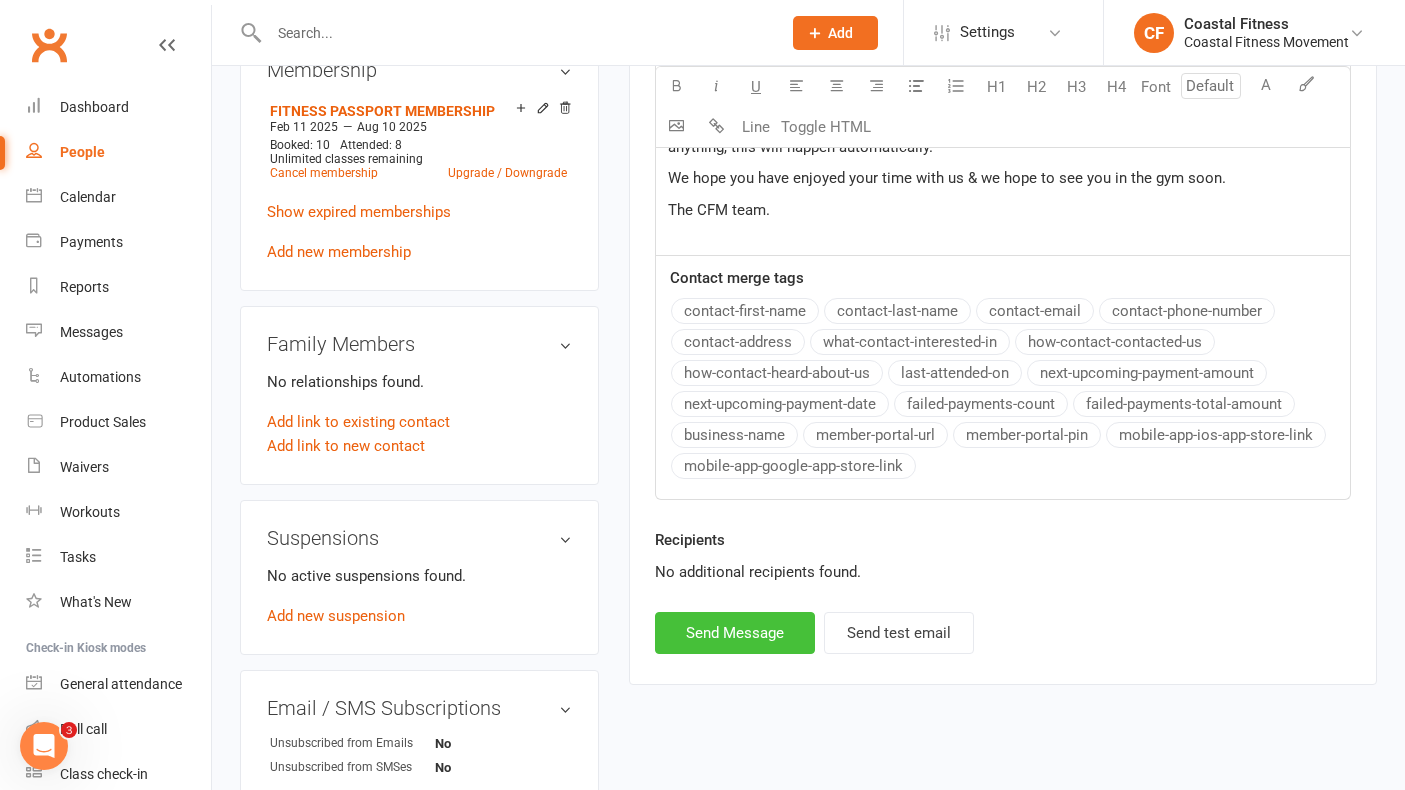 click on "Send Message" at bounding box center (735, 633) 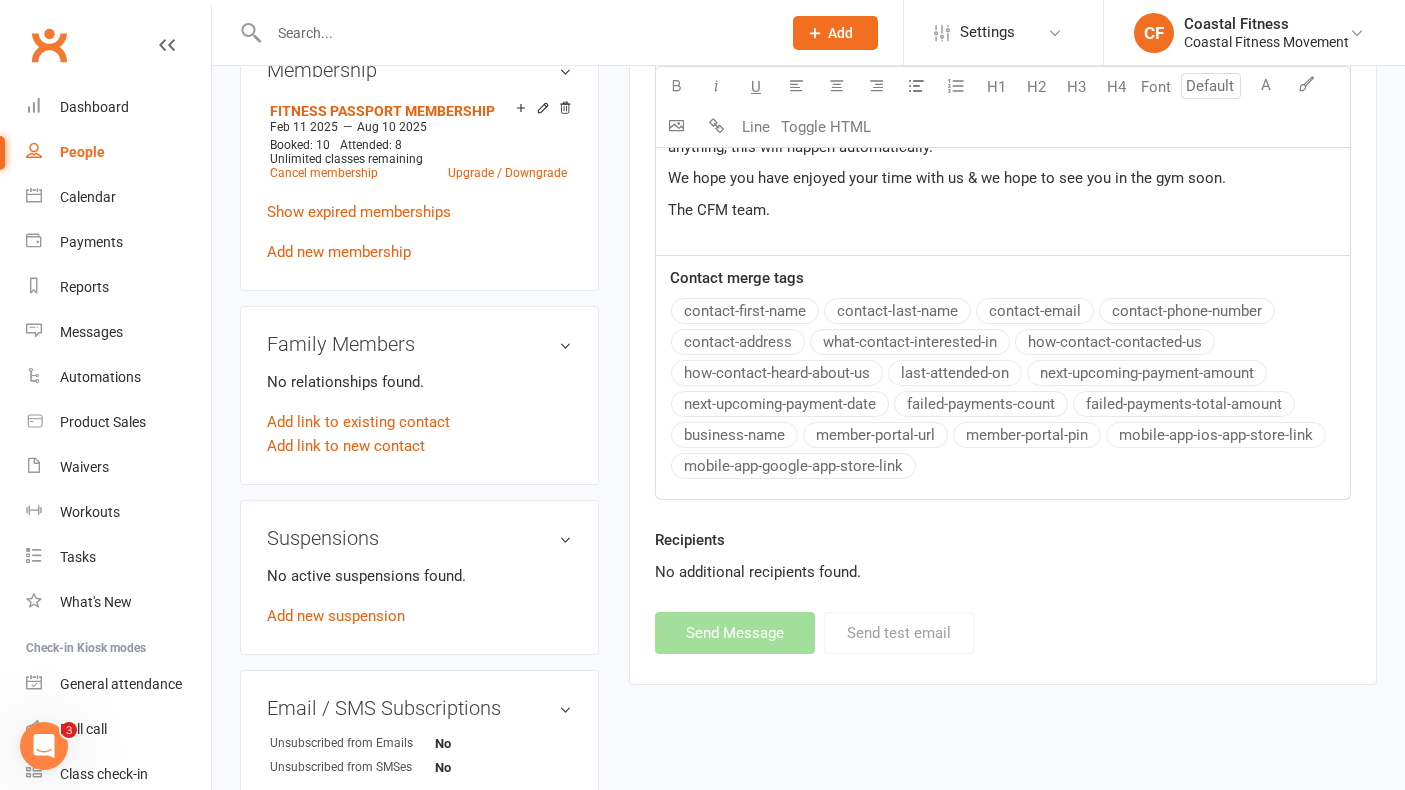 select 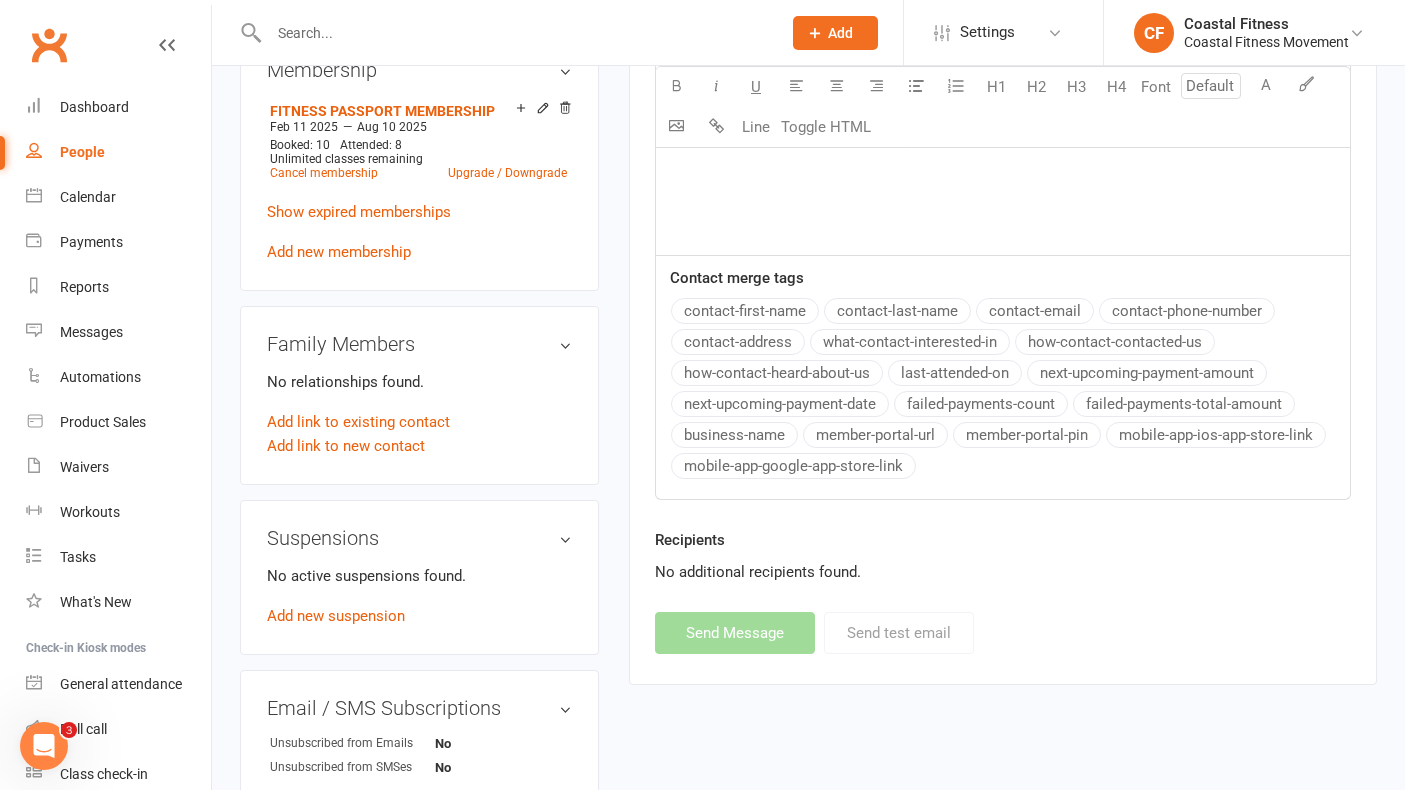 click at bounding box center (515, 33) 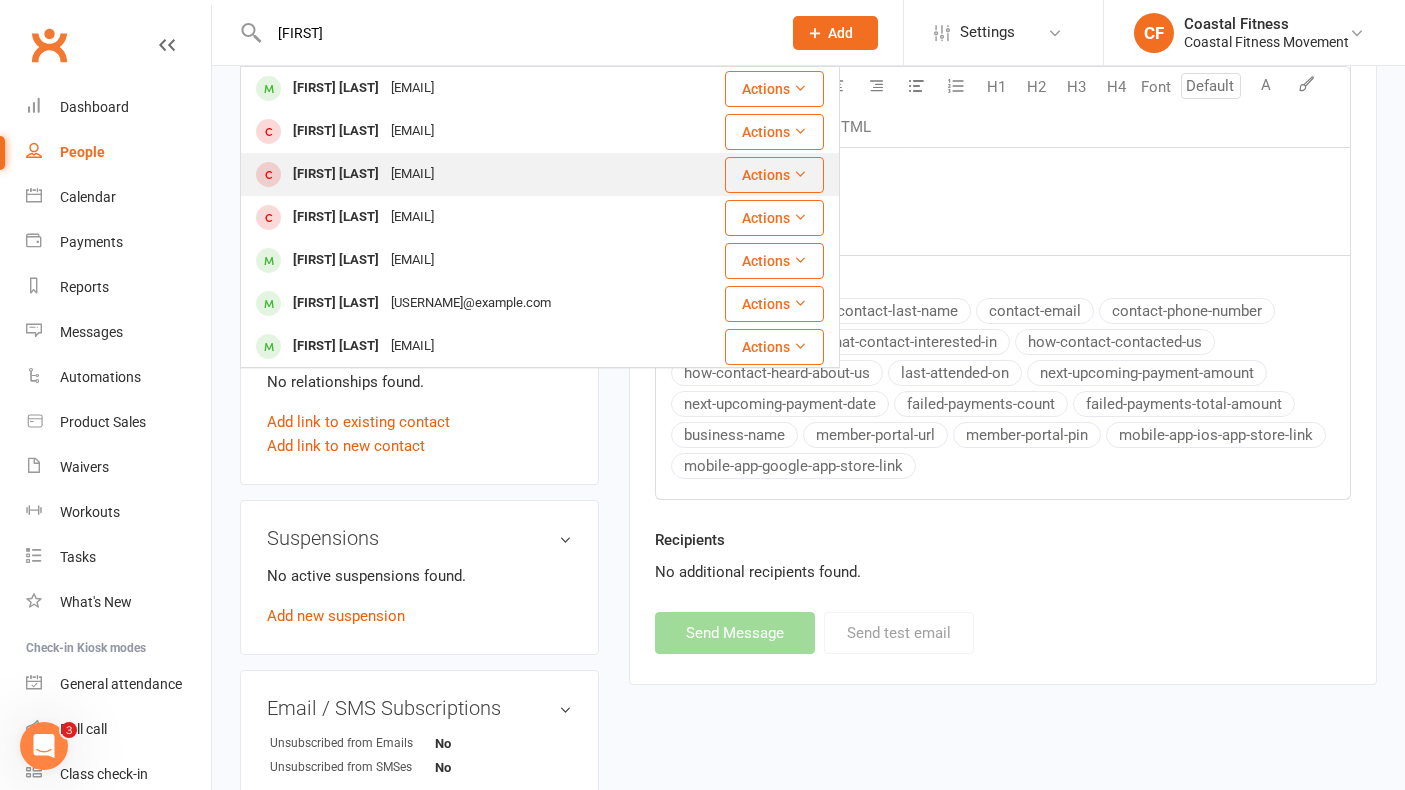 type on "[FIRST]" 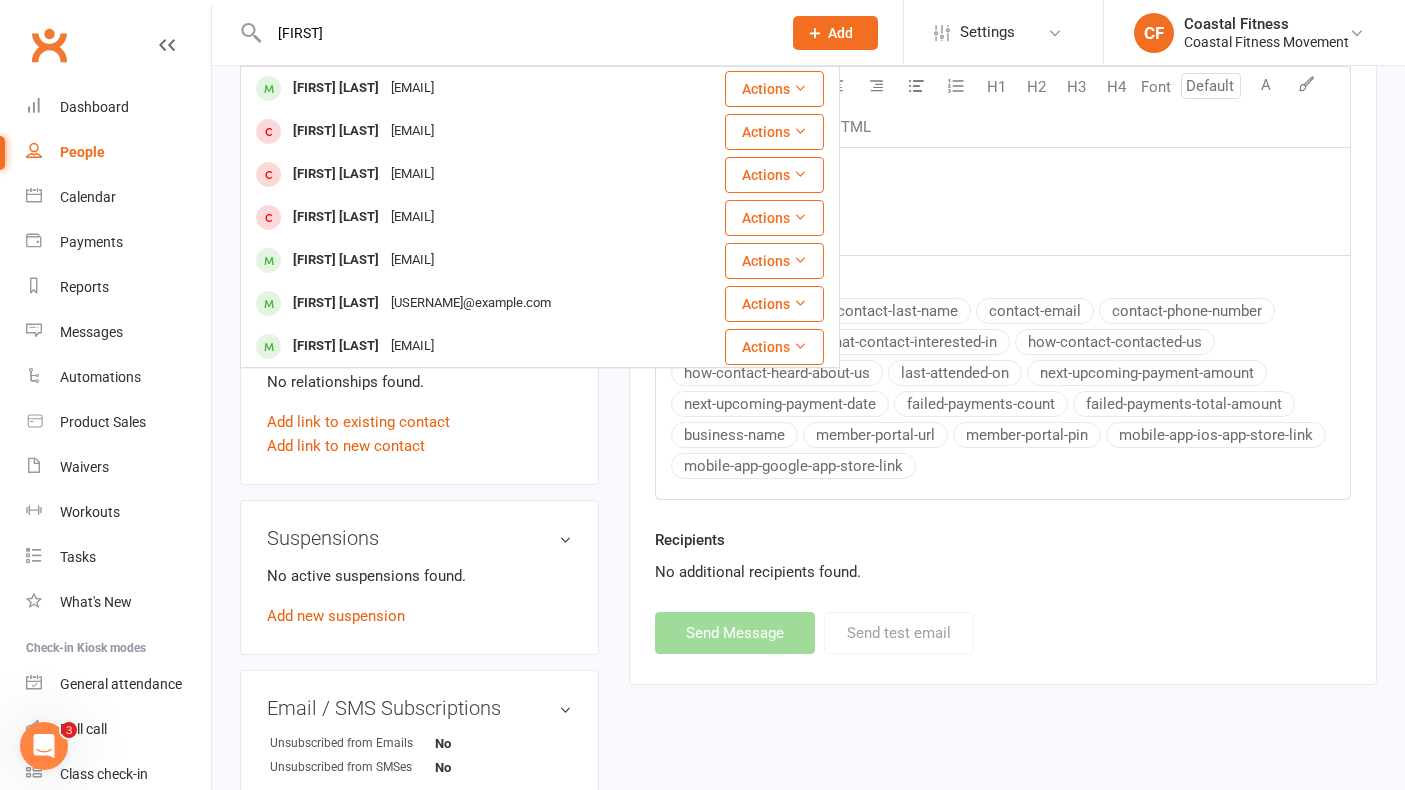 drag, startPoint x: 629, startPoint y: 177, endPoint x: 591, endPoint y: 159, distance: 42.047592 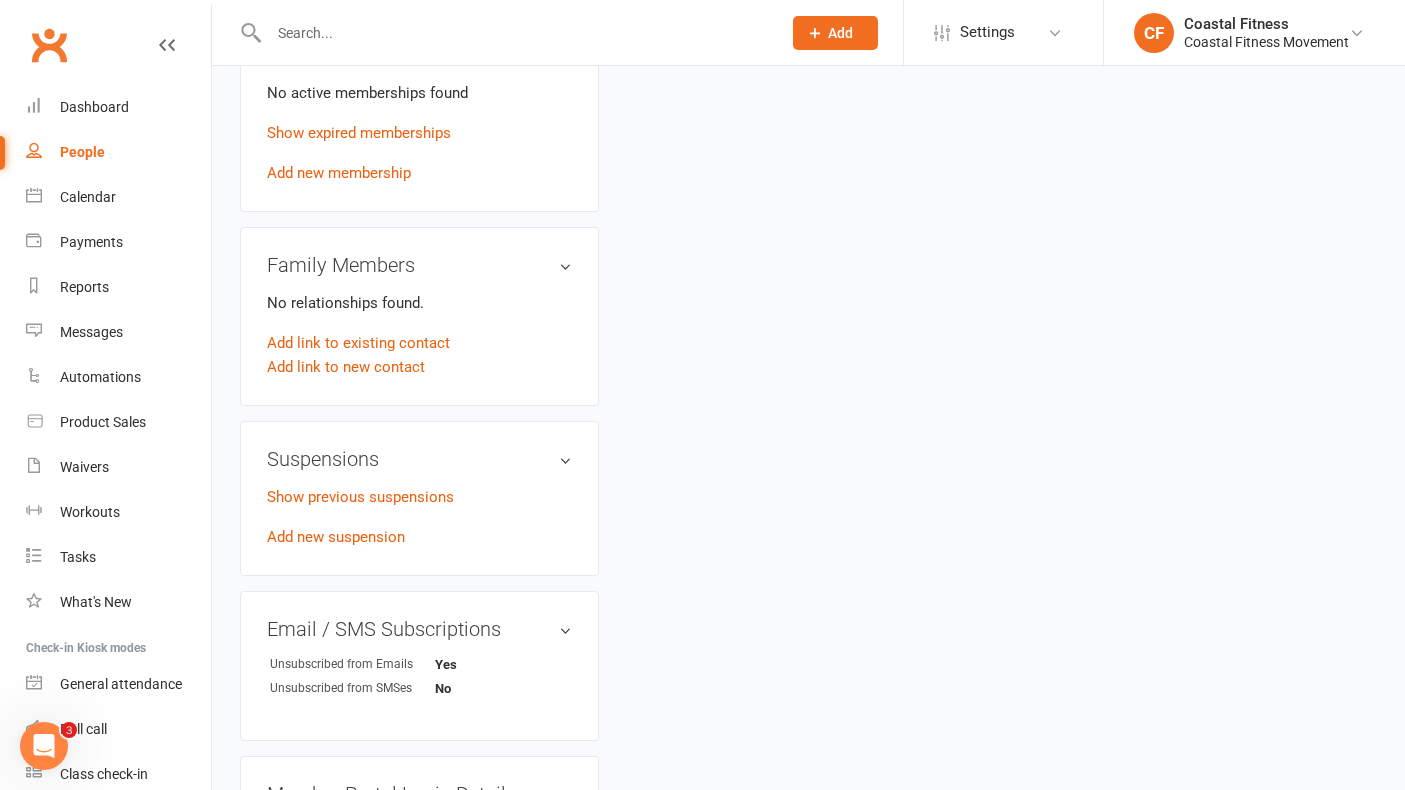 scroll, scrollTop: 0, scrollLeft: 0, axis: both 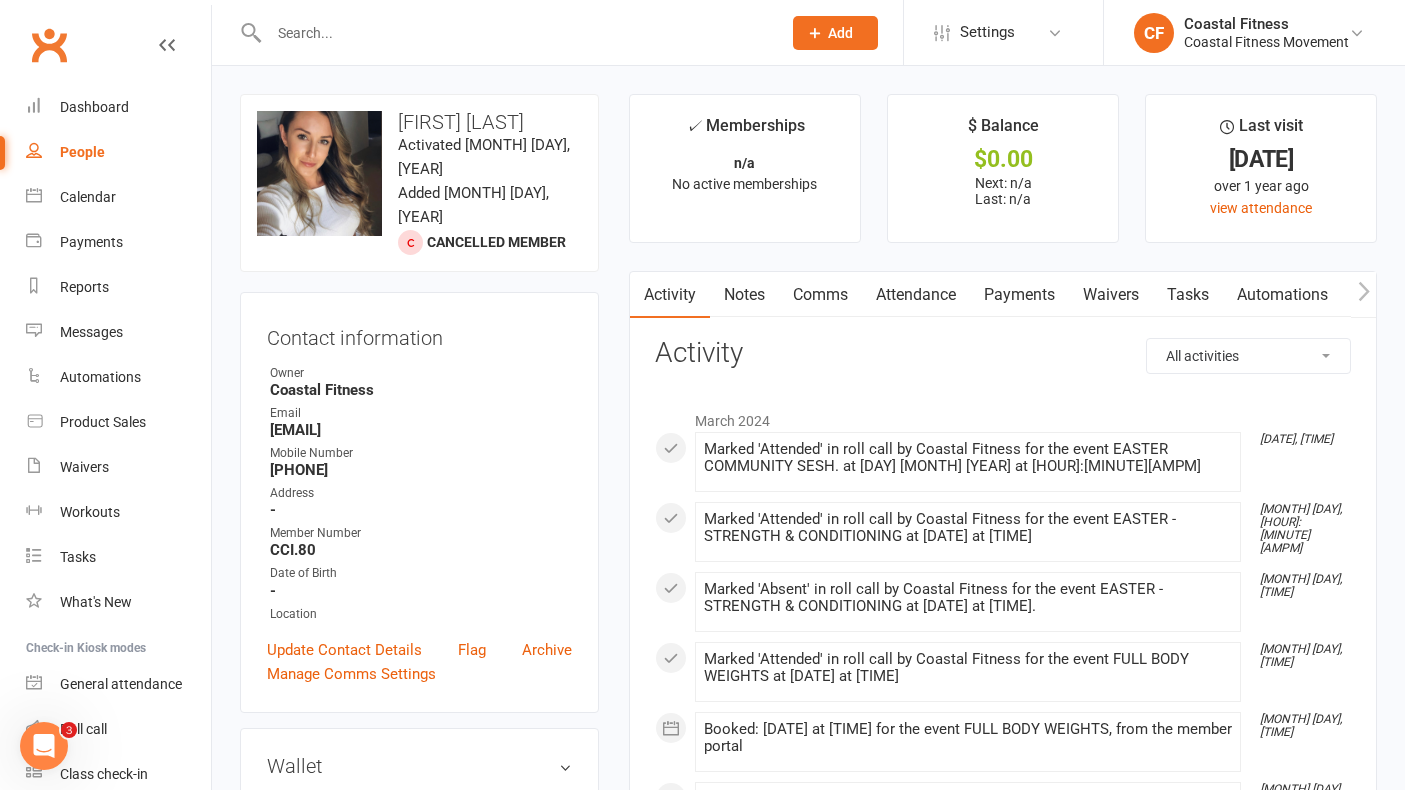 click at bounding box center [503, 32] 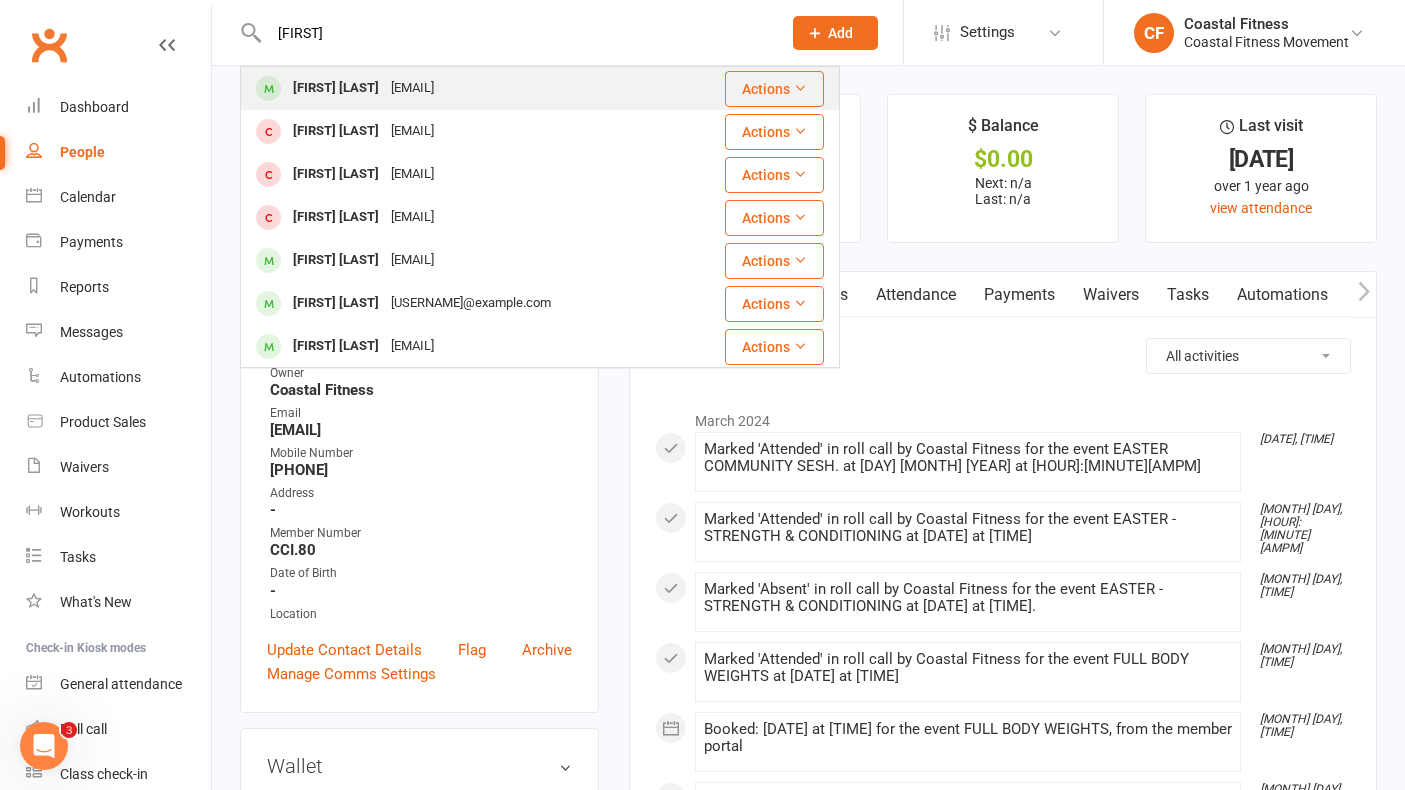 type on "[FIRST]" 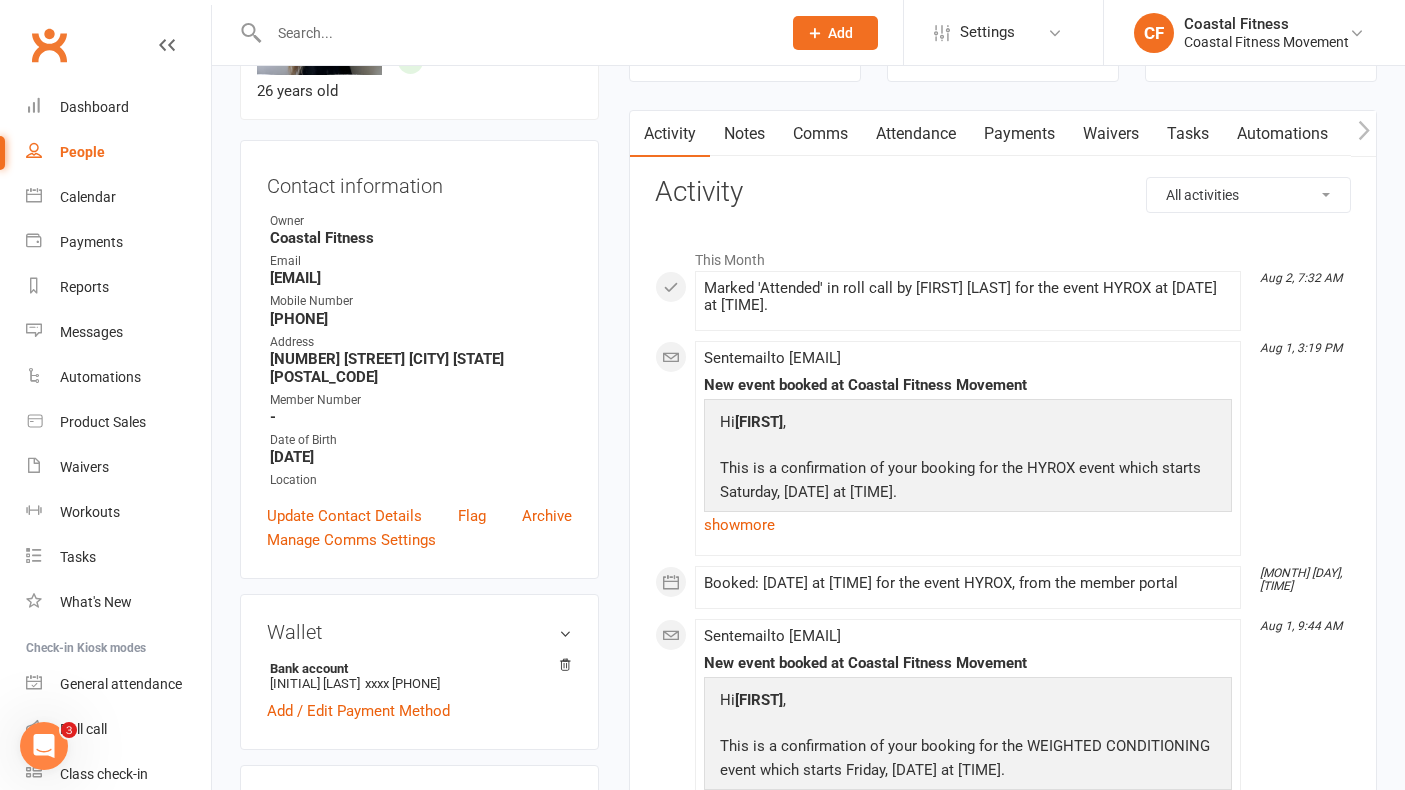 scroll, scrollTop: 159, scrollLeft: 0, axis: vertical 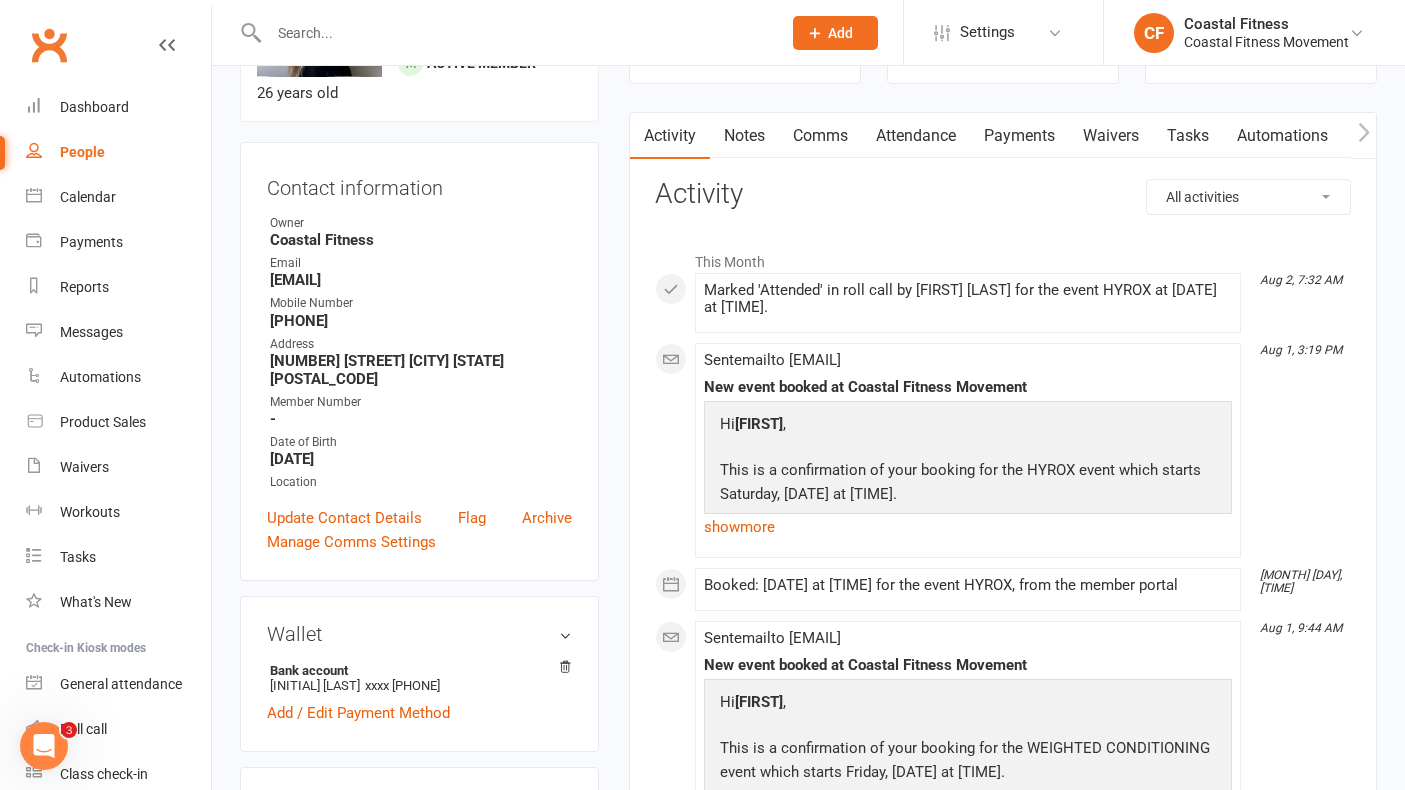 click on "Payments" at bounding box center [1019, 136] 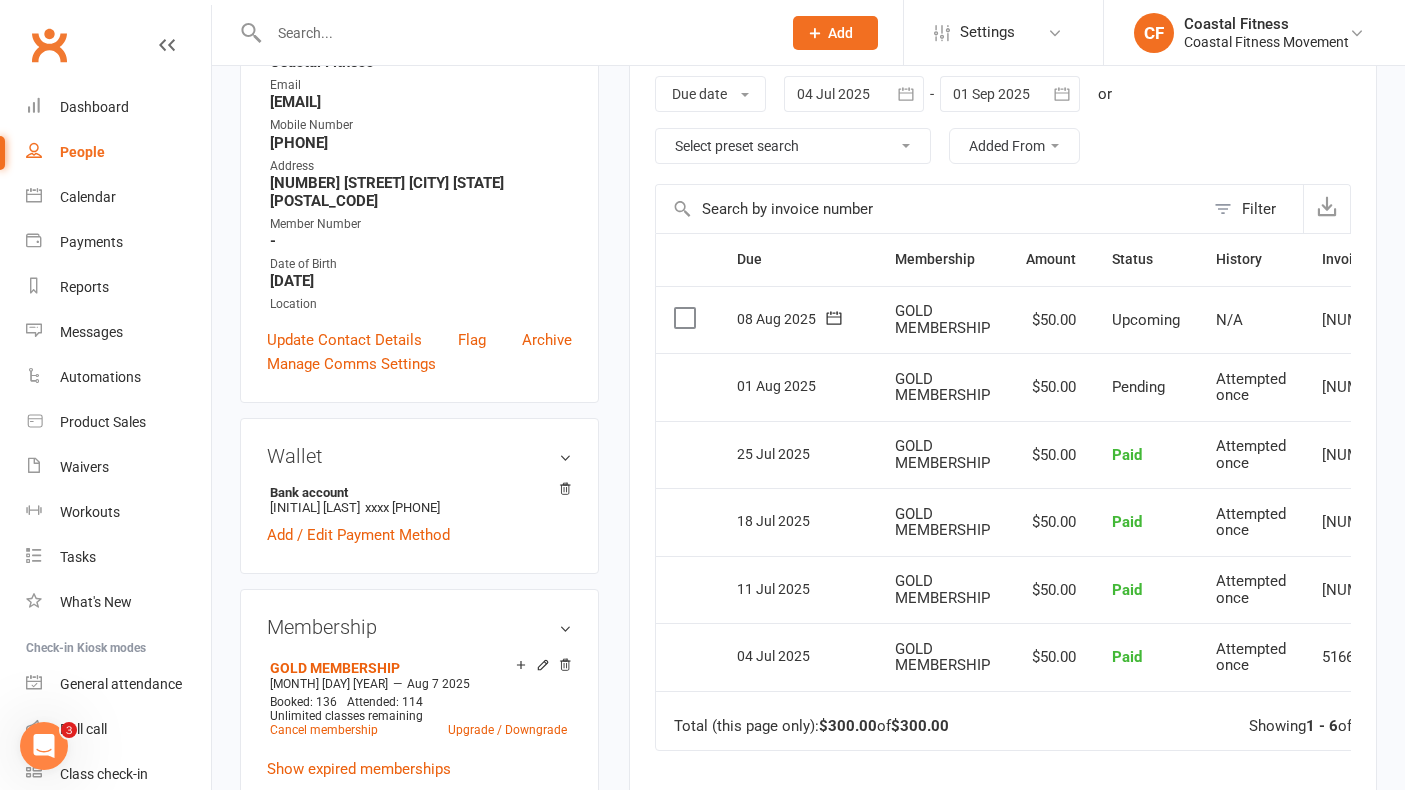 scroll, scrollTop: 409, scrollLeft: 0, axis: vertical 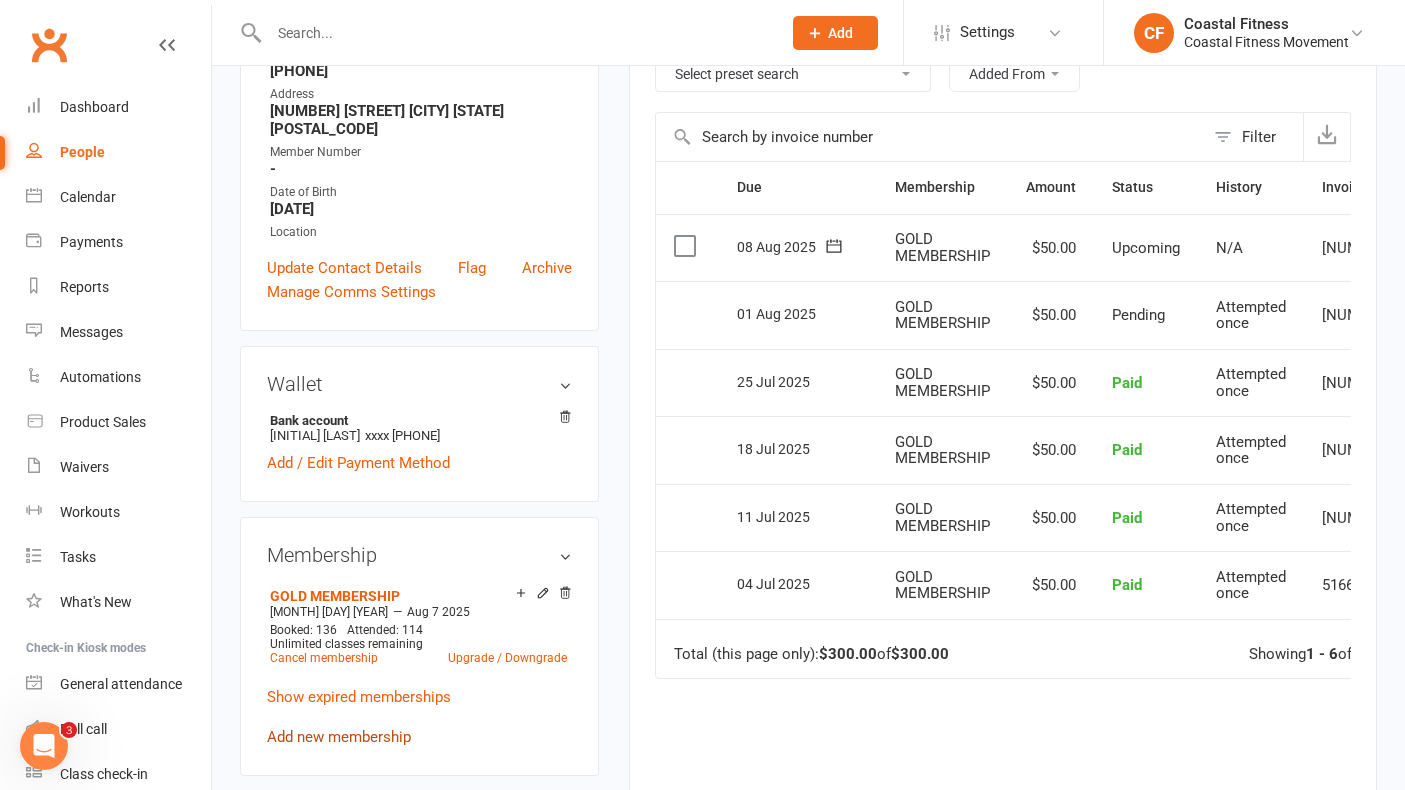 click on "Add new membership" at bounding box center (339, 737) 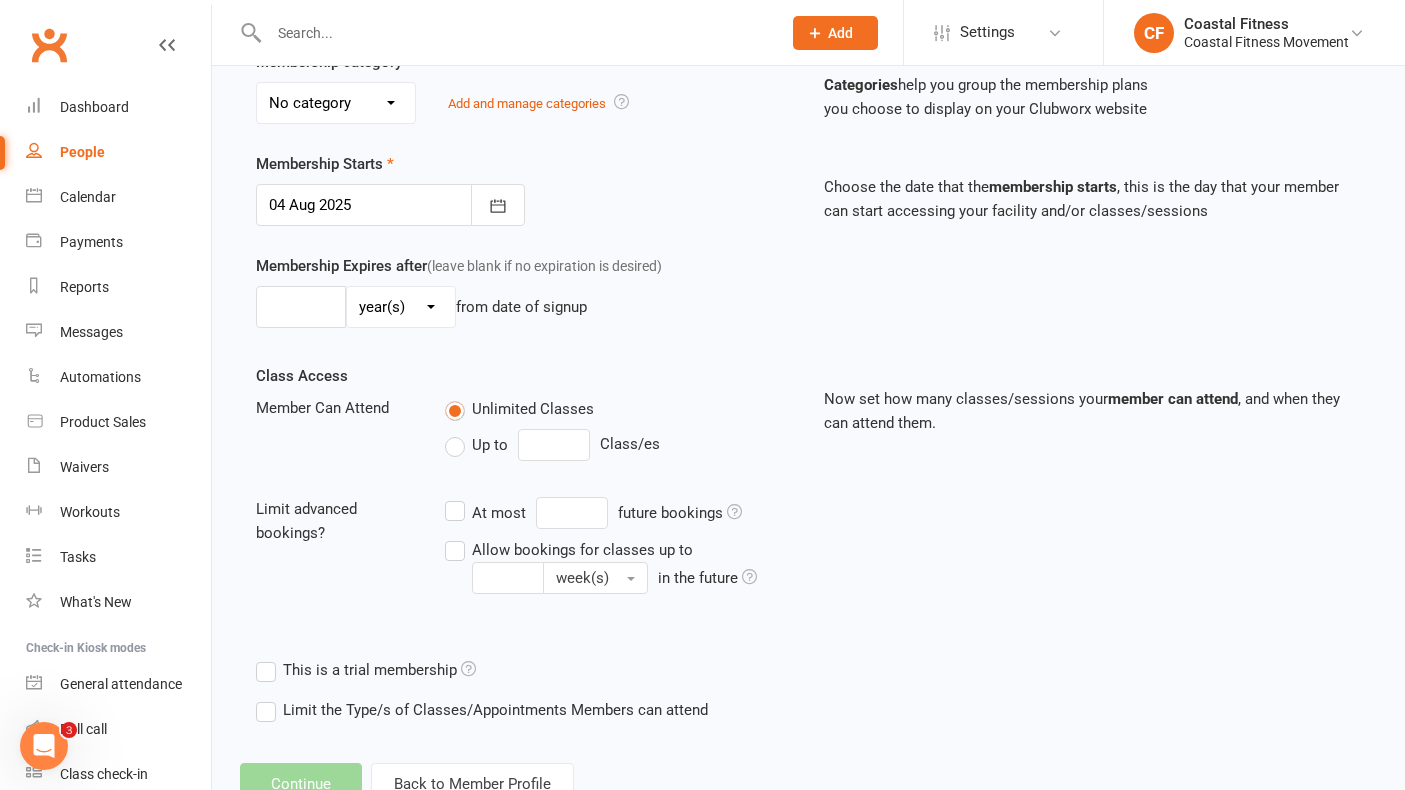 scroll, scrollTop: 0, scrollLeft: 0, axis: both 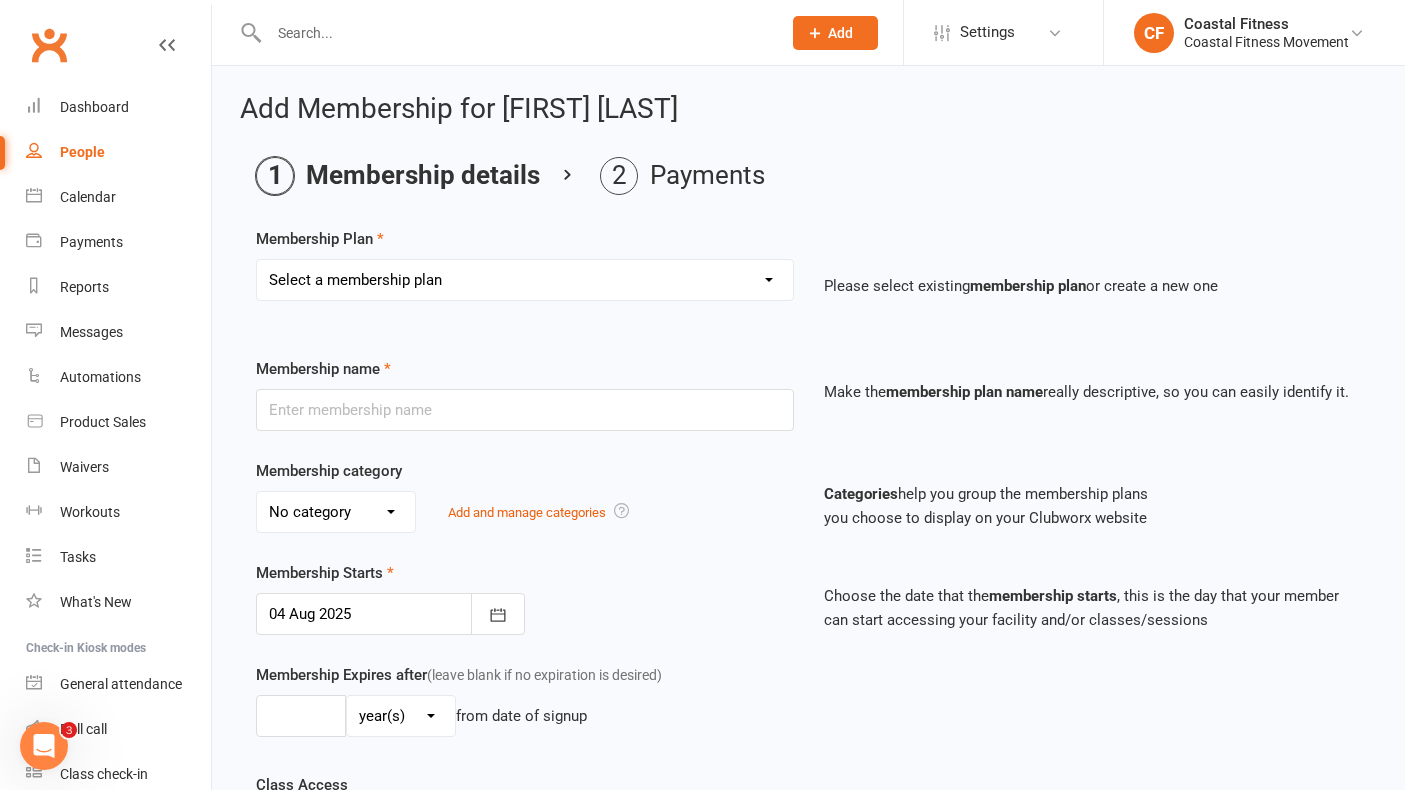 click on "Select a membership plan Create new Membership Plan GOLD MEMBERSHIP - FORTNIGHTLY FITNESS PASSPORT RENEWAL 7 DAY FREE TRIAL 10 x SAUNA PACK BRONZE MEMBERSHIP SILVER MEMBERSHIP GOLD MEMBERSHIP PLATINUM MEMBERSHIP 10 x SESSION PACK WIRELESS ACCESS KEY CASUAL SESSION 7 DAY CASUAL PASS EDEN SPA HOUSE SAUNA - SINGLE SAUNA - TRIPLE SAUNA DOUBLE" at bounding box center [525, 280] 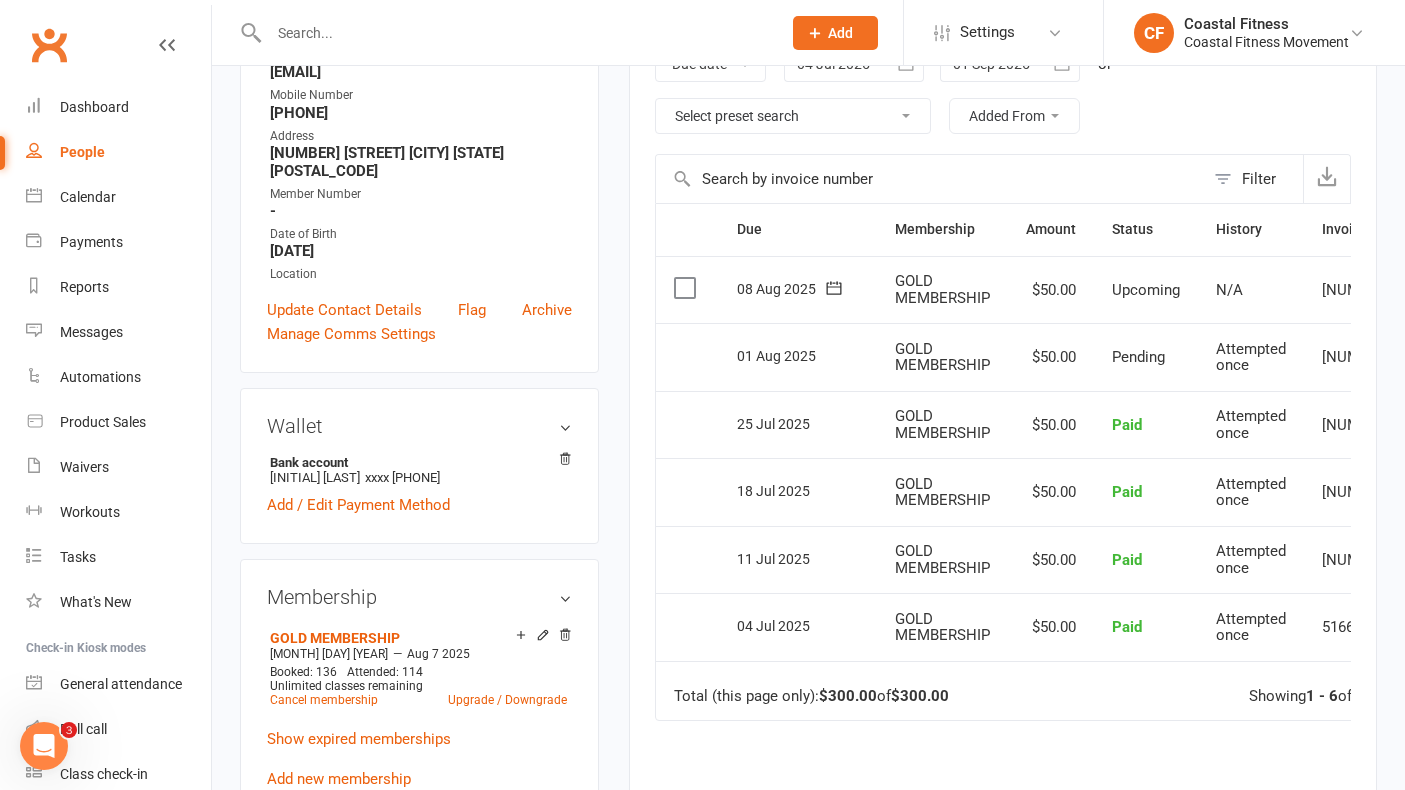 scroll, scrollTop: 366, scrollLeft: 0, axis: vertical 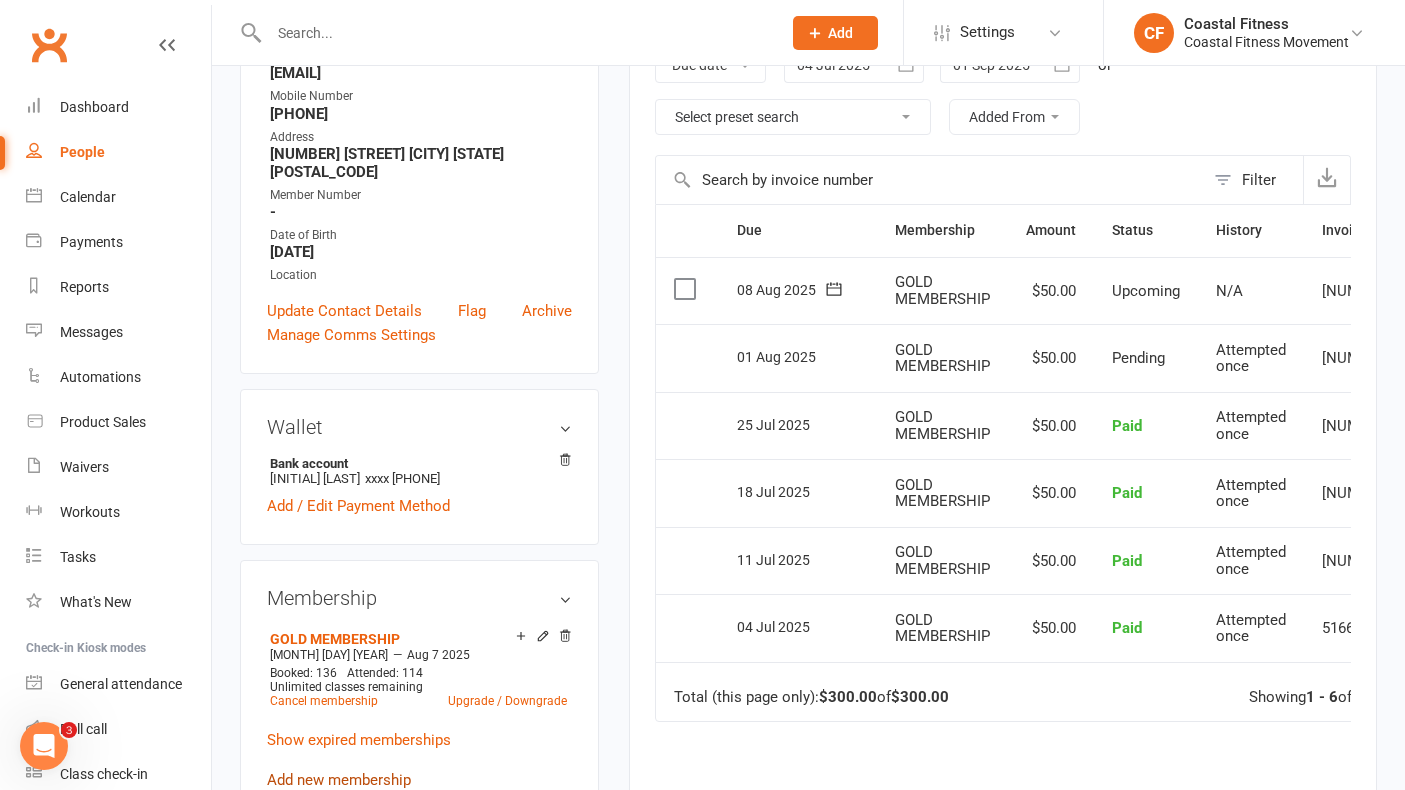 click on "Add new membership" at bounding box center (339, 780) 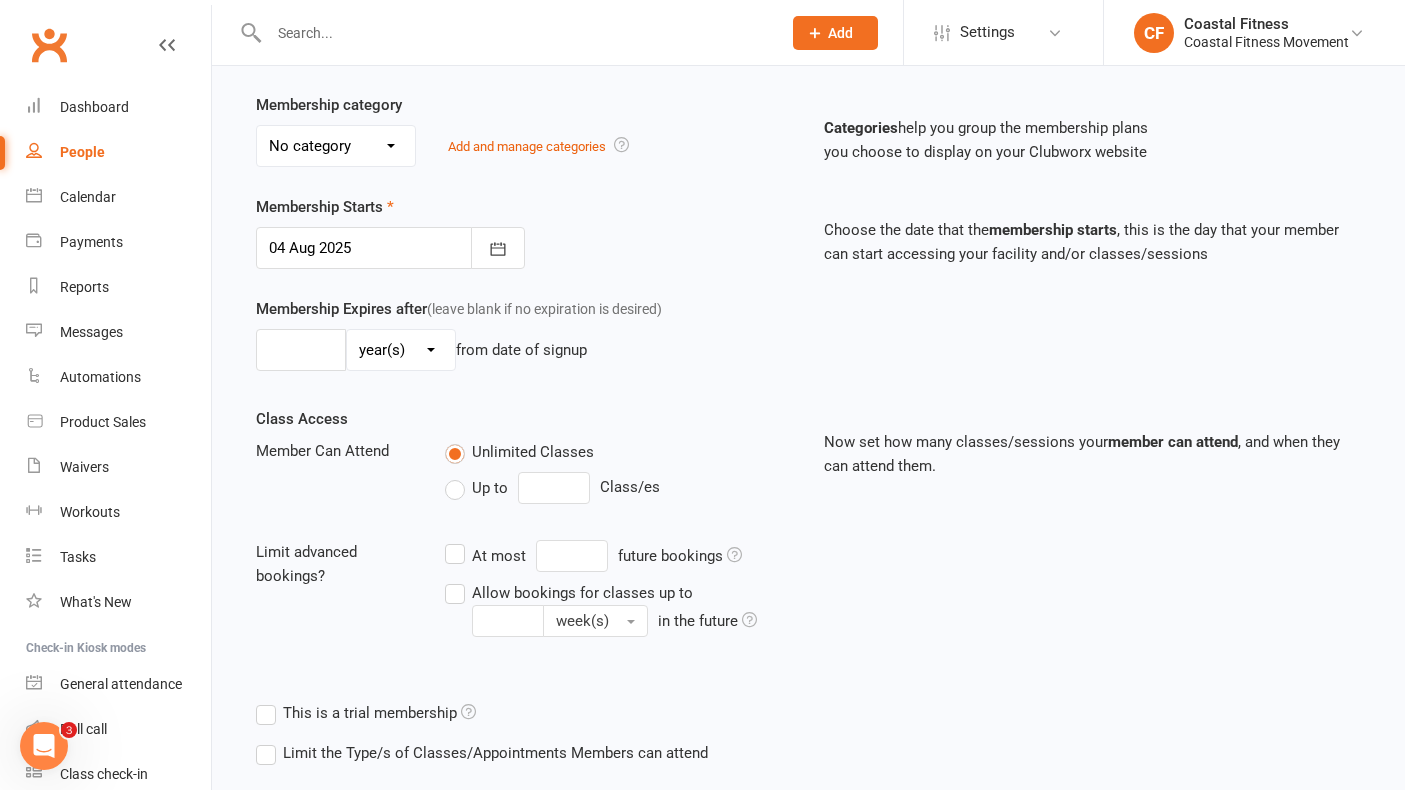 scroll, scrollTop: 0, scrollLeft: 0, axis: both 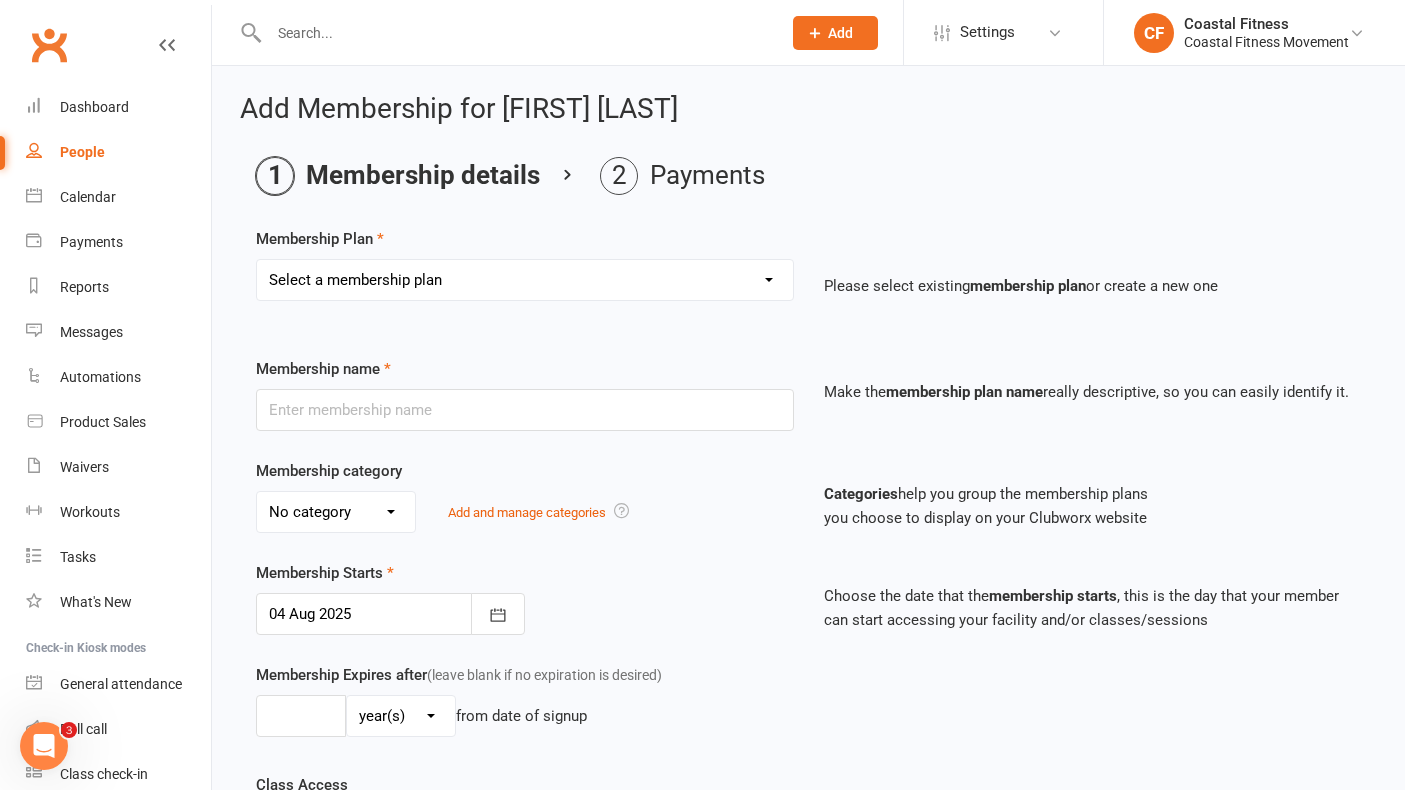 click on "Select a membership plan Create new Membership Plan GOLD MEMBERSHIP - FORTNIGHTLY FITNESS PASSPORT RENEWAL 7 DAY FREE TRIAL 10 x SAUNA PACK BRONZE MEMBERSHIP SILVER MEMBERSHIP GOLD MEMBERSHIP PLATINUM MEMBERSHIP 10 x SESSION PACK WIRELESS ACCESS KEY CASUAL SESSION 7 DAY CASUAL PASS EDEN SPA HOUSE SAUNA - SINGLE SAUNA - TRIPLE SAUNA DOUBLE" at bounding box center [525, 280] 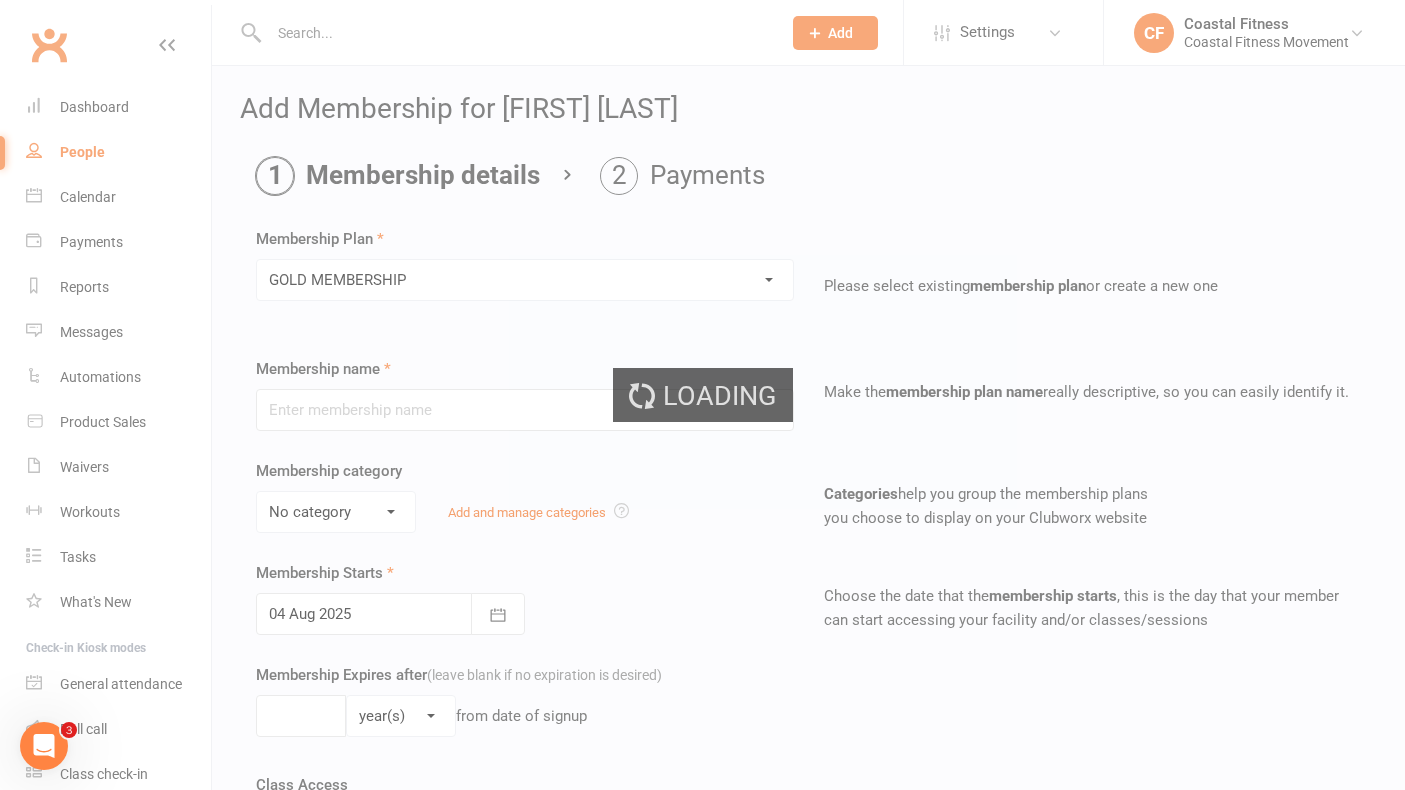 type on "GOLD MEMBERSHIP" 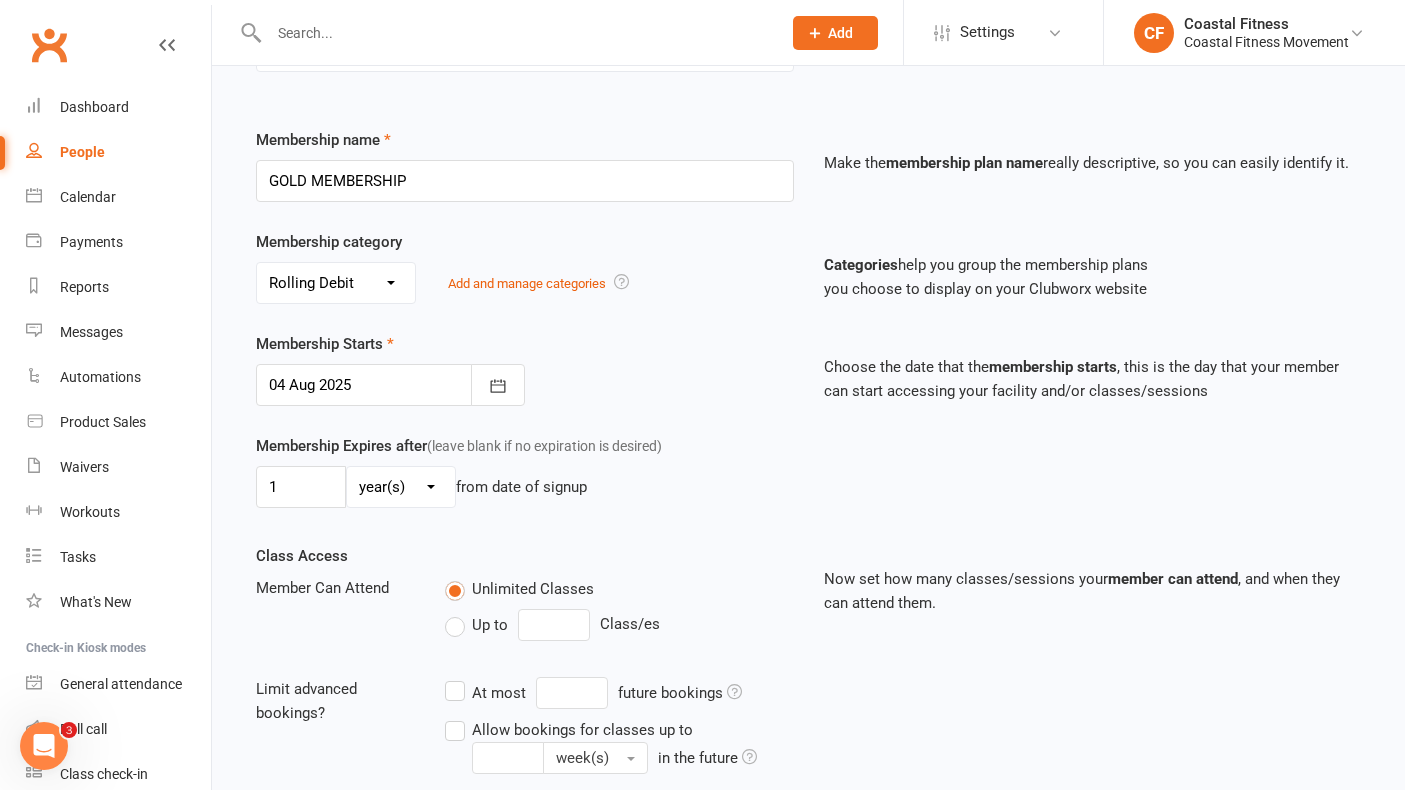 scroll, scrollTop: 231, scrollLeft: 0, axis: vertical 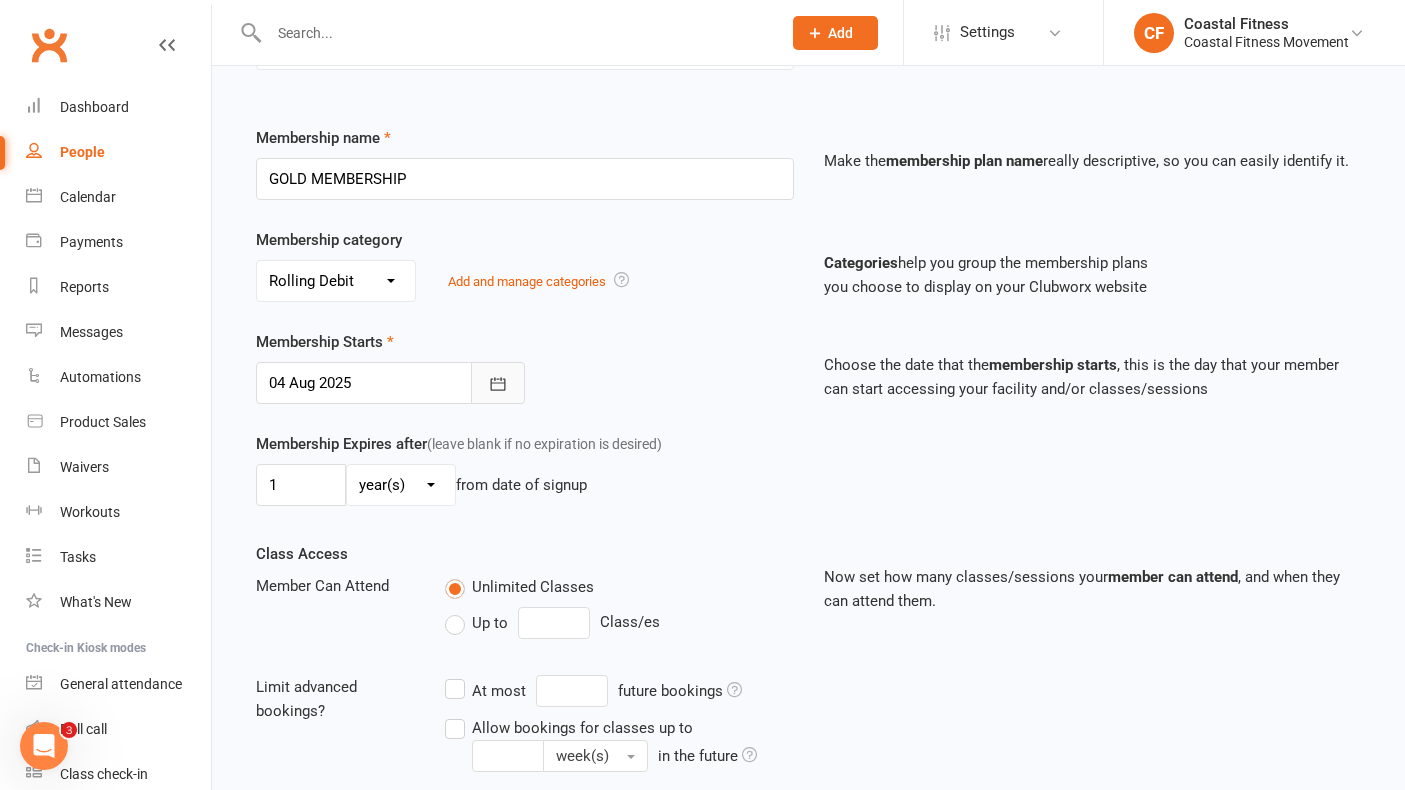 click 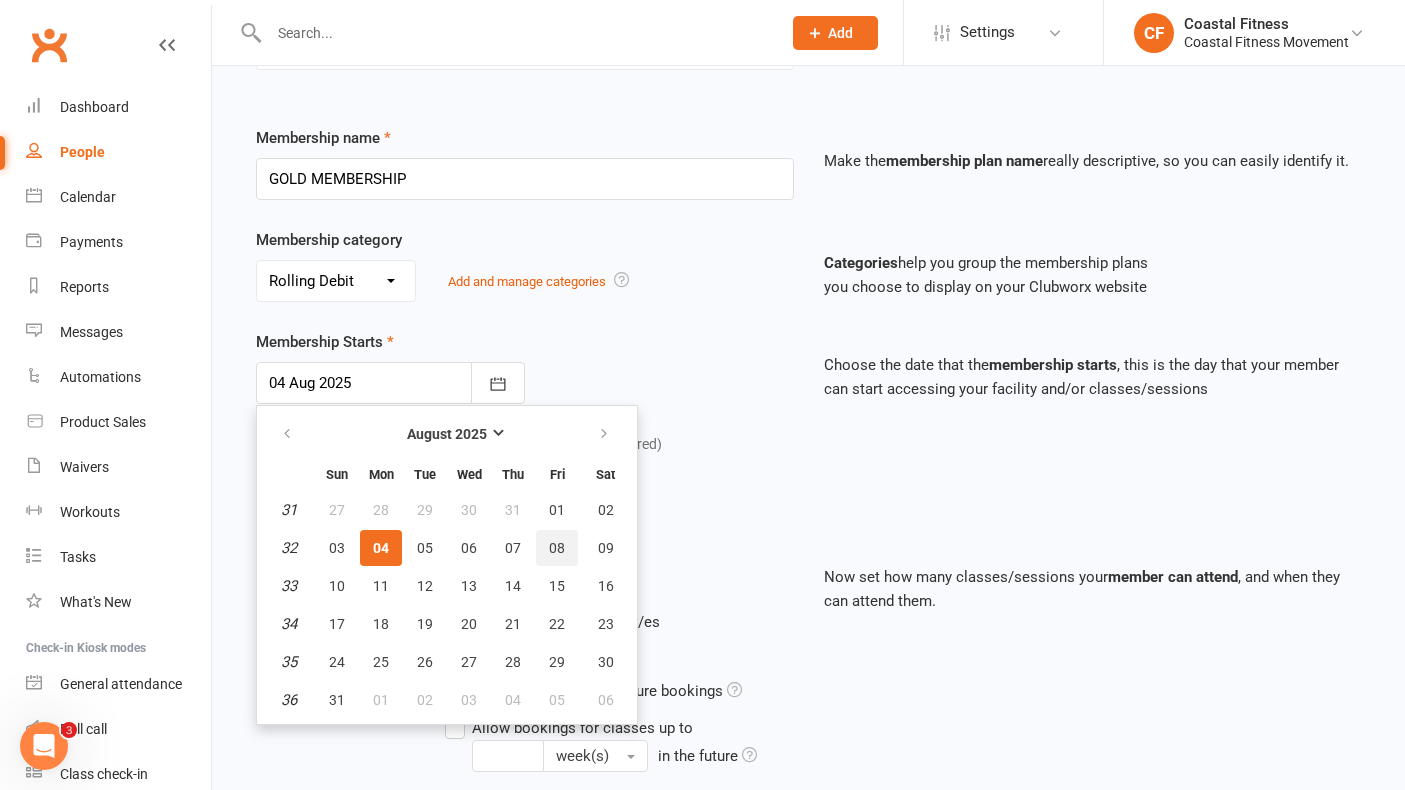 click on "08" at bounding box center (557, 548) 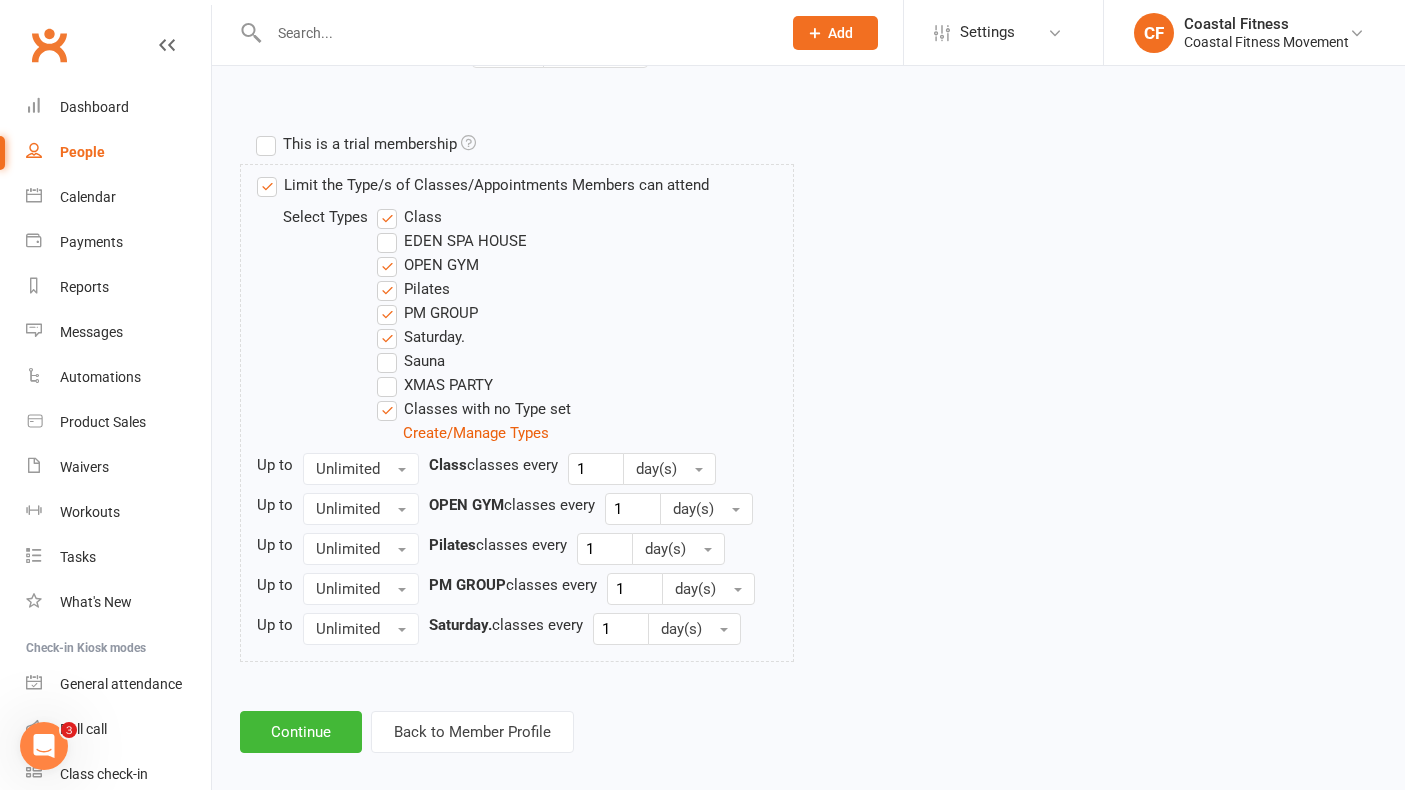 scroll, scrollTop: 939, scrollLeft: 0, axis: vertical 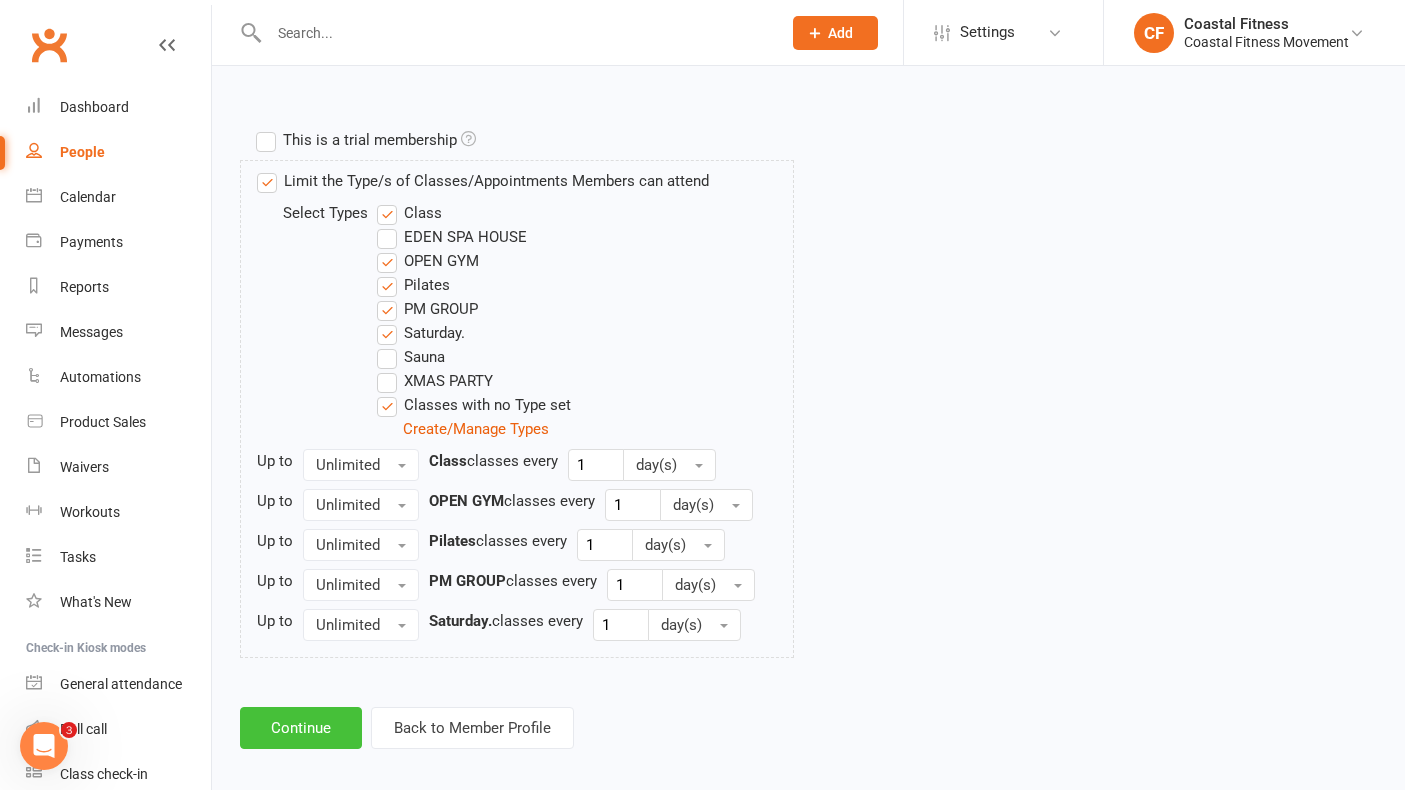 click on "Continue" at bounding box center (301, 728) 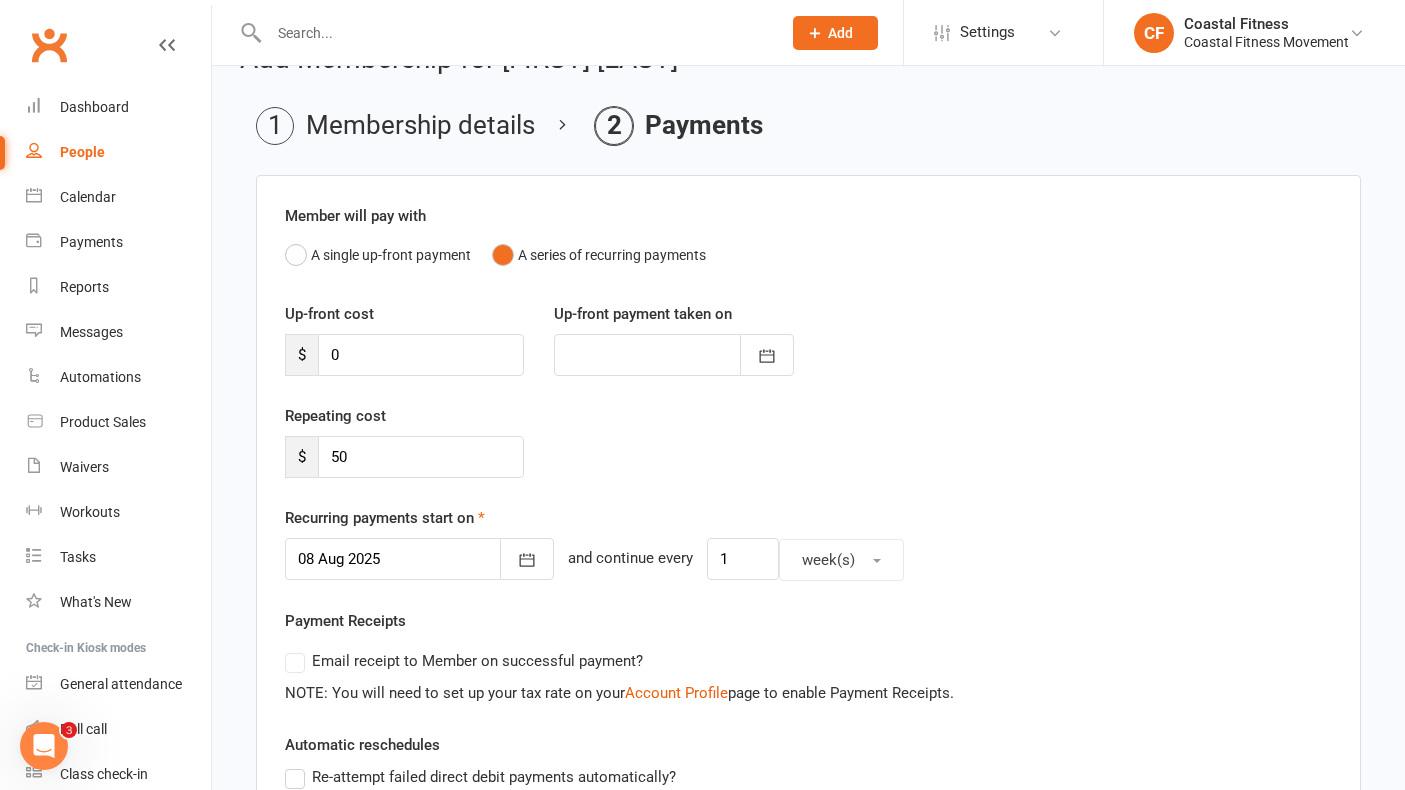 scroll, scrollTop: 58, scrollLeft: 0, axis: vertical 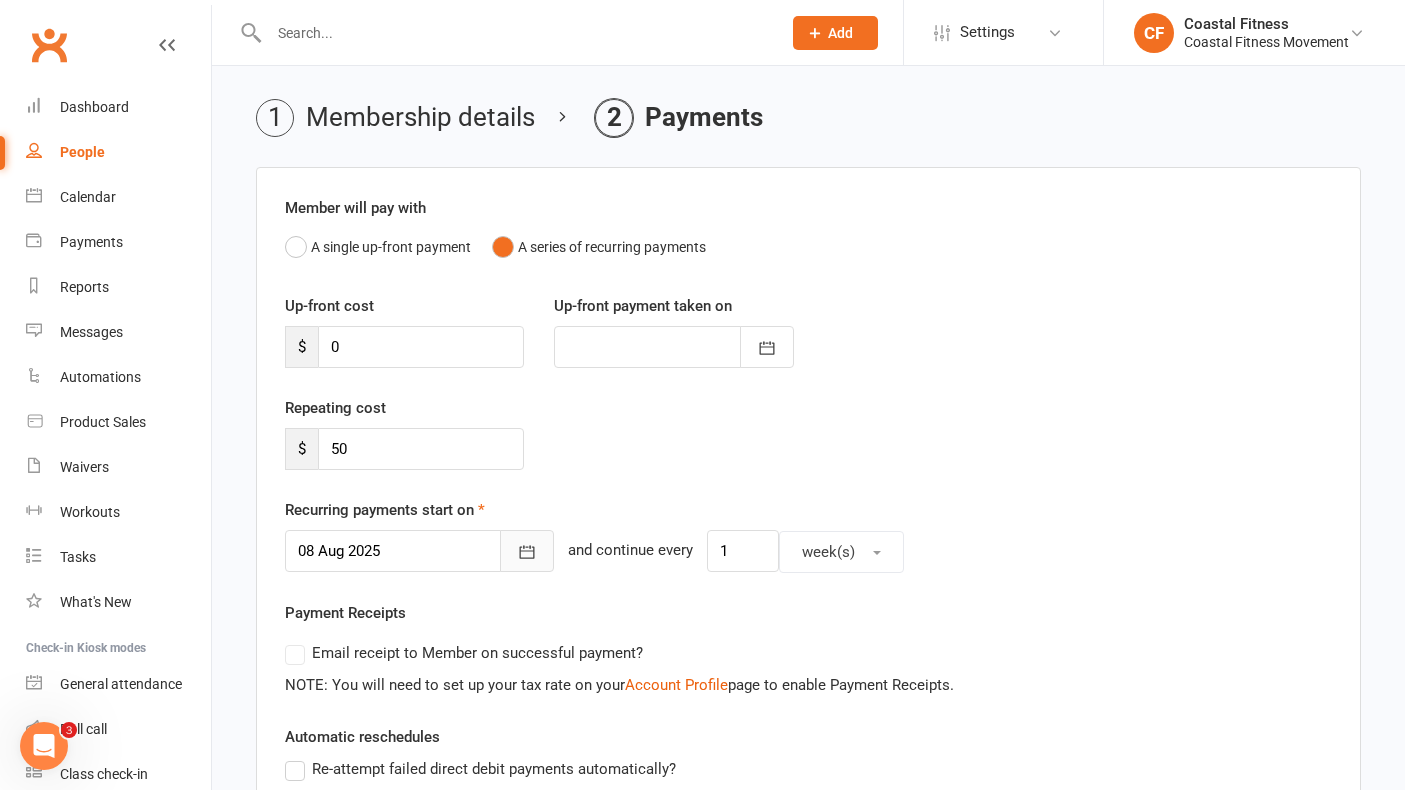 click at bounding box center [527, 551] 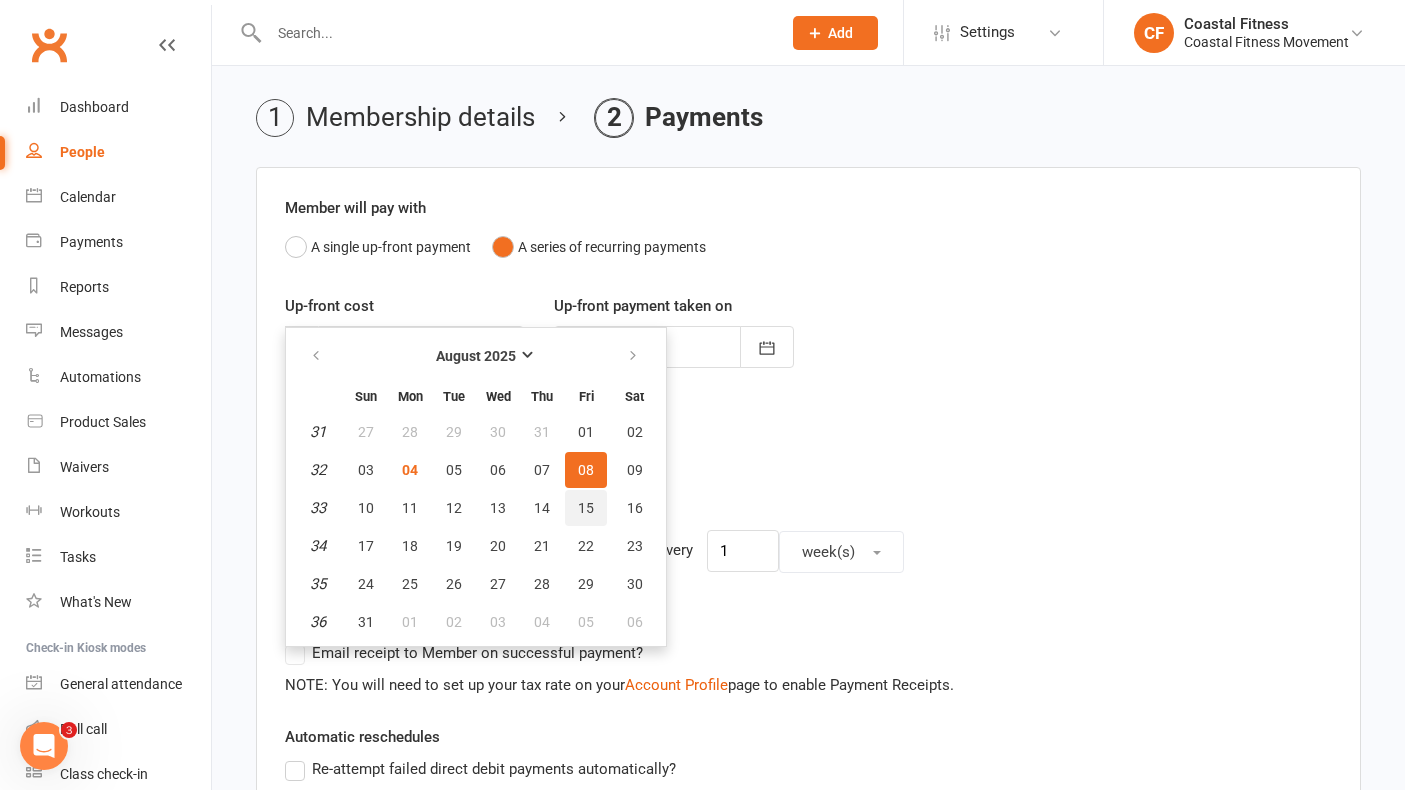 click on "15" at bounding box center (586, 508) 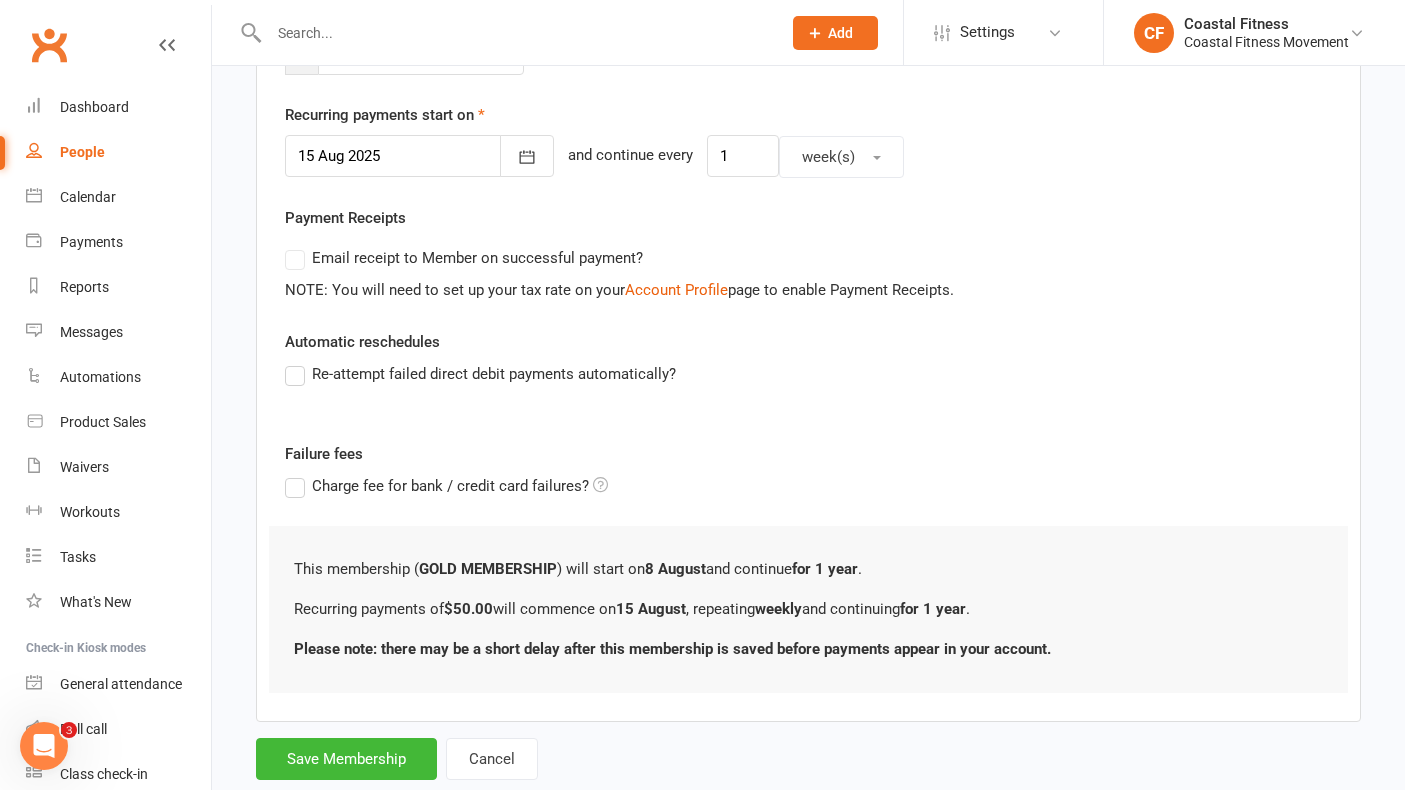 scroll, scrollTop: 504, scrollLeft: 0, axis: vertical 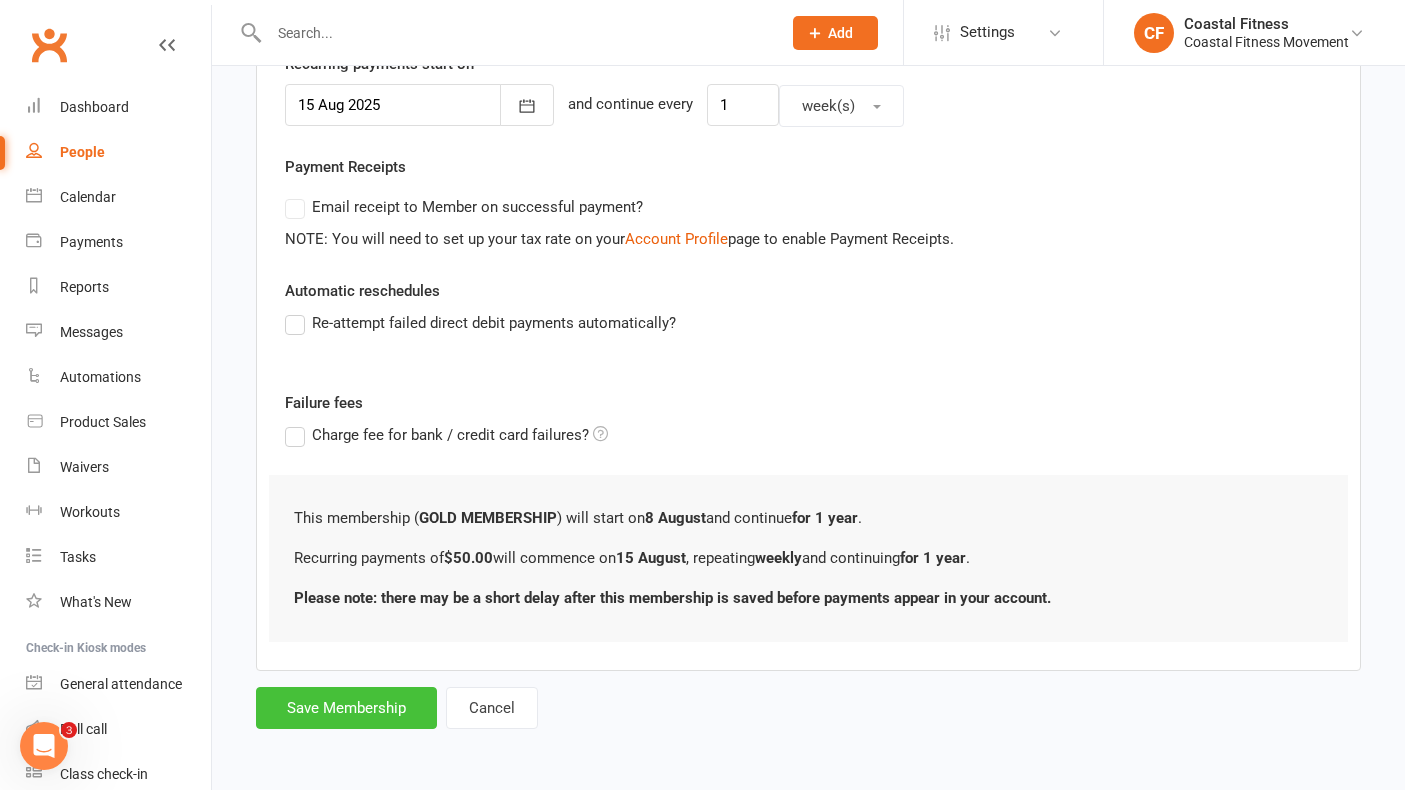 click on "Save Membership" at bounding box center (346, 708) 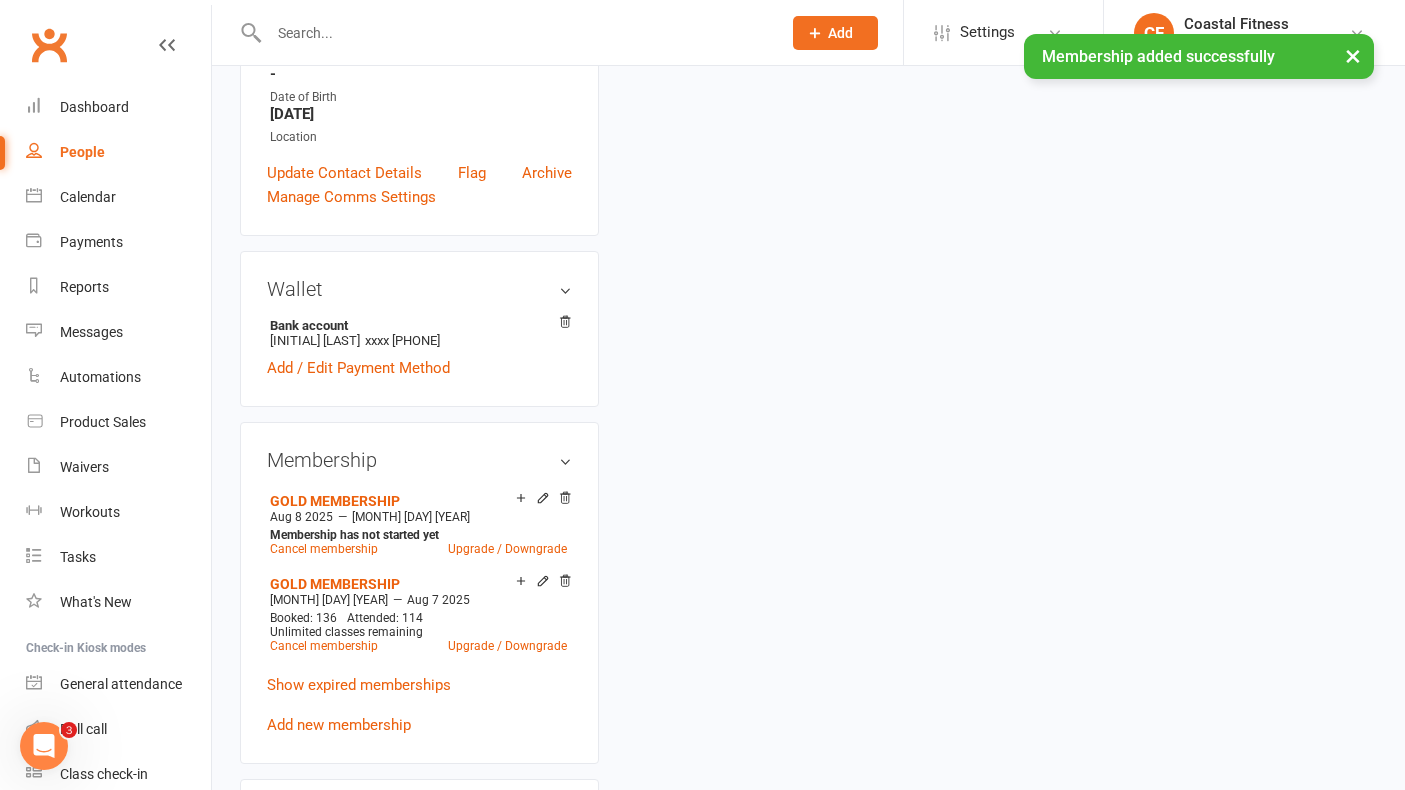 scroll, scrollTop: 0, scrollLeft: 0, axis: both 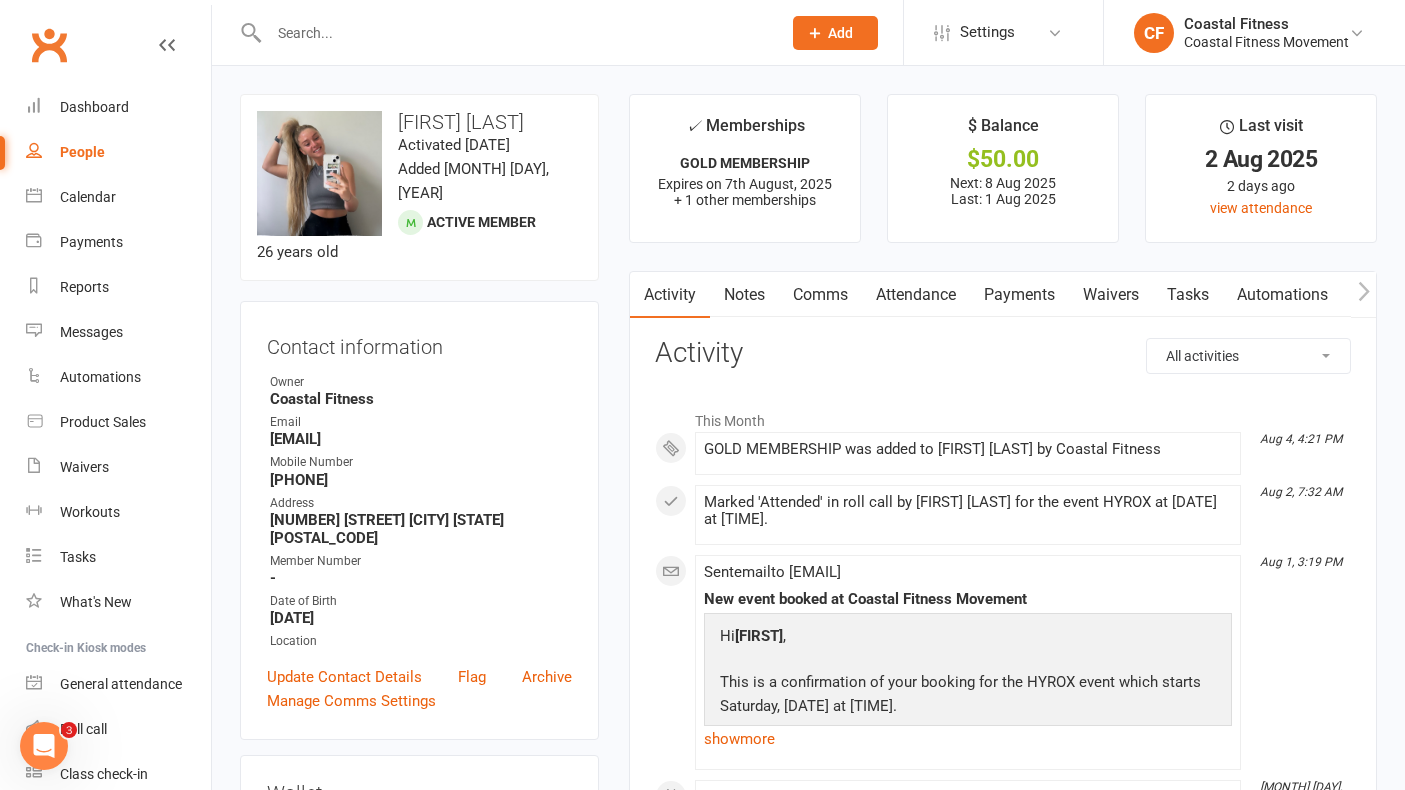 click at bounding box center [515, 33] 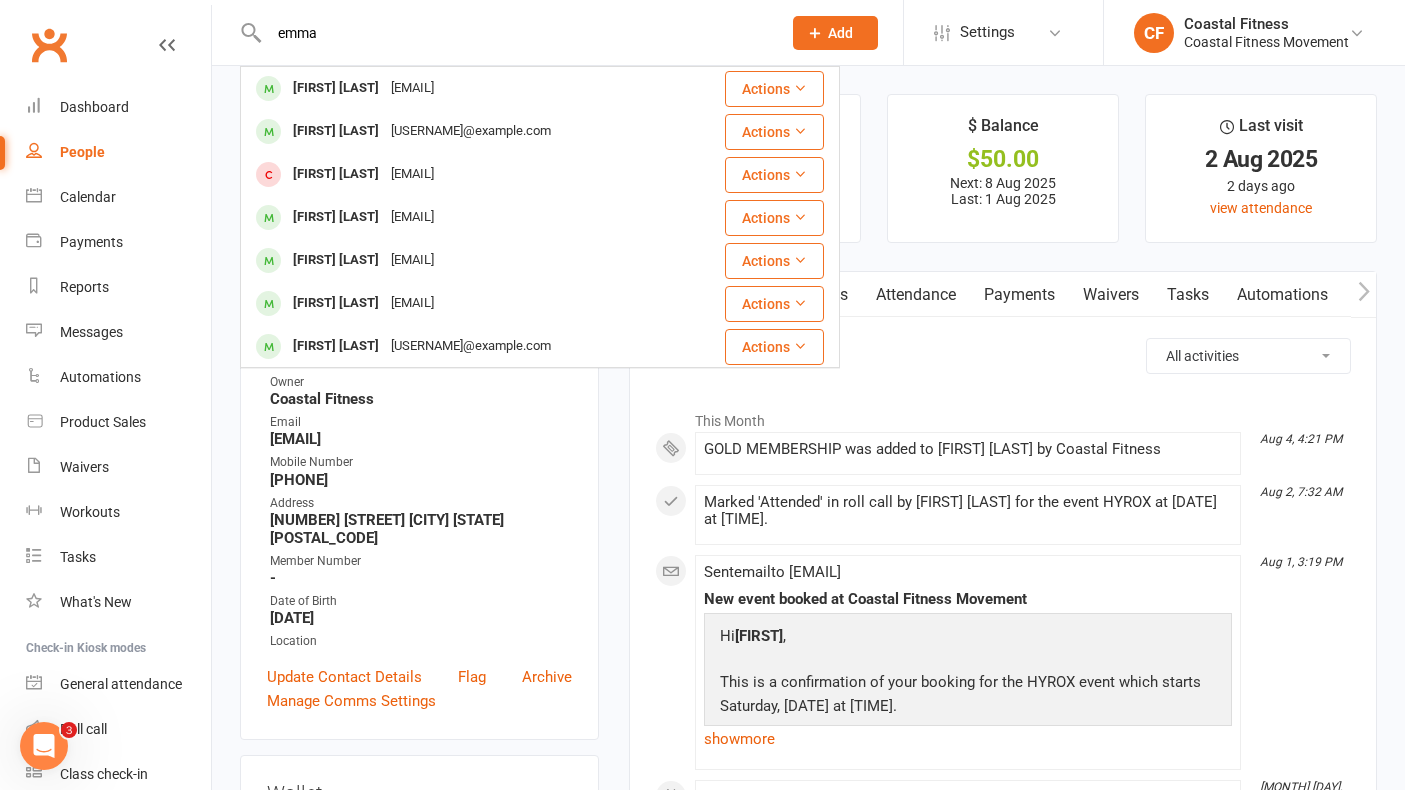 click on "emma" at bounding box center [515, 33] 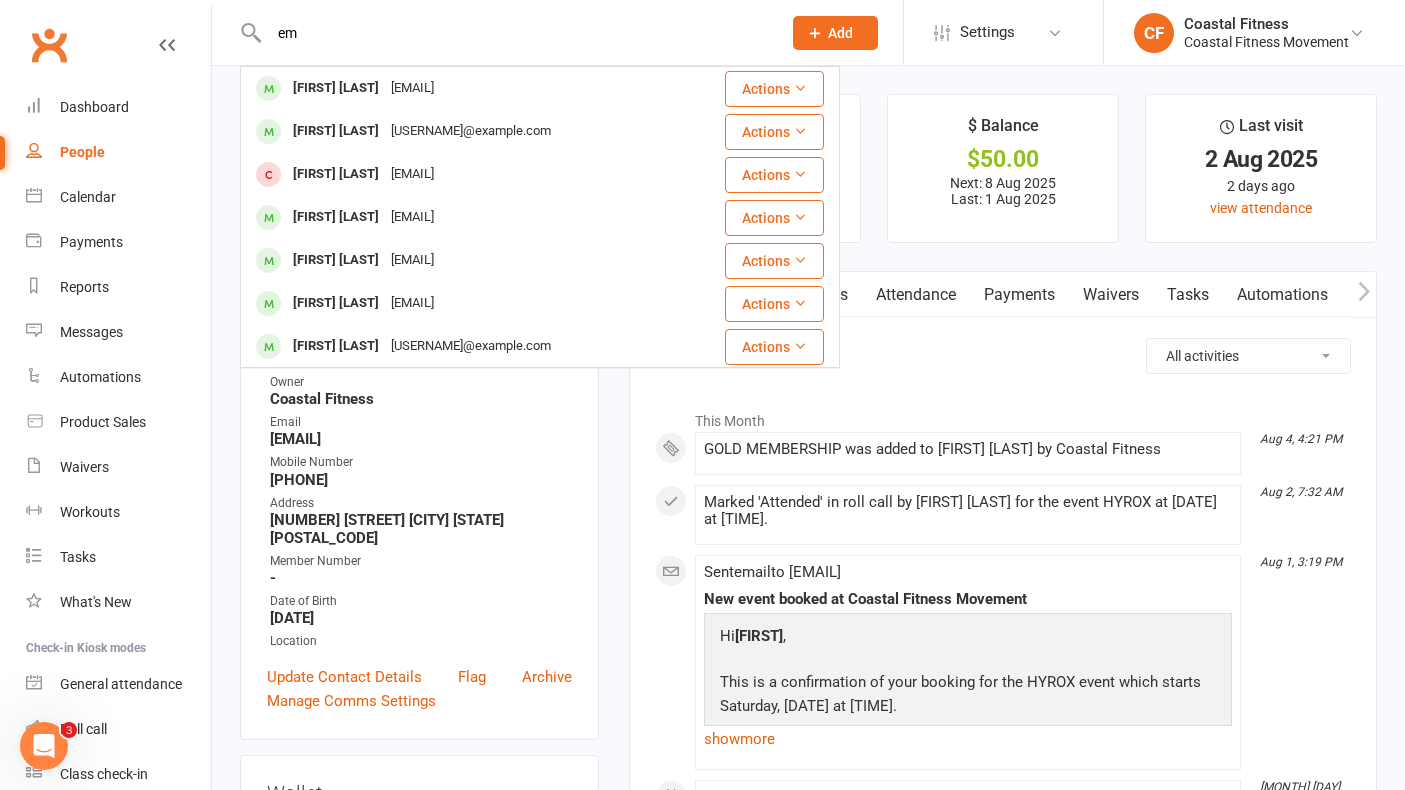 type on "e" 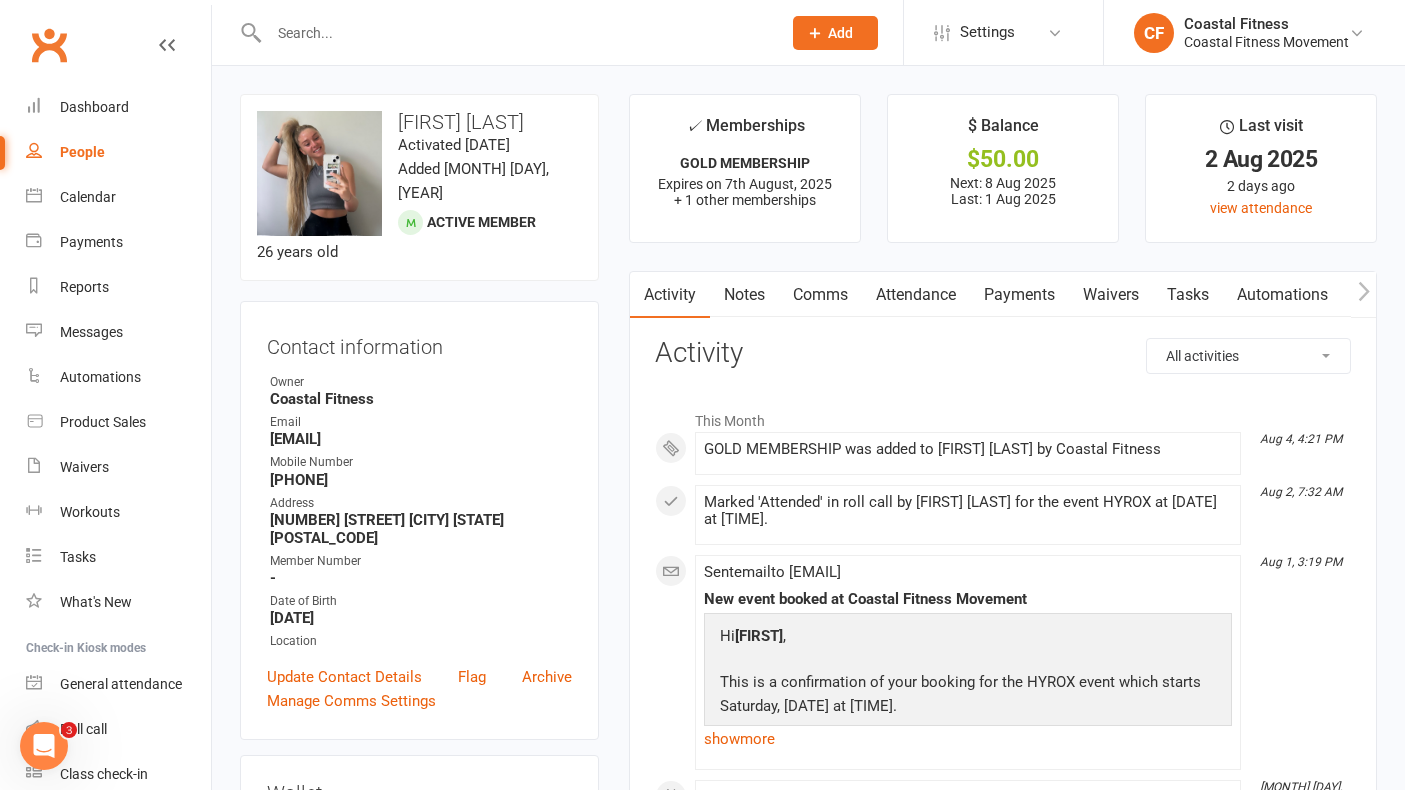 type 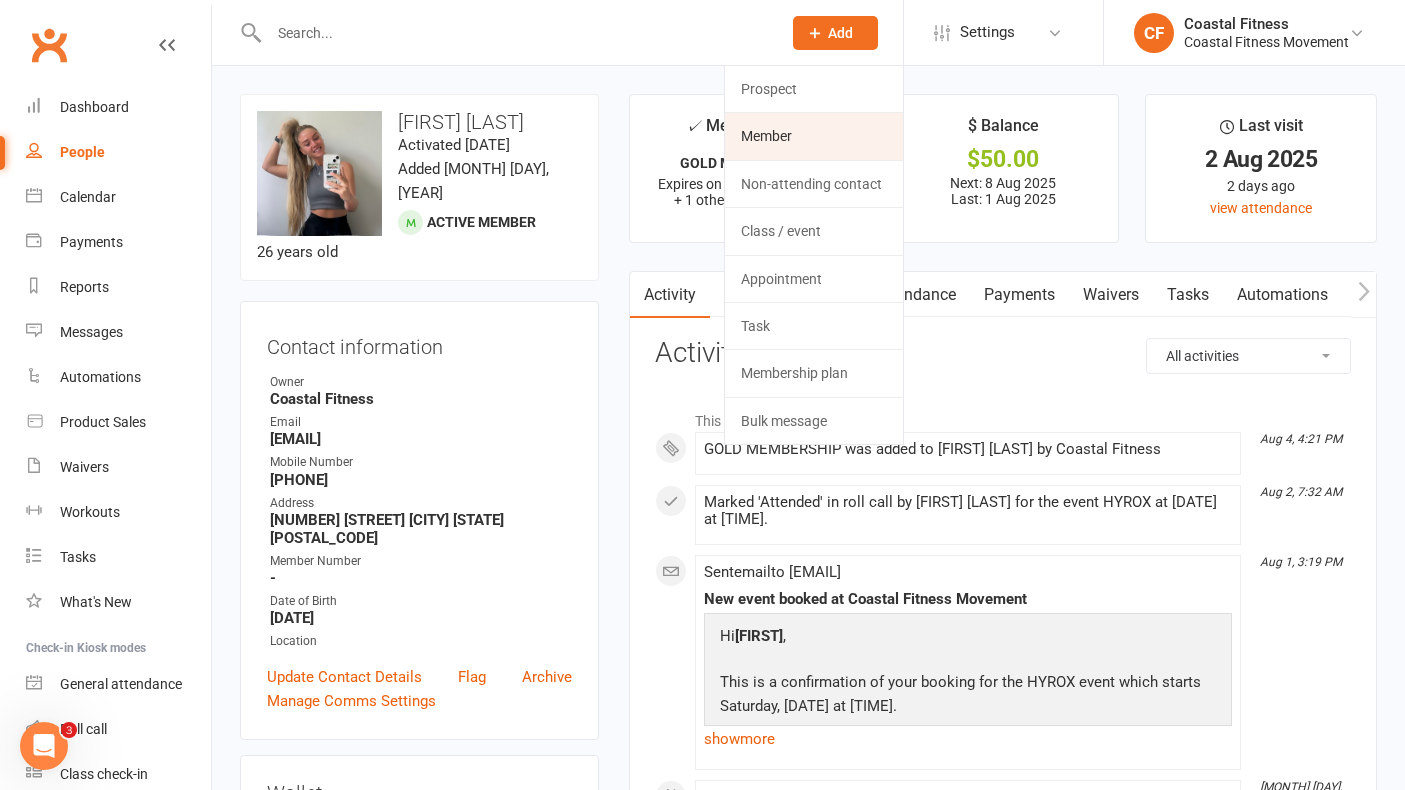 click on "Member" 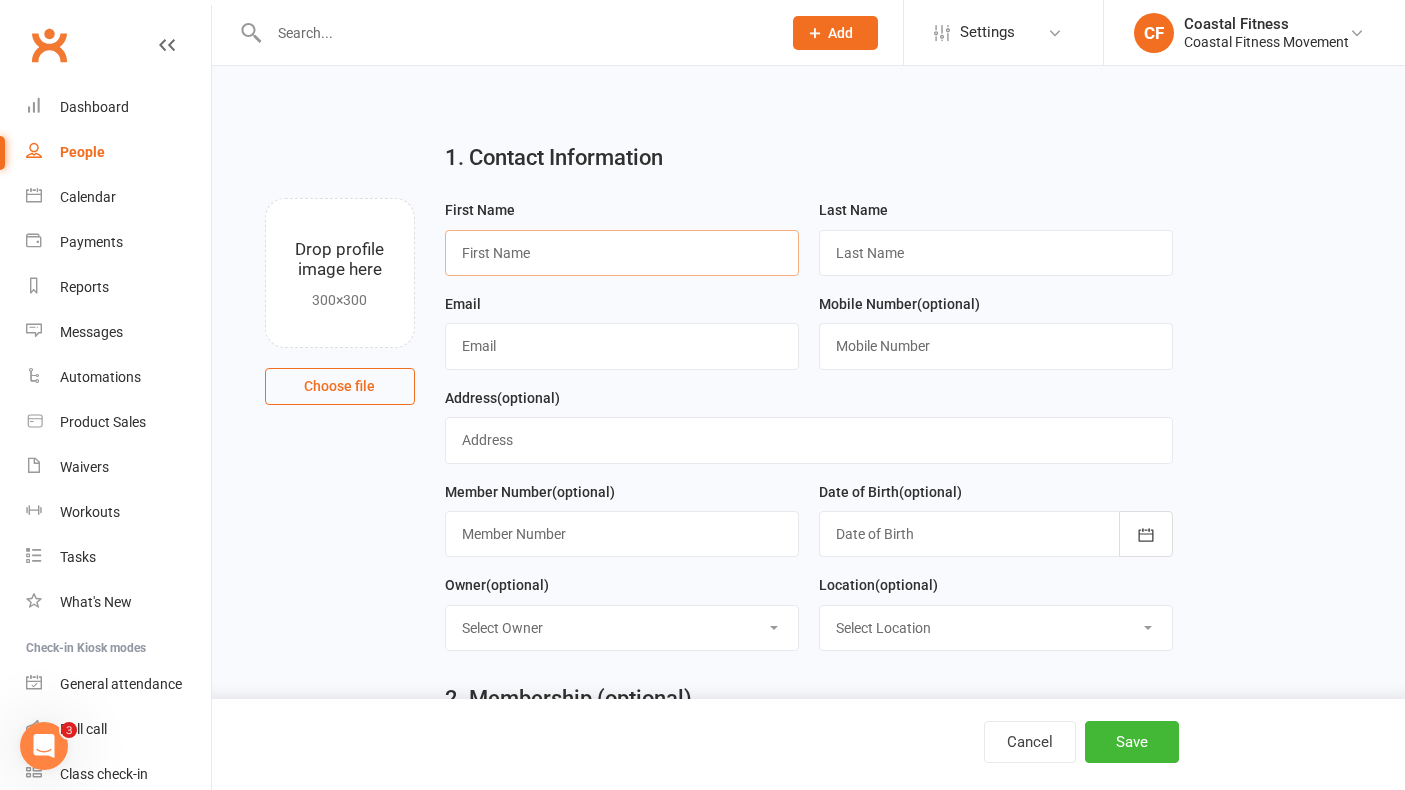 click at bounding box center [622, 253] 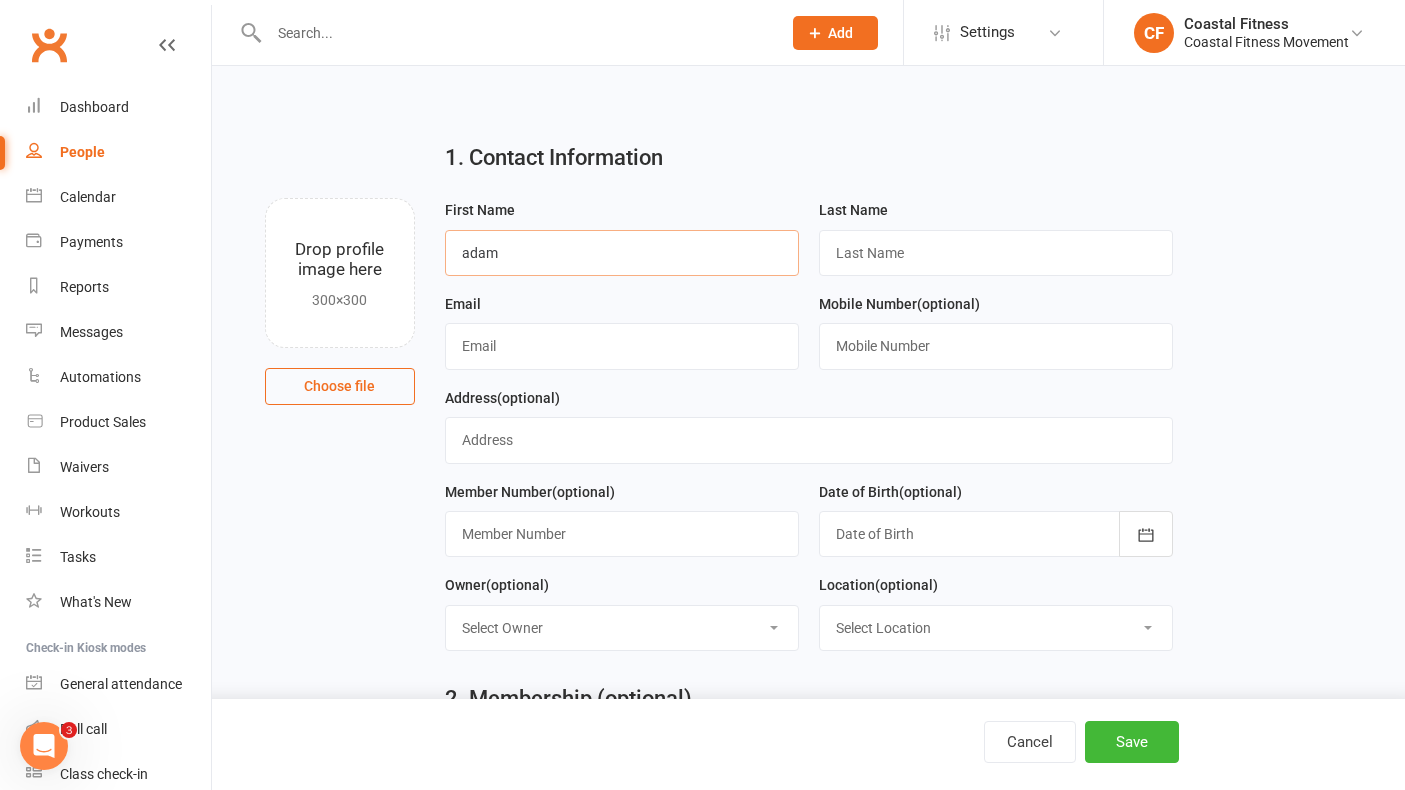 type on "adam" 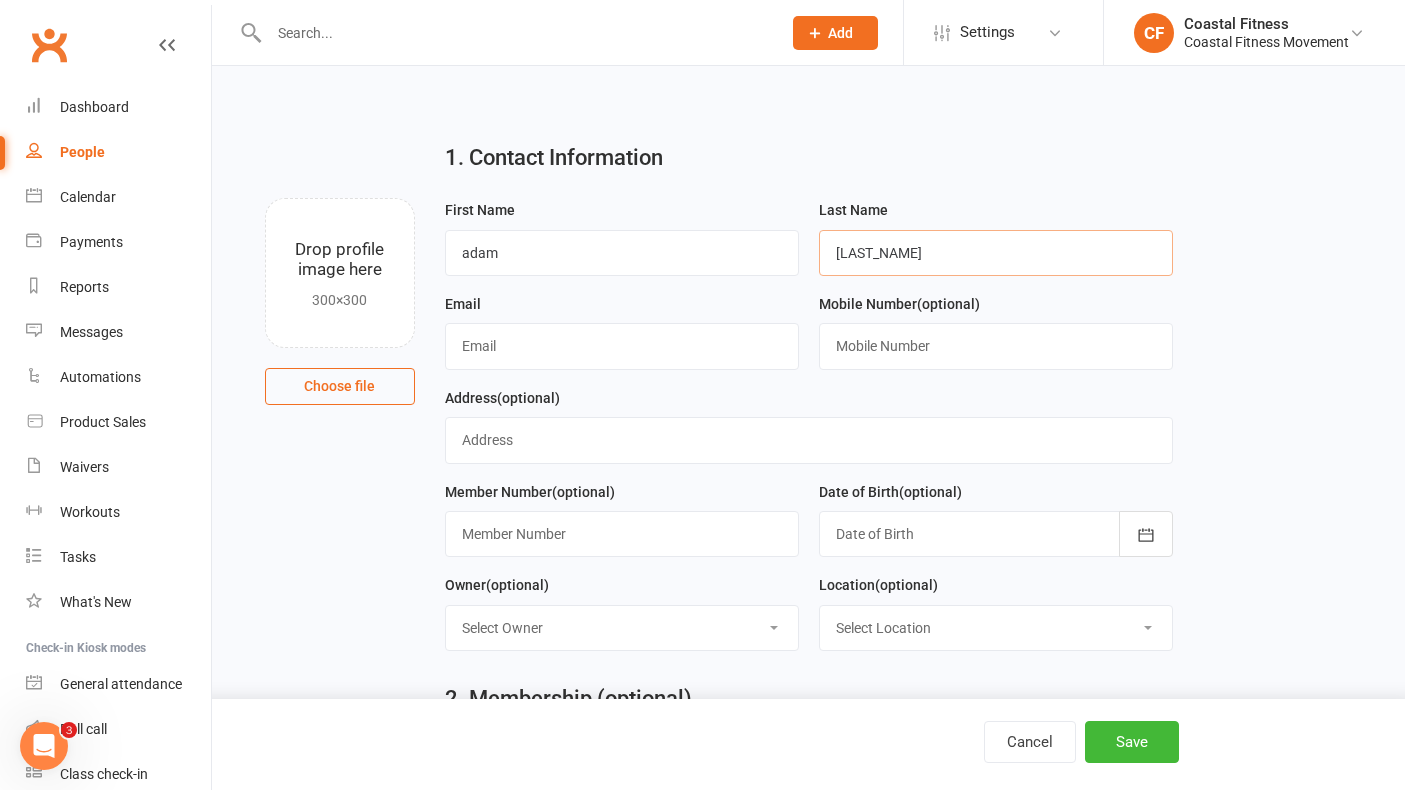type on "[LAST_NAME]" 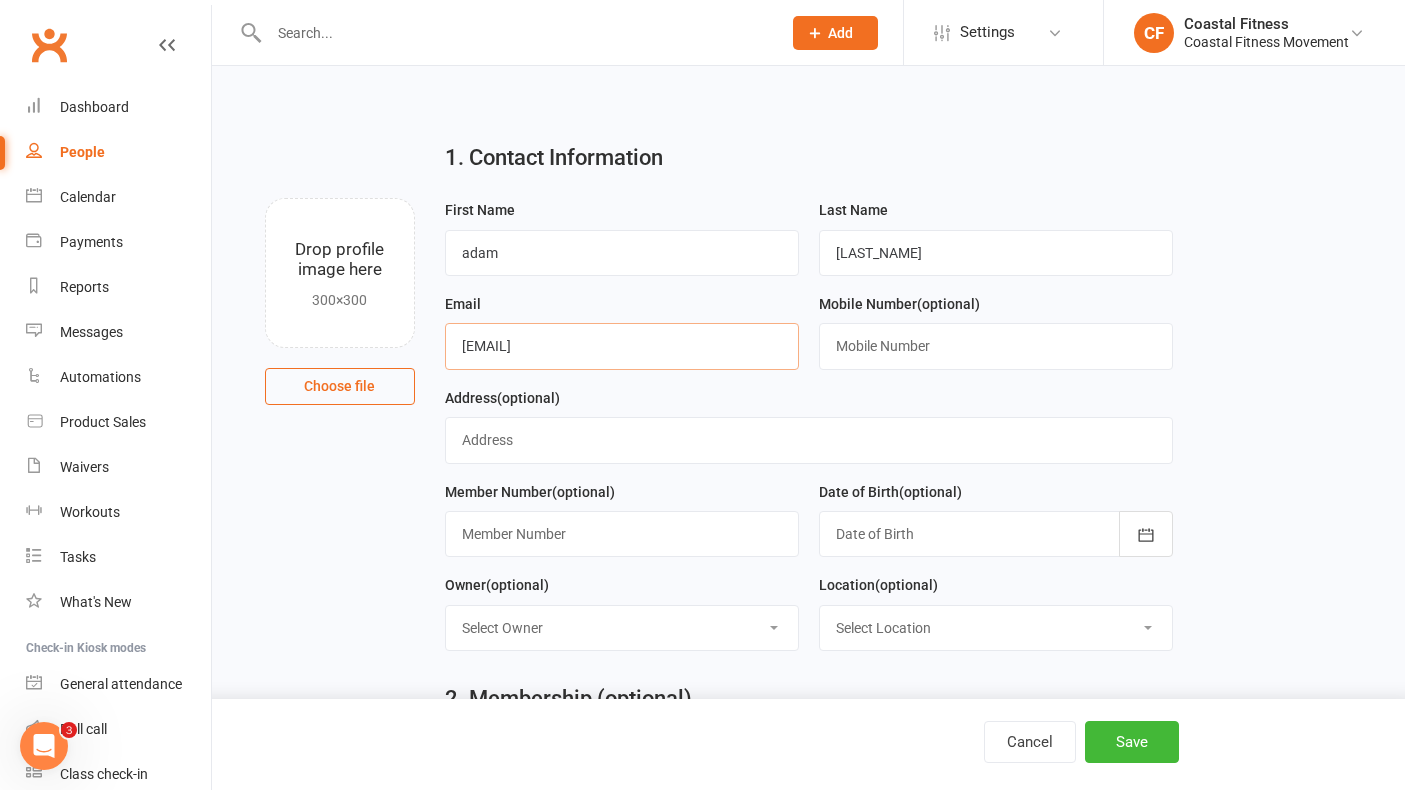 type on "[EMAIL]" 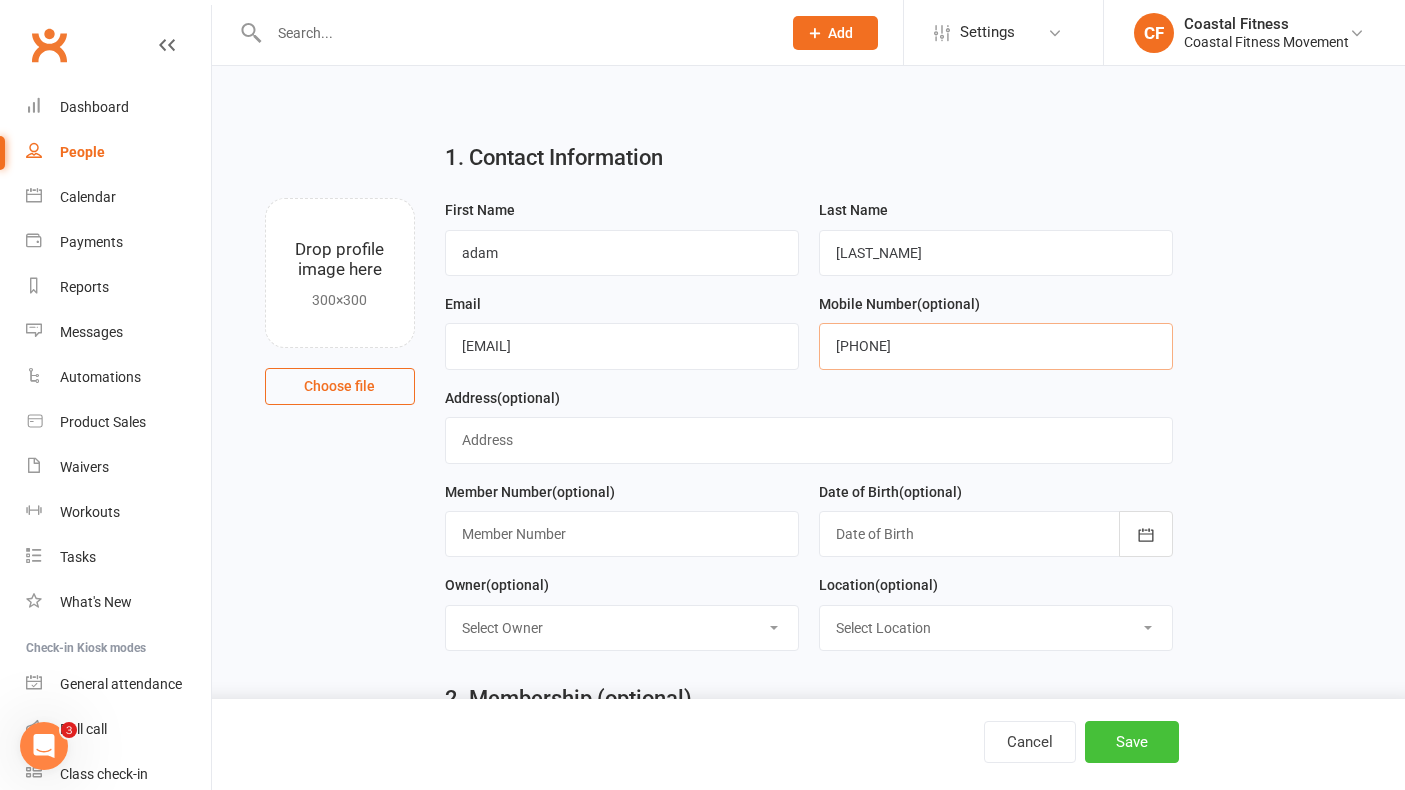type on "[PHONE]" 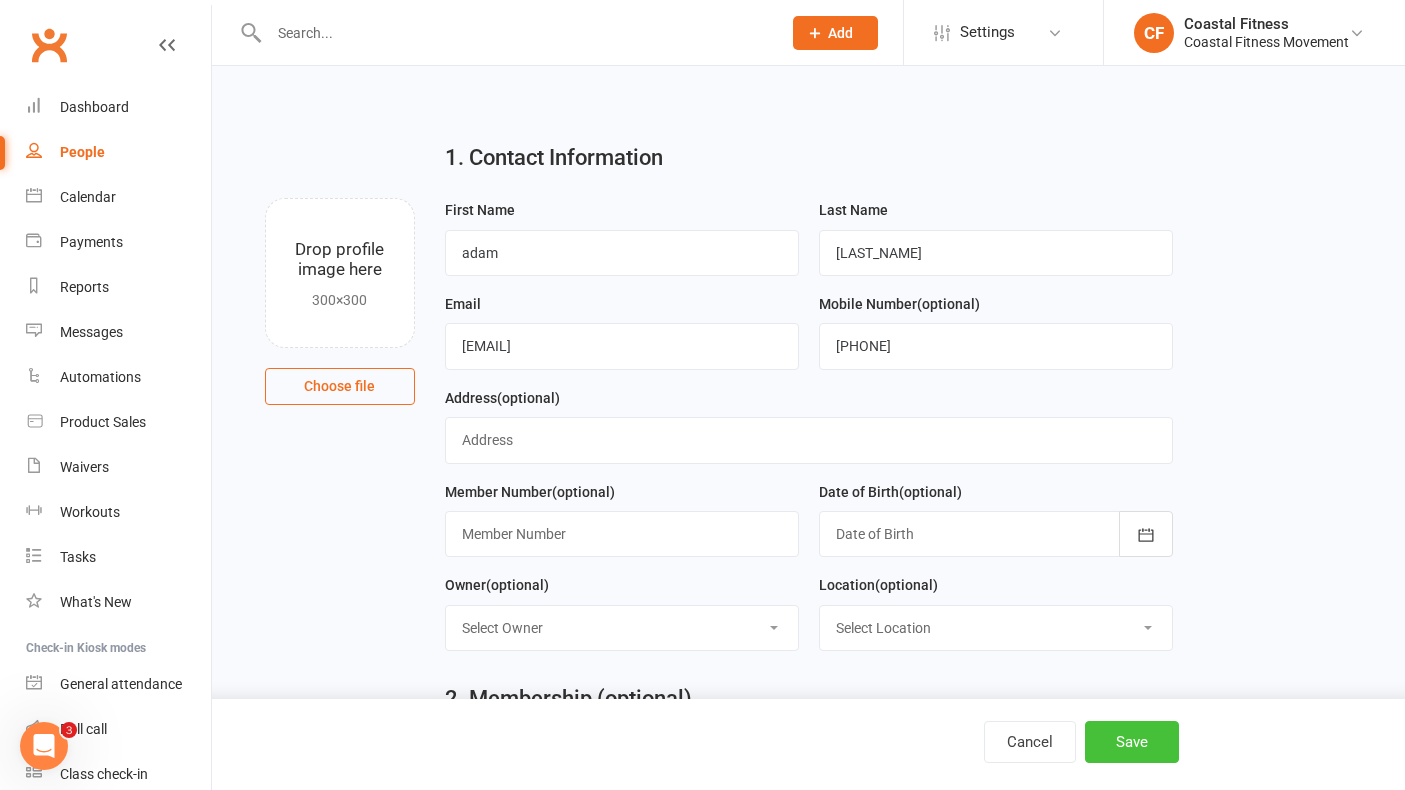 click on "Save" at bounding box center [1132, 742] 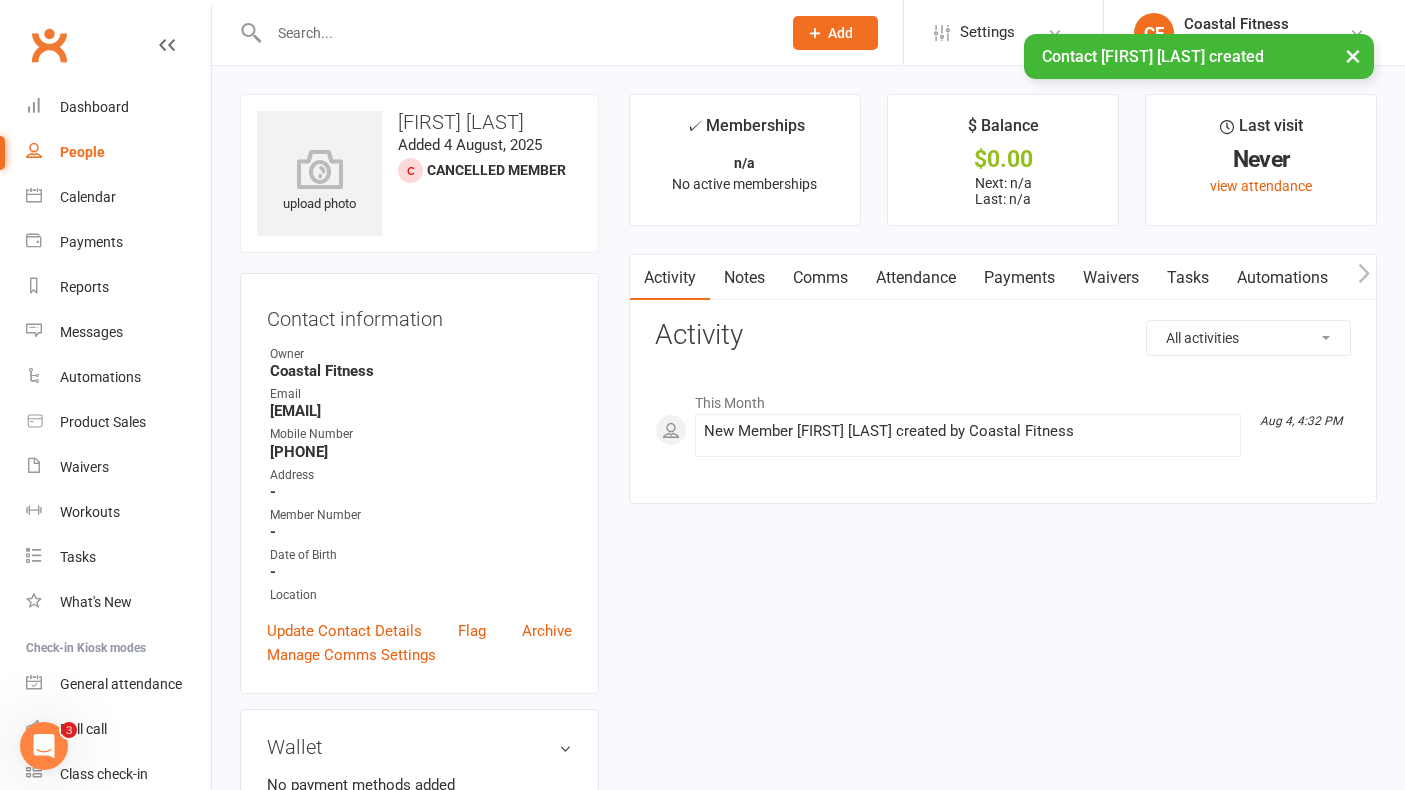 click on "Waivers" at bounding box center (1111, 278) 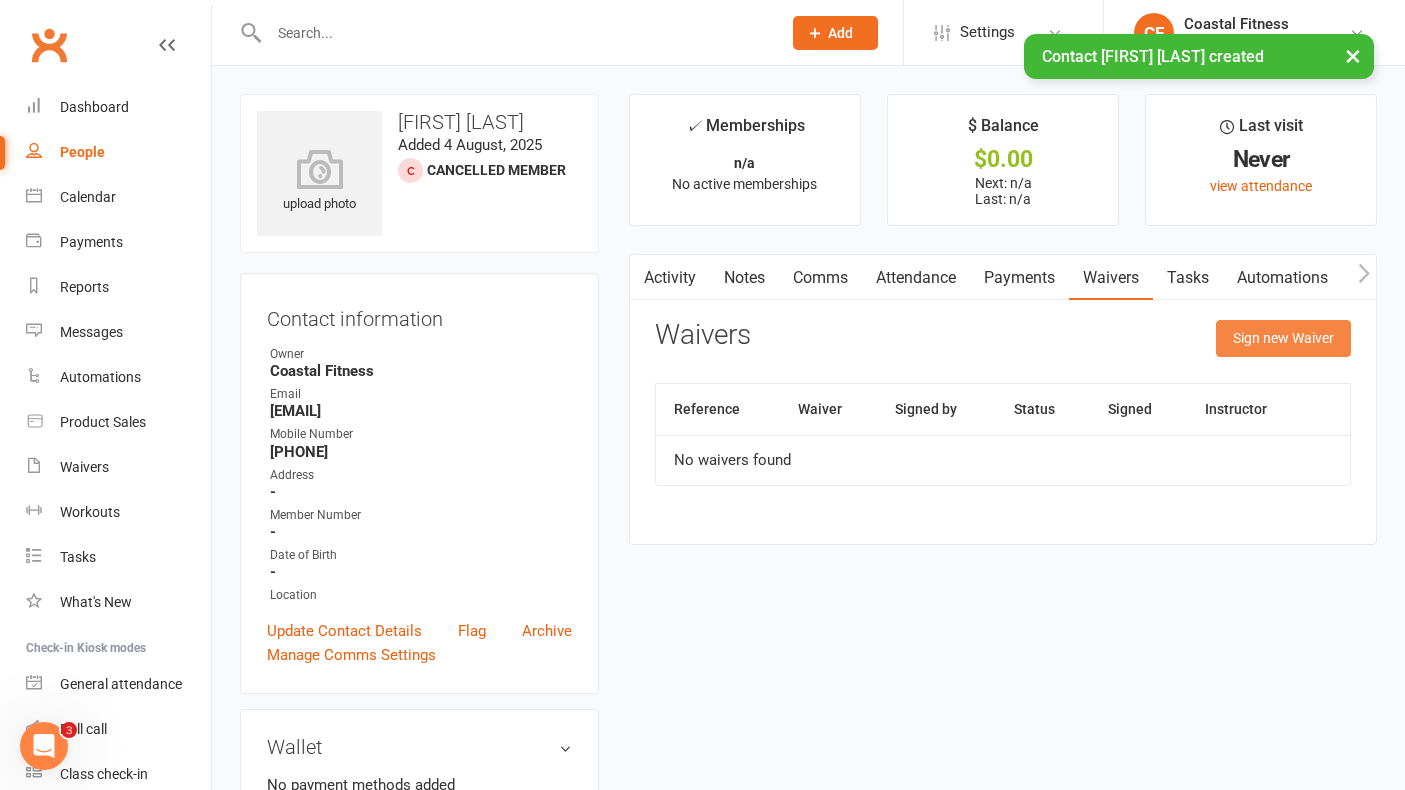 click on "Sign new Waiver" at bounding box center (1283, 338) 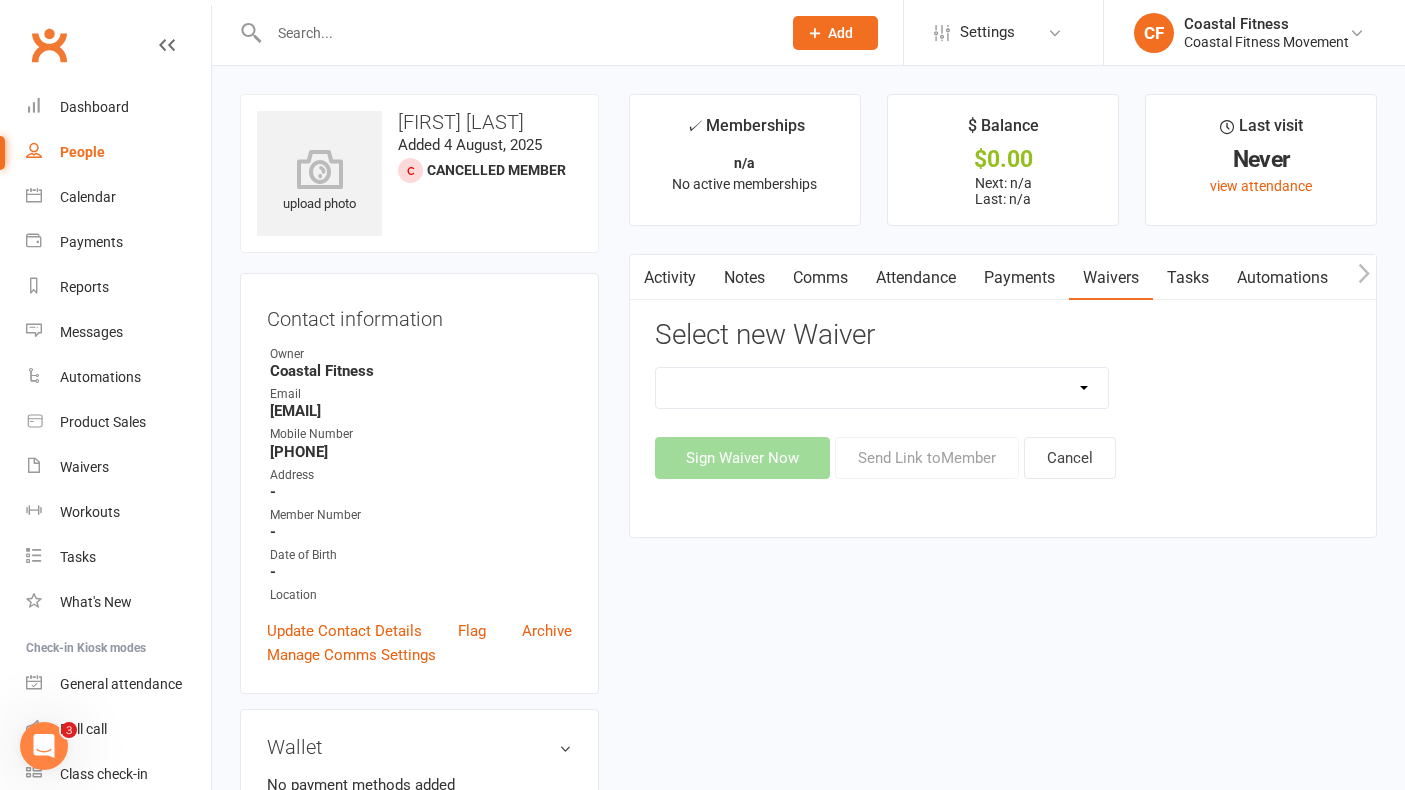 click on "5 x SAUNA PASS 7 DAY CASUAL PASS 7 DAY FREE TRIAL BRING A FRIEND FOR FREE BRONZE MEMBERSHIP CASUAL SESSION CFM FITNESS PASSPORT MEMBERSHIP CFM FITNESS PASSPORT RENEWAL CHALLENGE - FP CHALLENGE - NON MEMBERS EDEN SPA HOUSE EXTENDED ACCESS GOLD FORTNIGHTLY MEMBERSHIP GOLD MEMBERSHIP MULTI SESSION PASS PLATINUM MEMBERSHIP SAUNA PASS SILVER MEMBERSHIP STUDENT GOLD MEMBERSHIP TWILIGHT MEMBERSHIP XMAS PARTY" at bounding box center [882, 388] 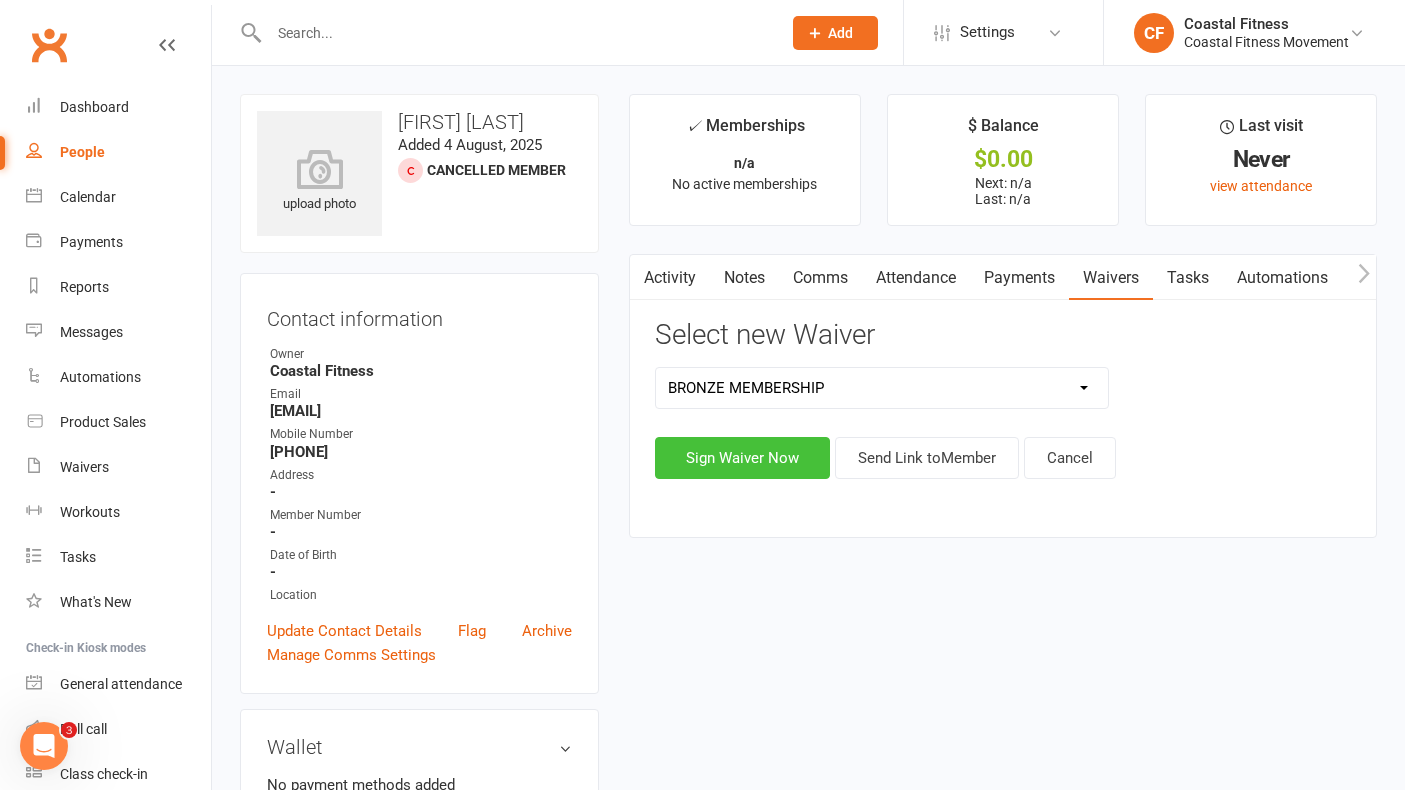 click on "Sign Waiver Now" at bounding box center (742, 458) 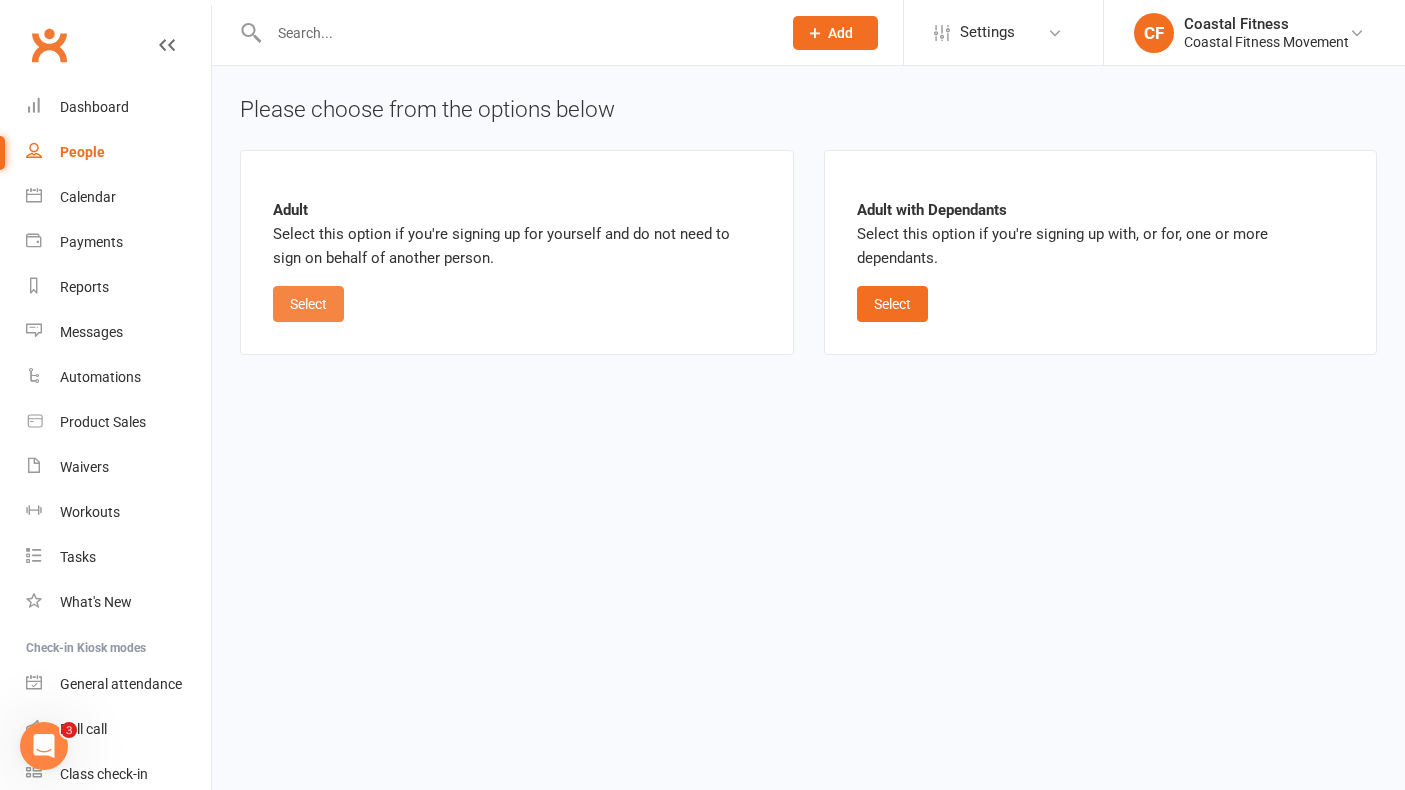 click on "Select" at bounding box center [308, 304] 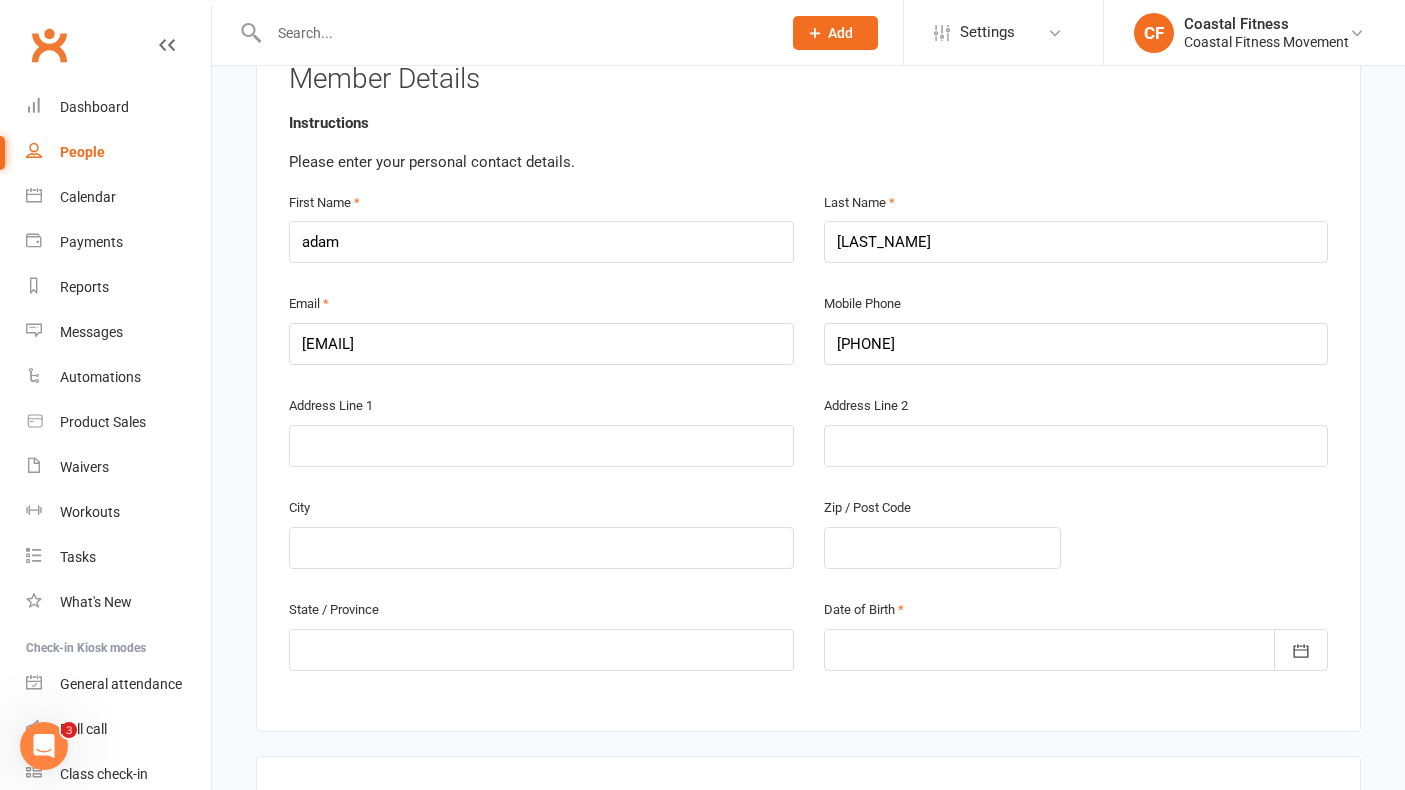 scroll, scrollTop: 389, scrollLeft: 0, axis: vertical 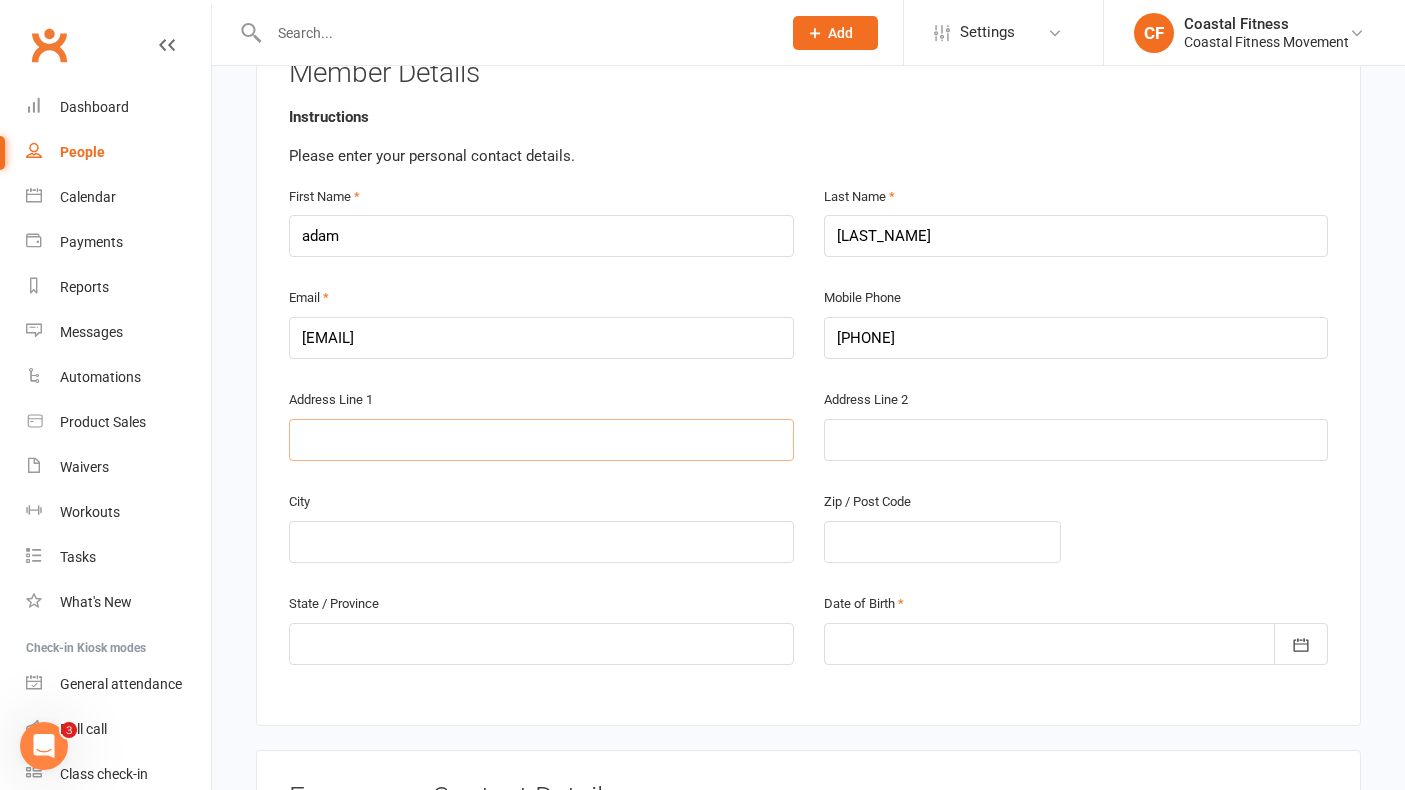 click at bounding box center [541, 440] 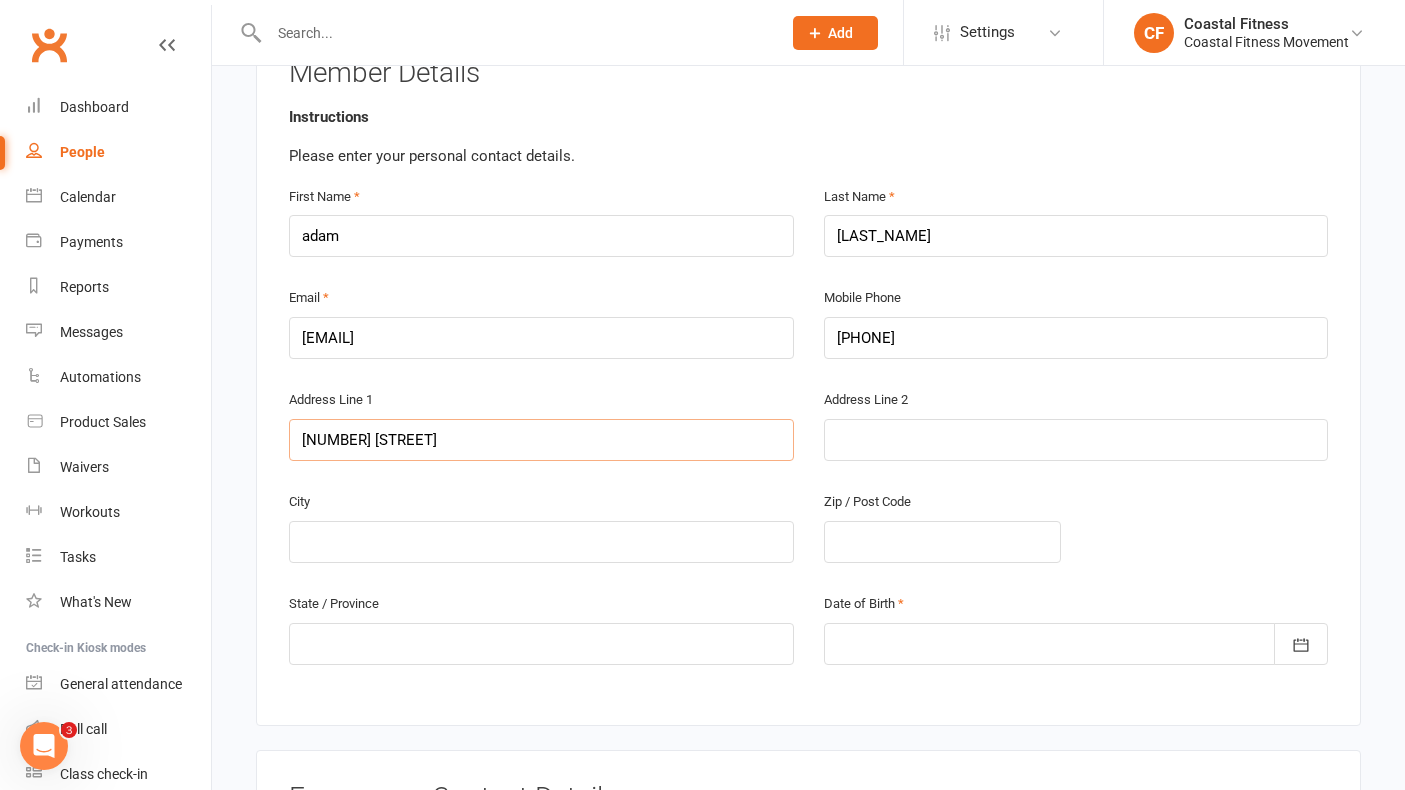 type on "[NUMBER] [STREET]" 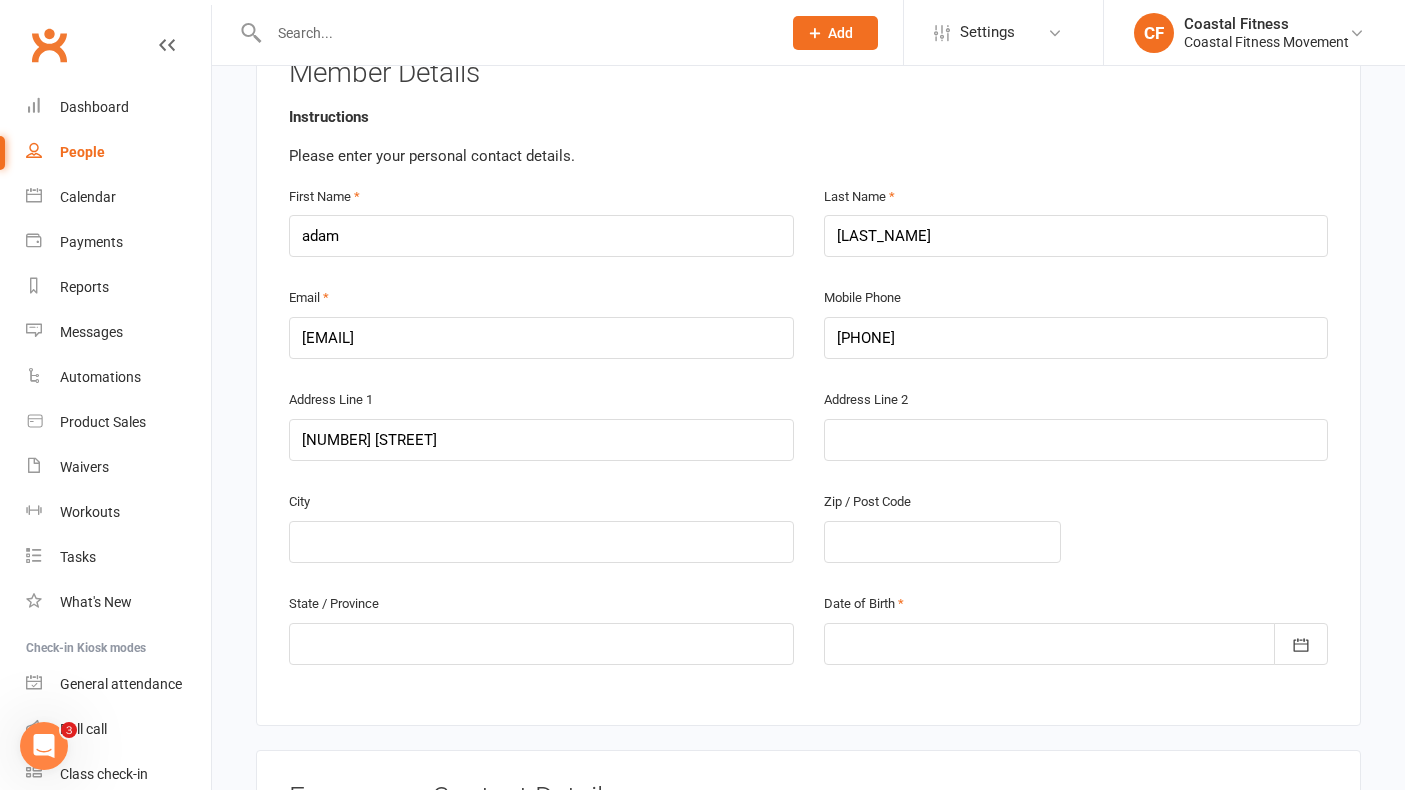 click at bounding box center [515, 33] 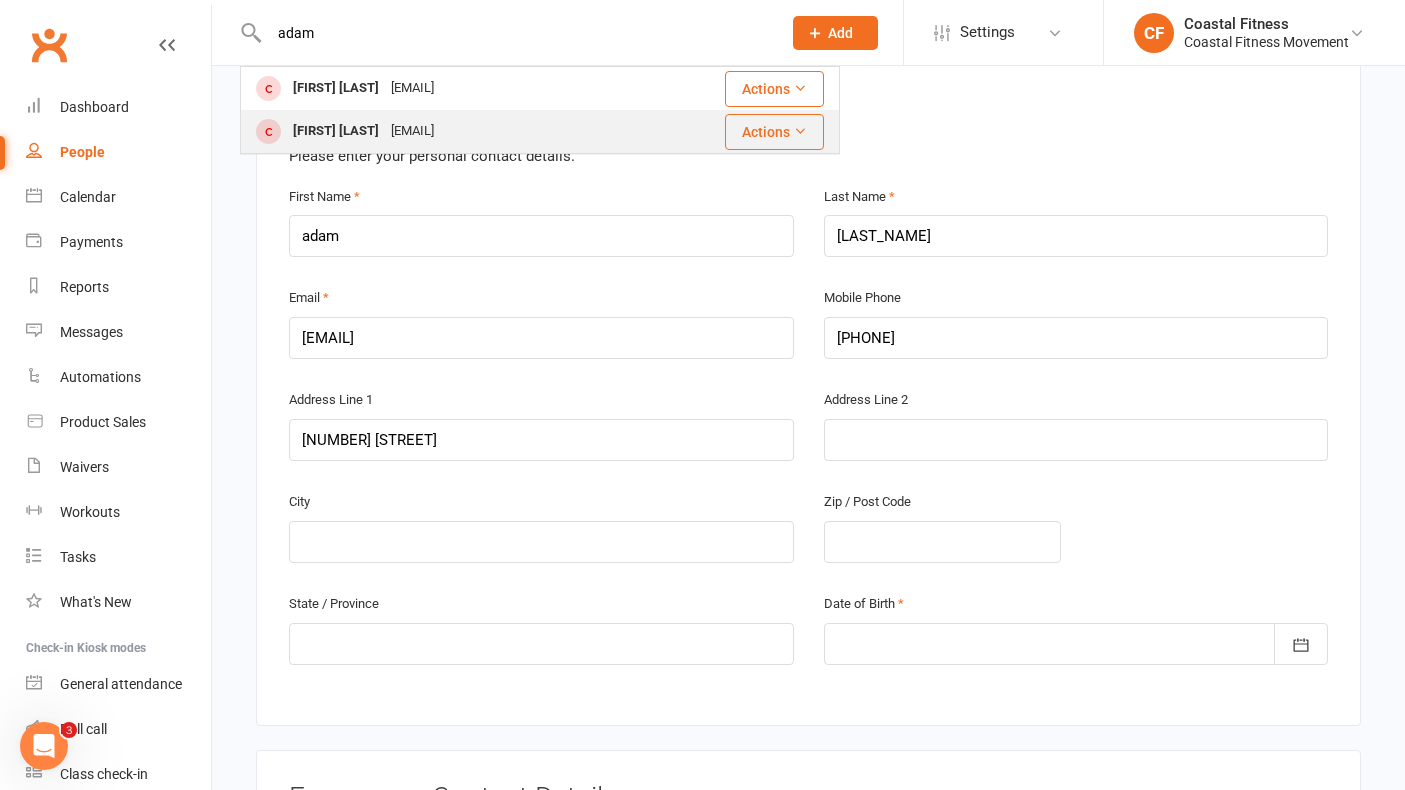 type on "adam" 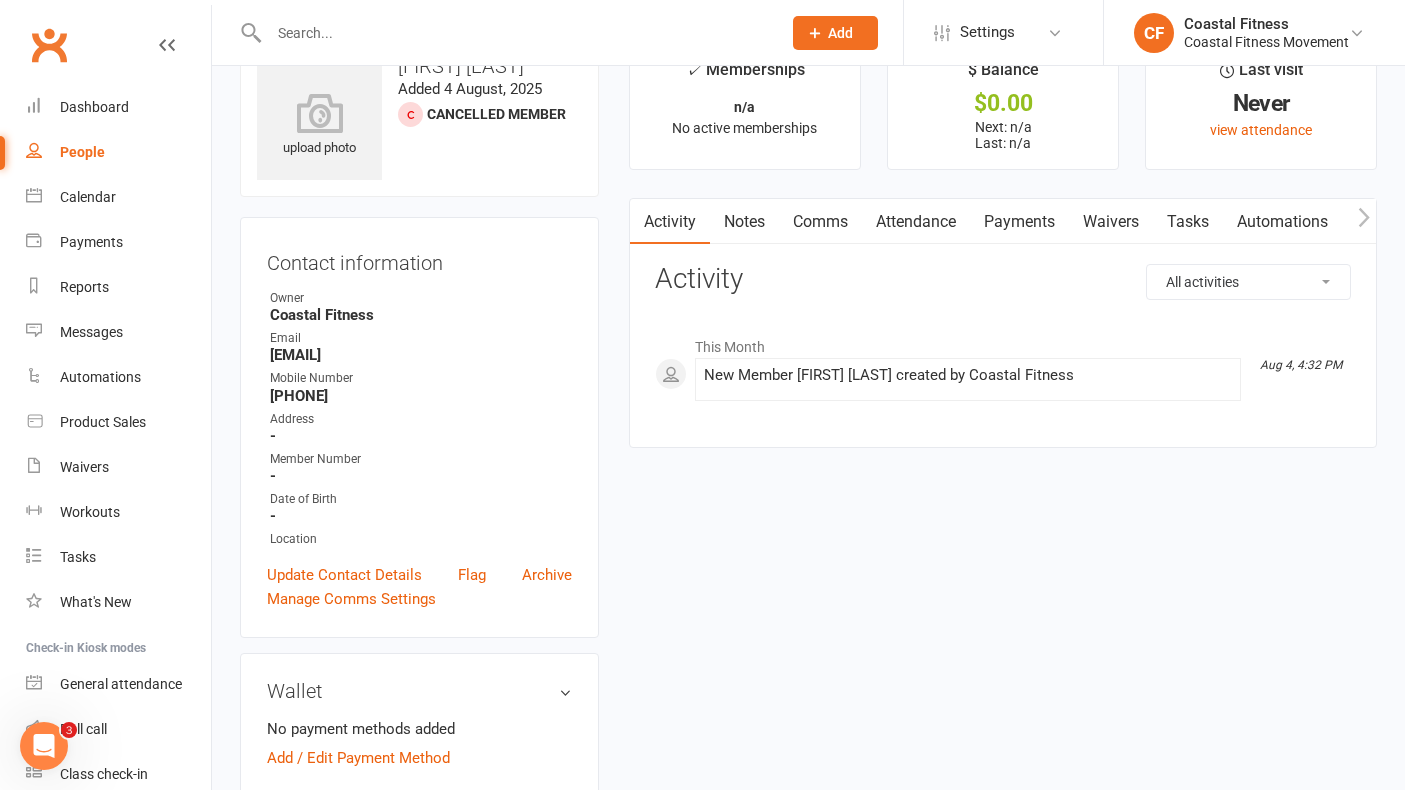 scroll, scrollTop: 0, scrollLeft: 0, axis: both 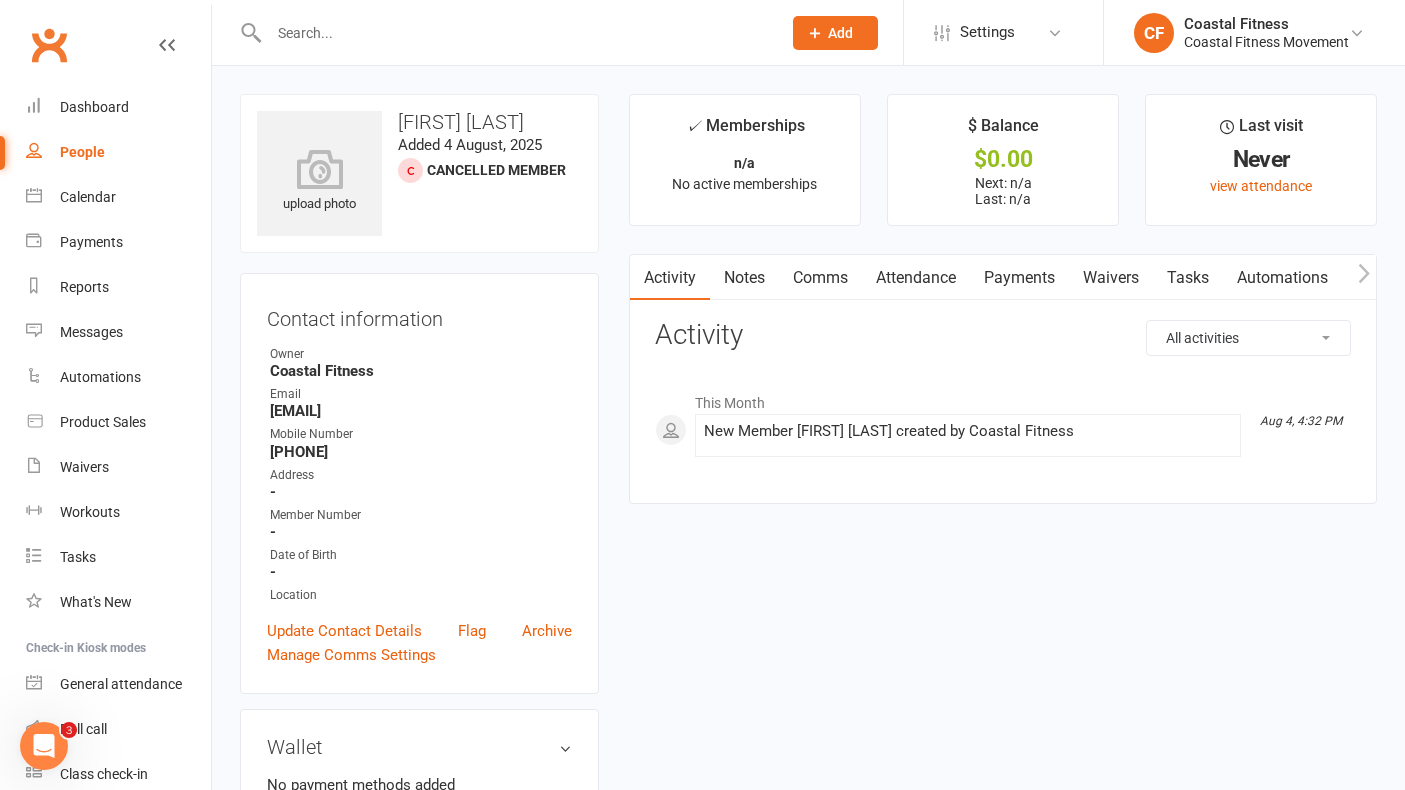 click at bounding box center [503, 32] 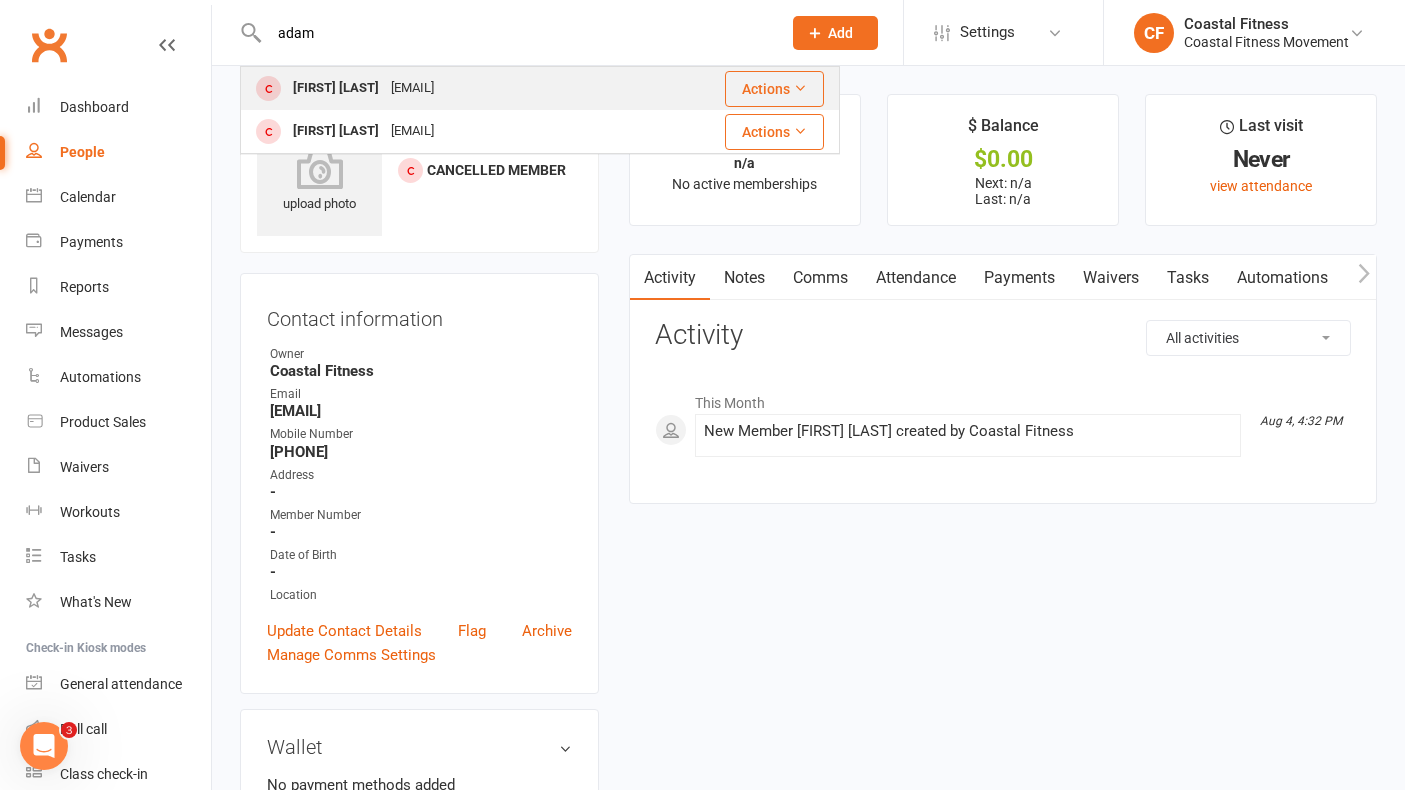 type on "adam" 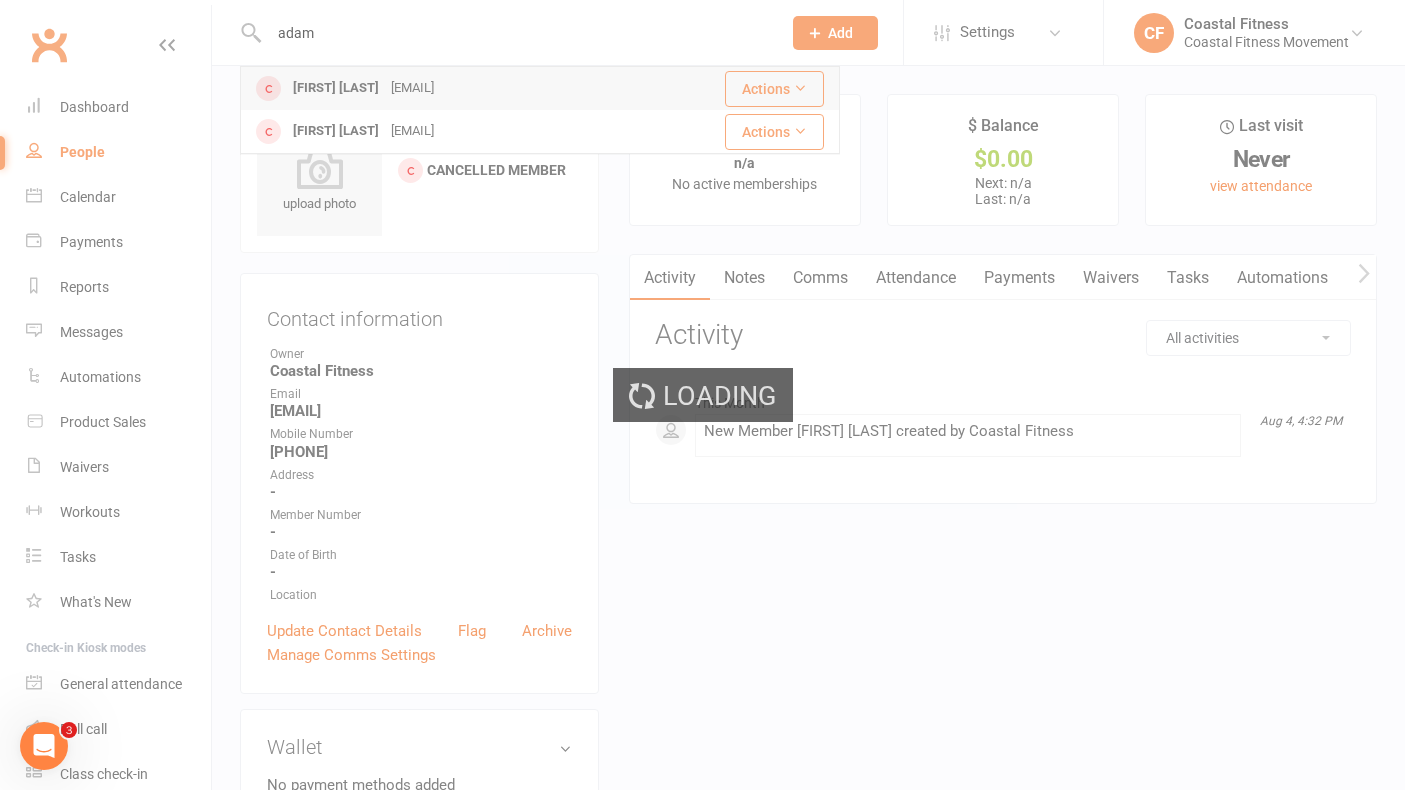 type 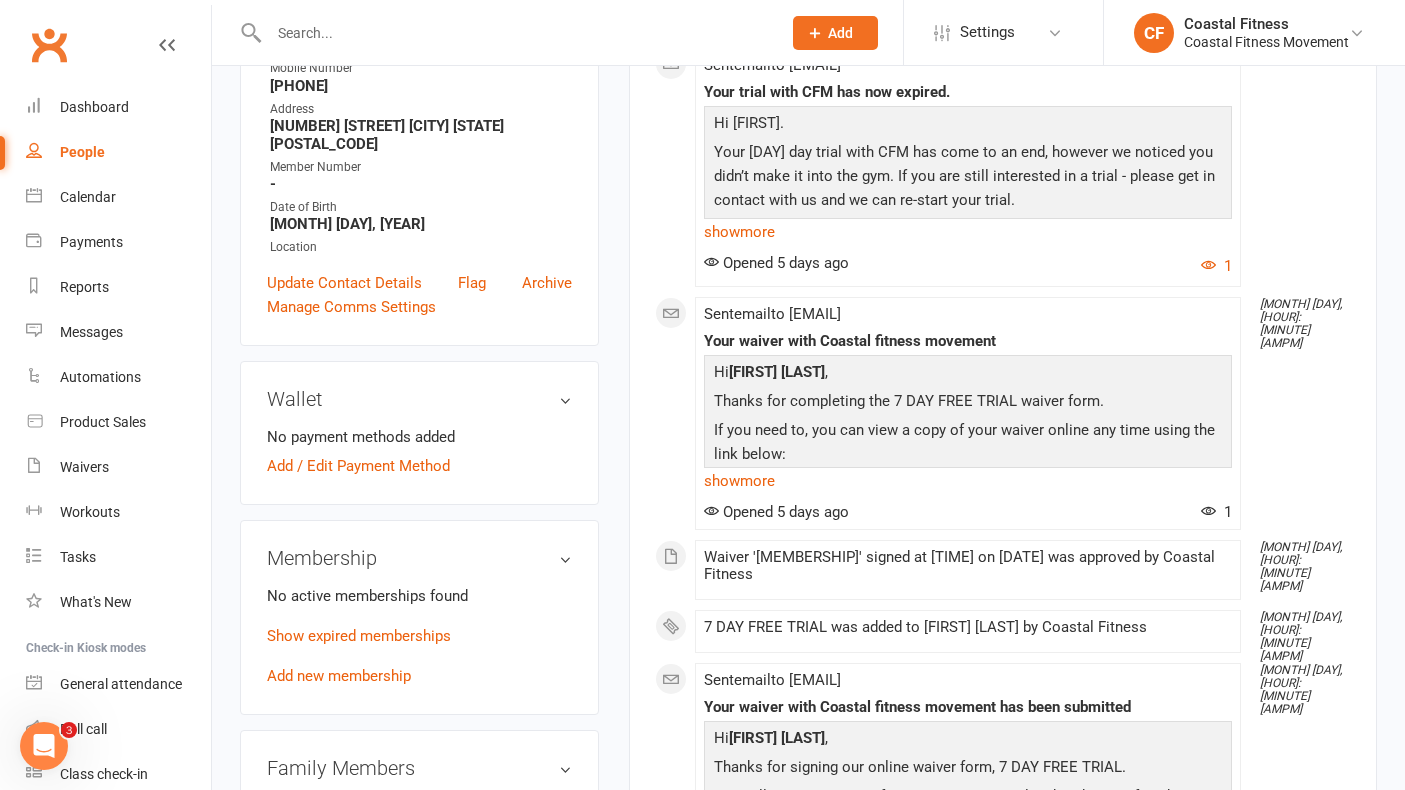 scroll, scrollTop: 376, scrollLeft: 0, axis: vertical 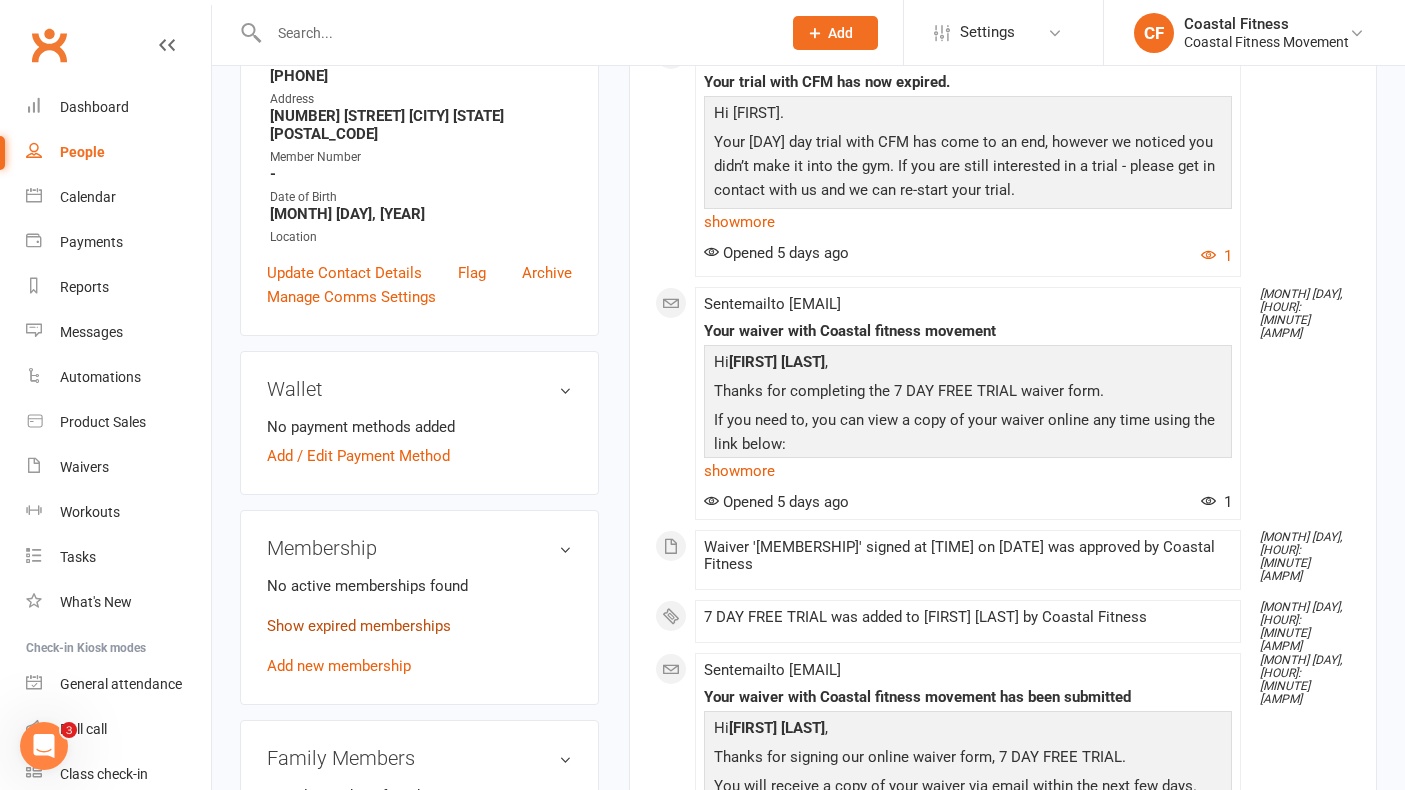 click on "Show expired memberships" at bounding box center (359, 626) 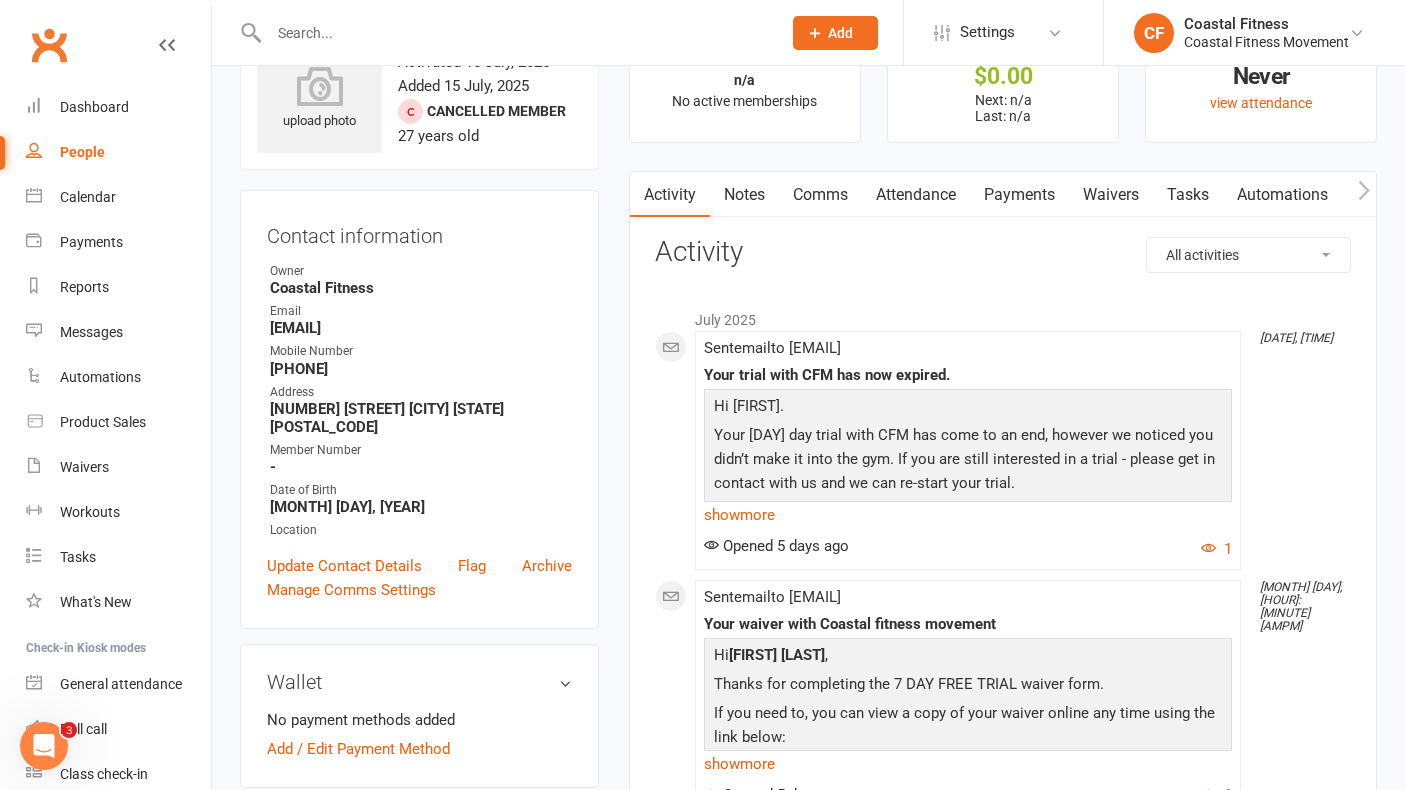 scroll, scrollTop: 91, scrollLeft: 0, axis: vertical 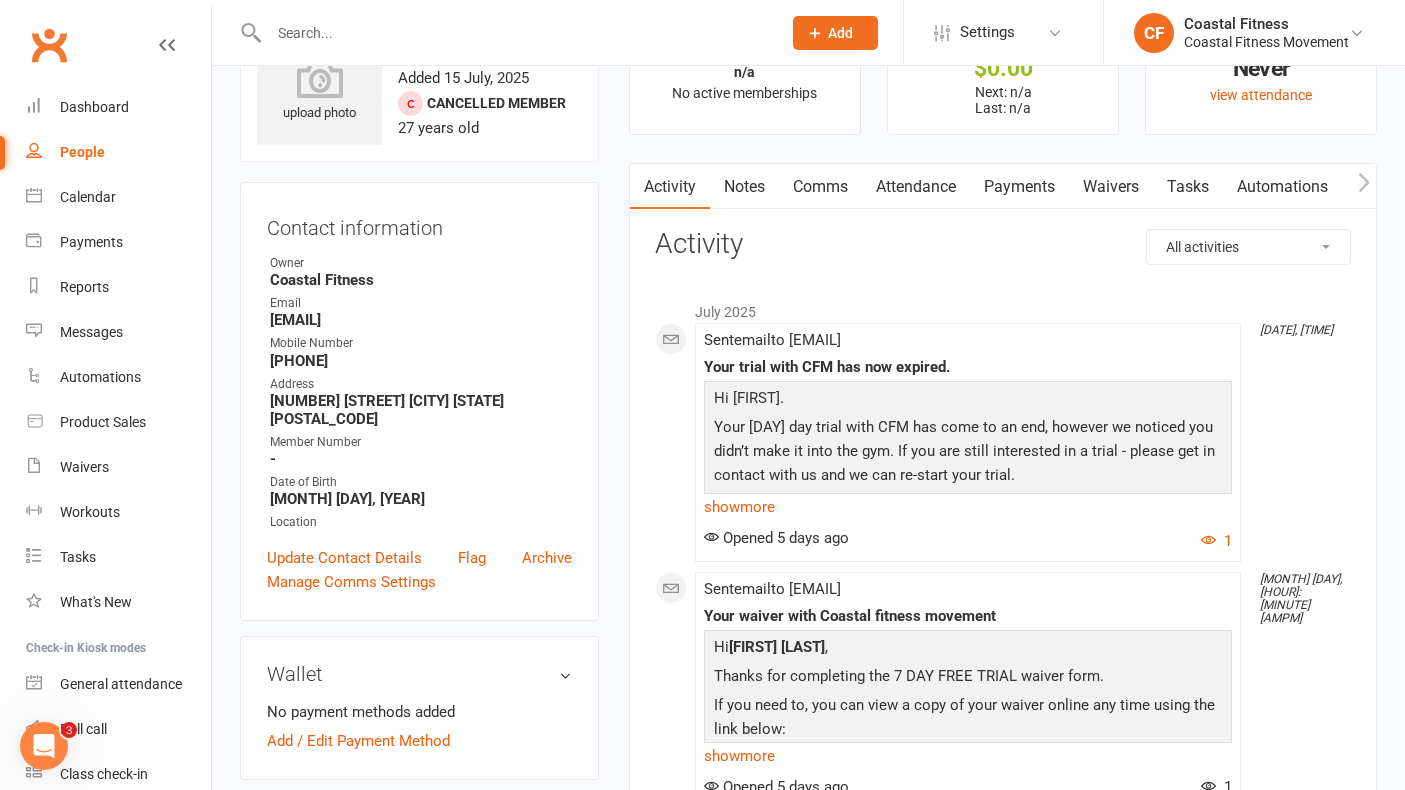 click on "Waivers" at bounding box center [1111, 187] 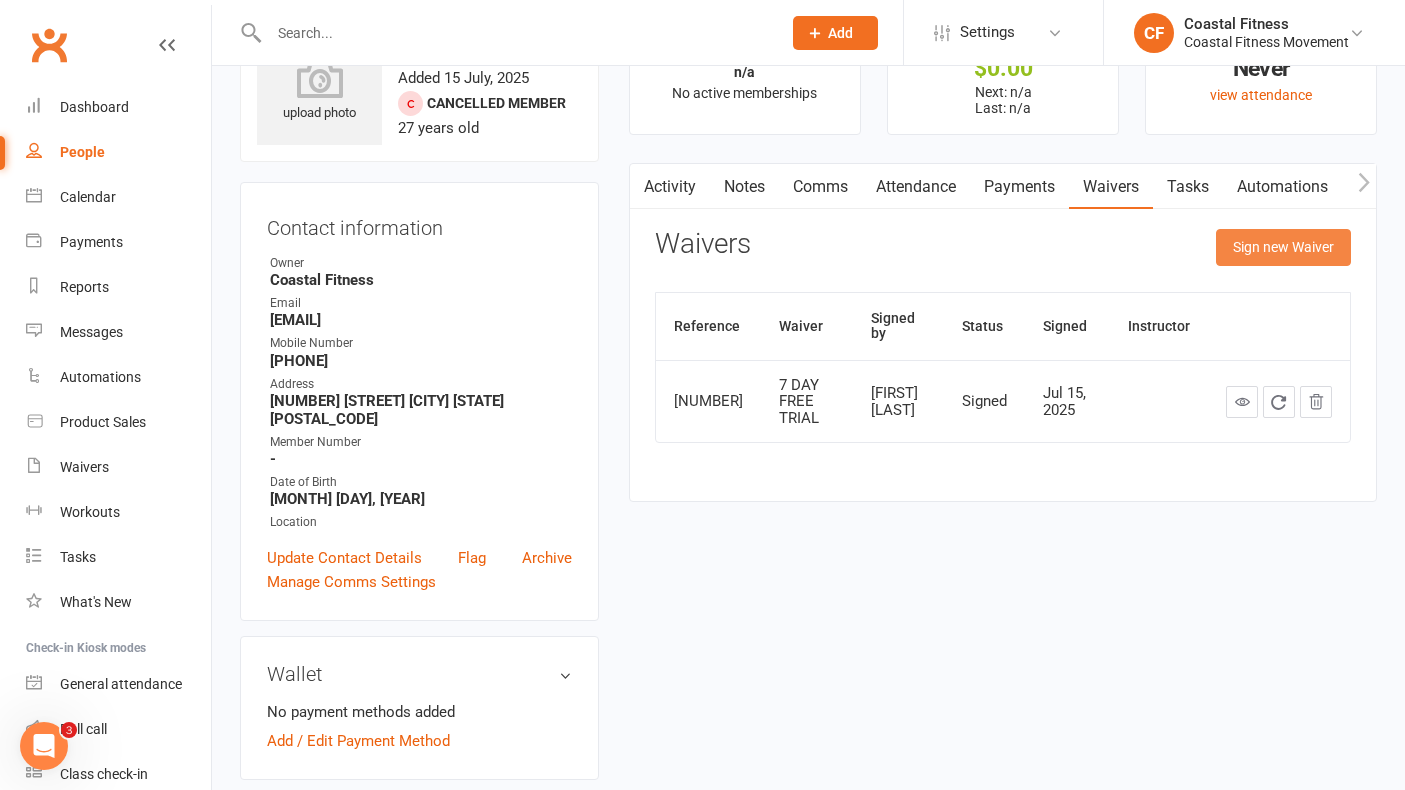click on "Sign new Waiver" at bounding box center [1283, 247] 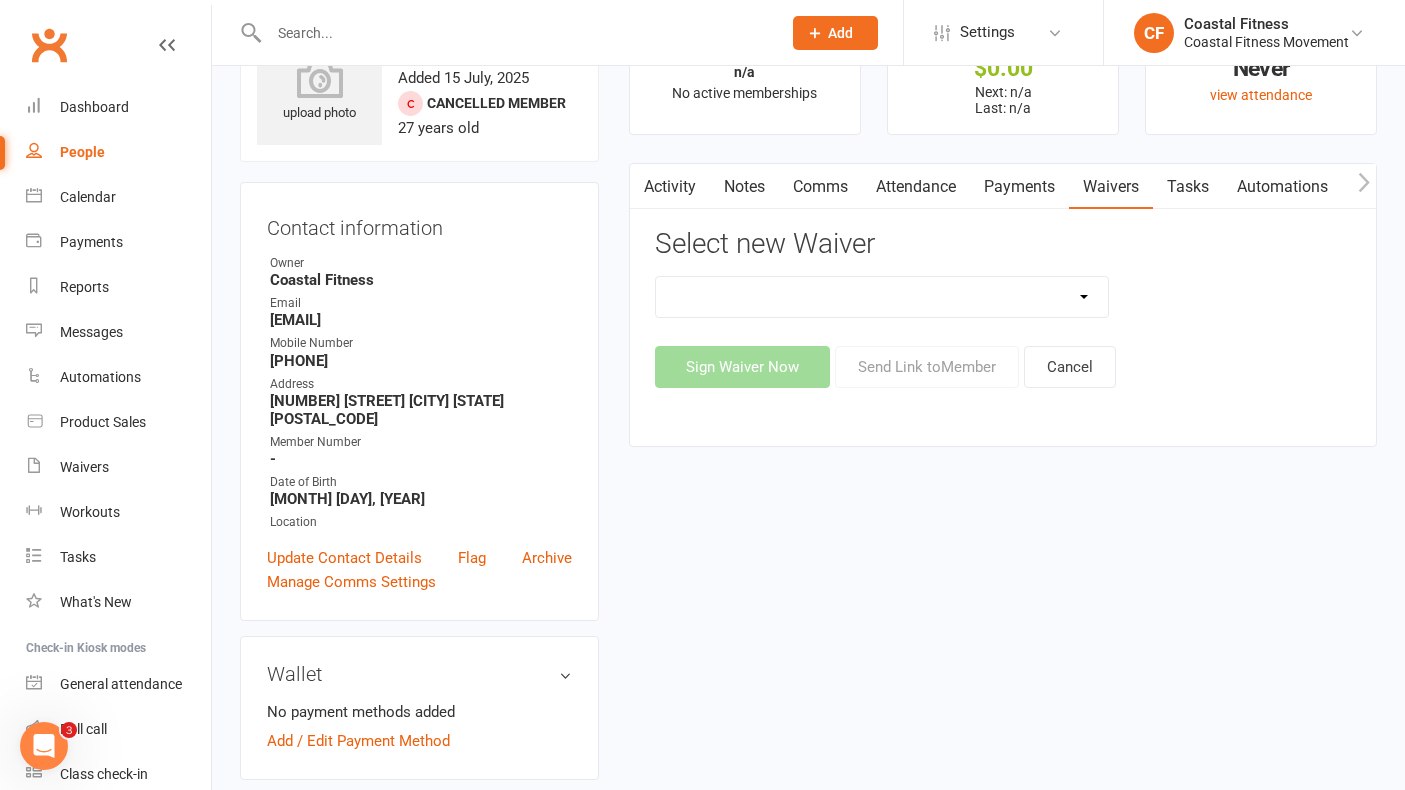 click on "5 x SAUNA PASS 7 DAY CASUAL PASS 7 DAY FREE TRIAL BRING A FRIEND FOR FREE BRONZE MEMBERSHIP CASUAL SESSION CFM FITNESS PASSPORT MEMBERSHIP CFM FITNESS PASSPORT RENEWAL CHALLENGE - FP CHALLENGE - NON MEMBERS EDEN SPA HOUSE EXTENDED ACCESS GOLD FORTNIGHTLY MEMBERSHIP GOLD MEMBERSHIP MULTI SESSION PASS PLATINUM MEMBERSHIP SAUNA PASS SILVER MEMBERSHIP STUDENT GOLD MEMBERSHIP TWILIGHT MEMBERSHIP XMAS PARTY" at bounding box center [882, 297] 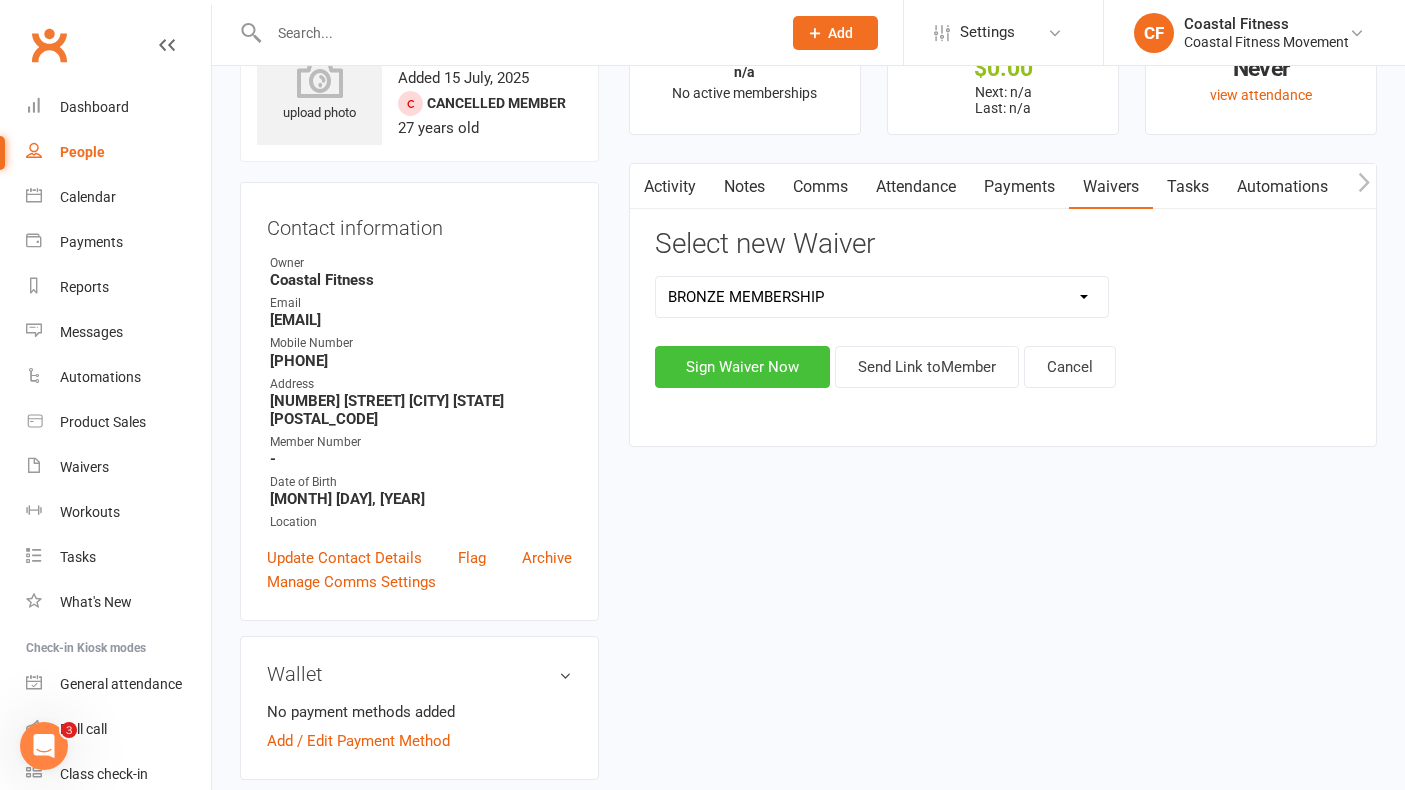 click on "Sign Waiver Now" at bounding box center (742, 367) 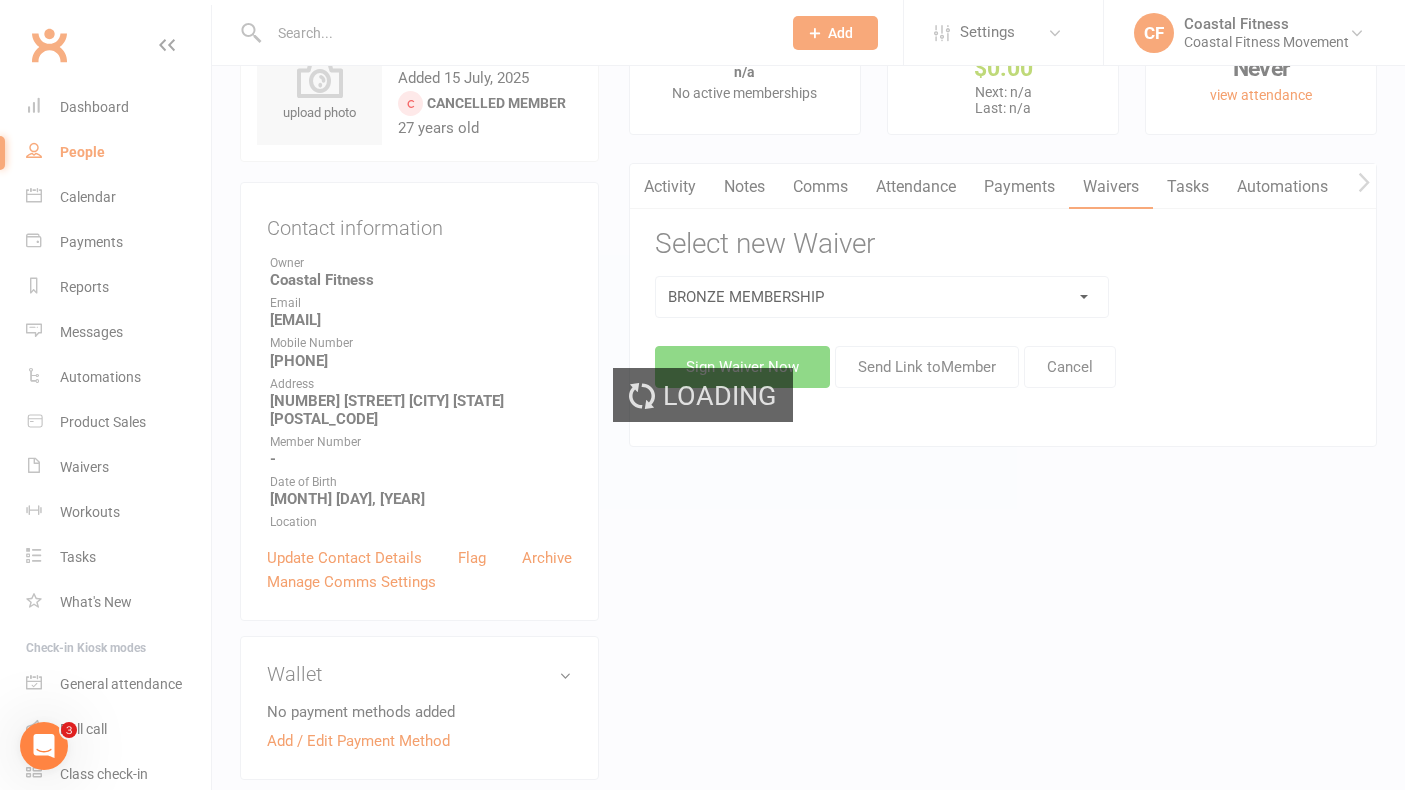scroll, scrollTop: 0, scrollLeft: 0, axis: both 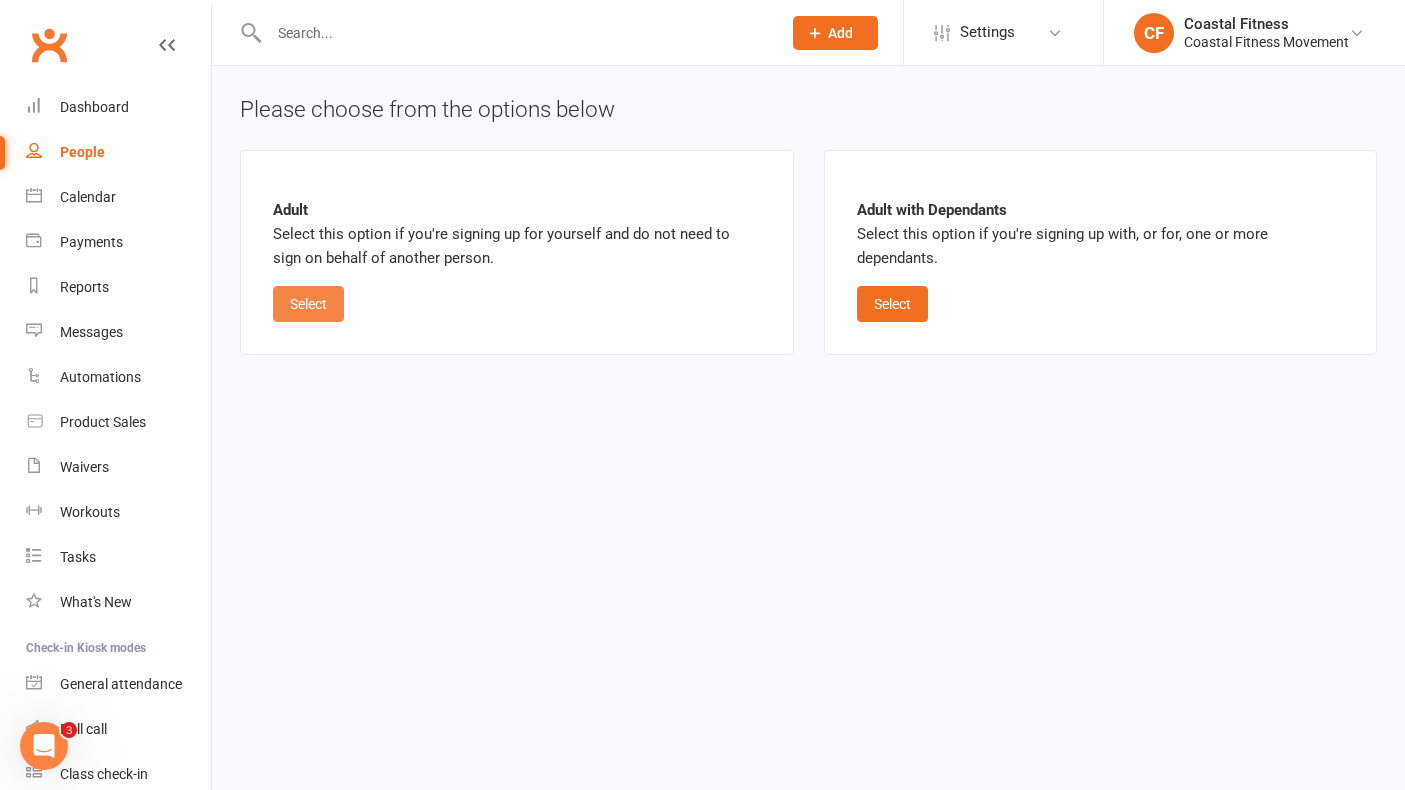 click on "Select" at bounding box center [308, 304] 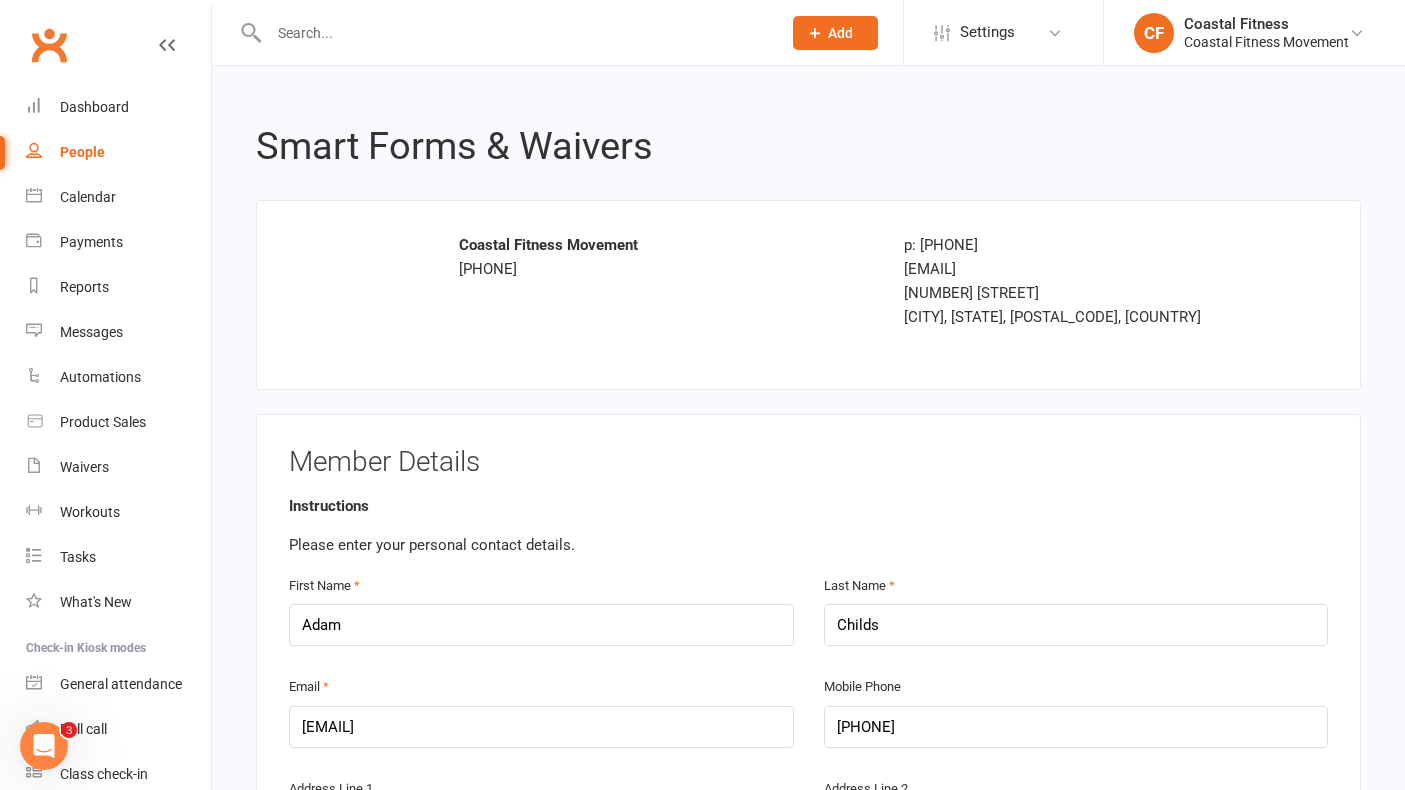 click on "Coastal Fitness Movement [PHONE] p: [PHONE] [EMAIL] [NUMBER] [STREET] [CITY], [STATE], [POSTAL_CODE], [COUNTRY]" at bounding box center [808, 295] 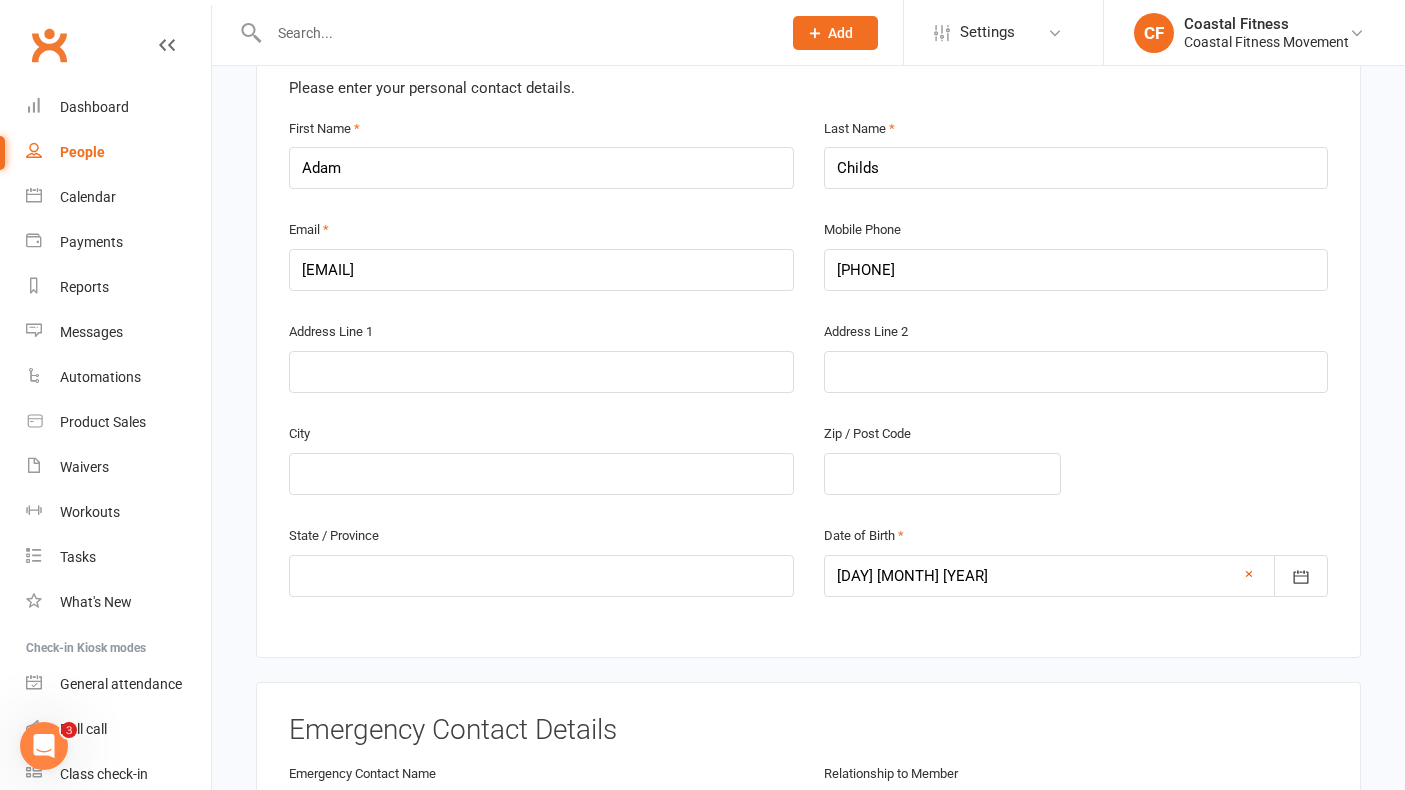 scroll, scrollTop: 480, scrollLeft: 0, axis: vertical 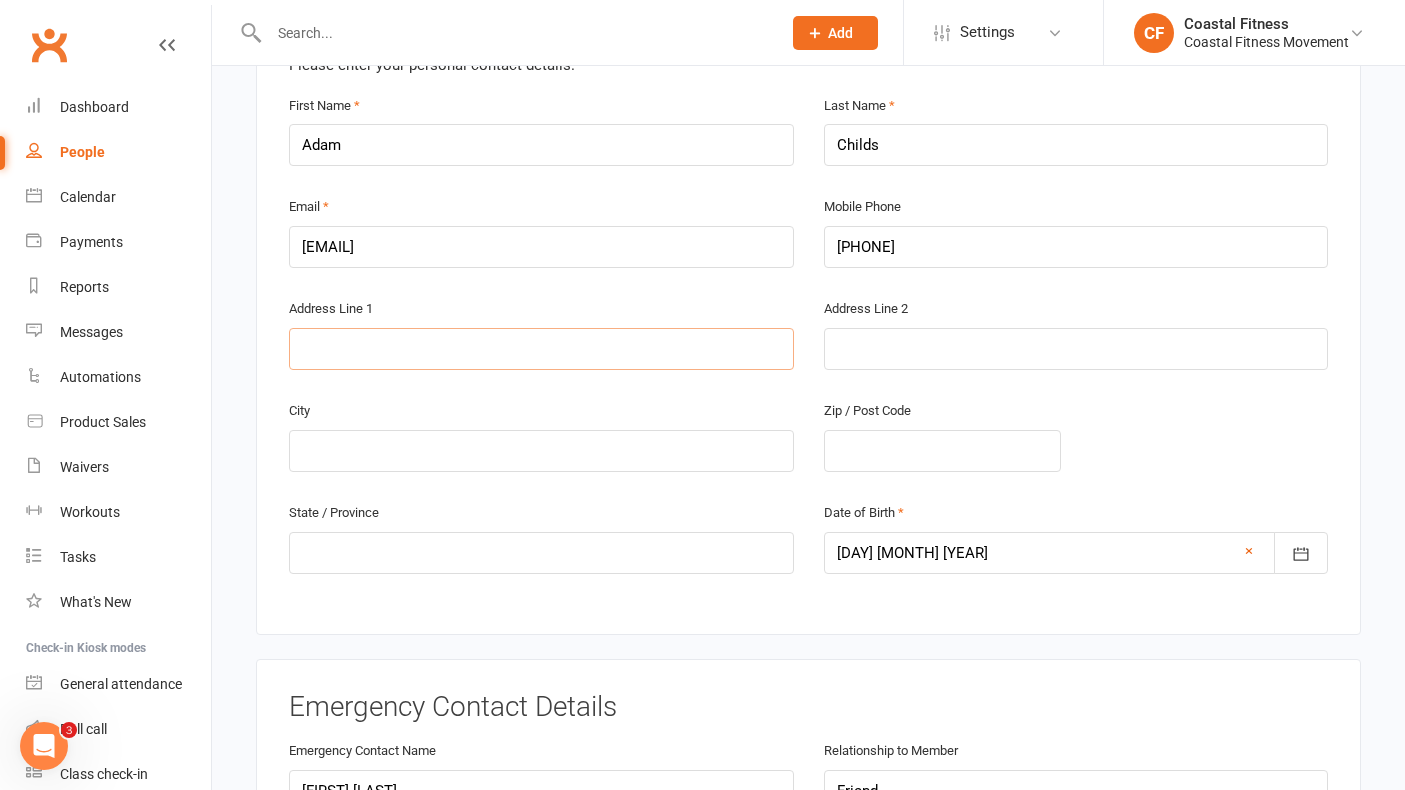 click at bounding box center [541, 349] 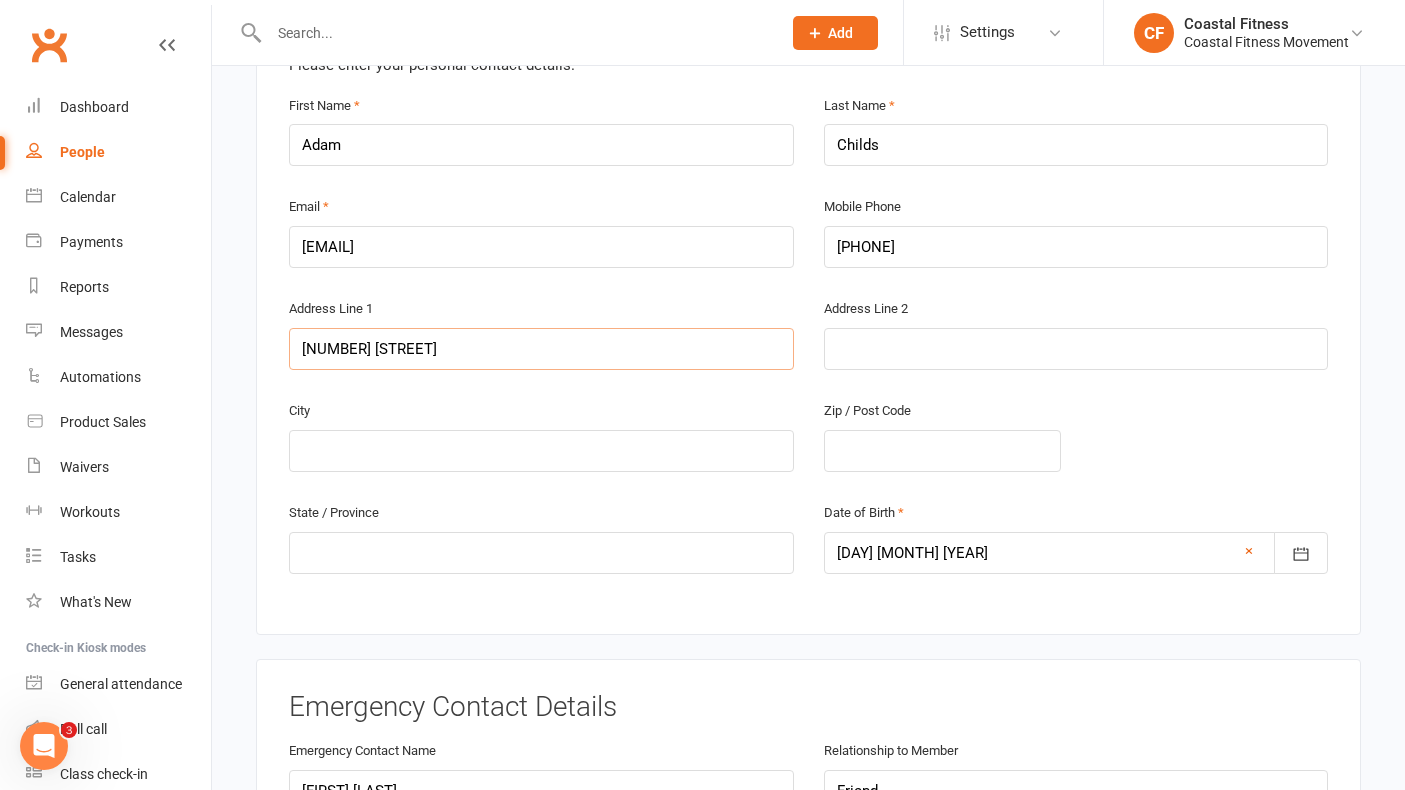 type on "[NUMBER] [STREET]" 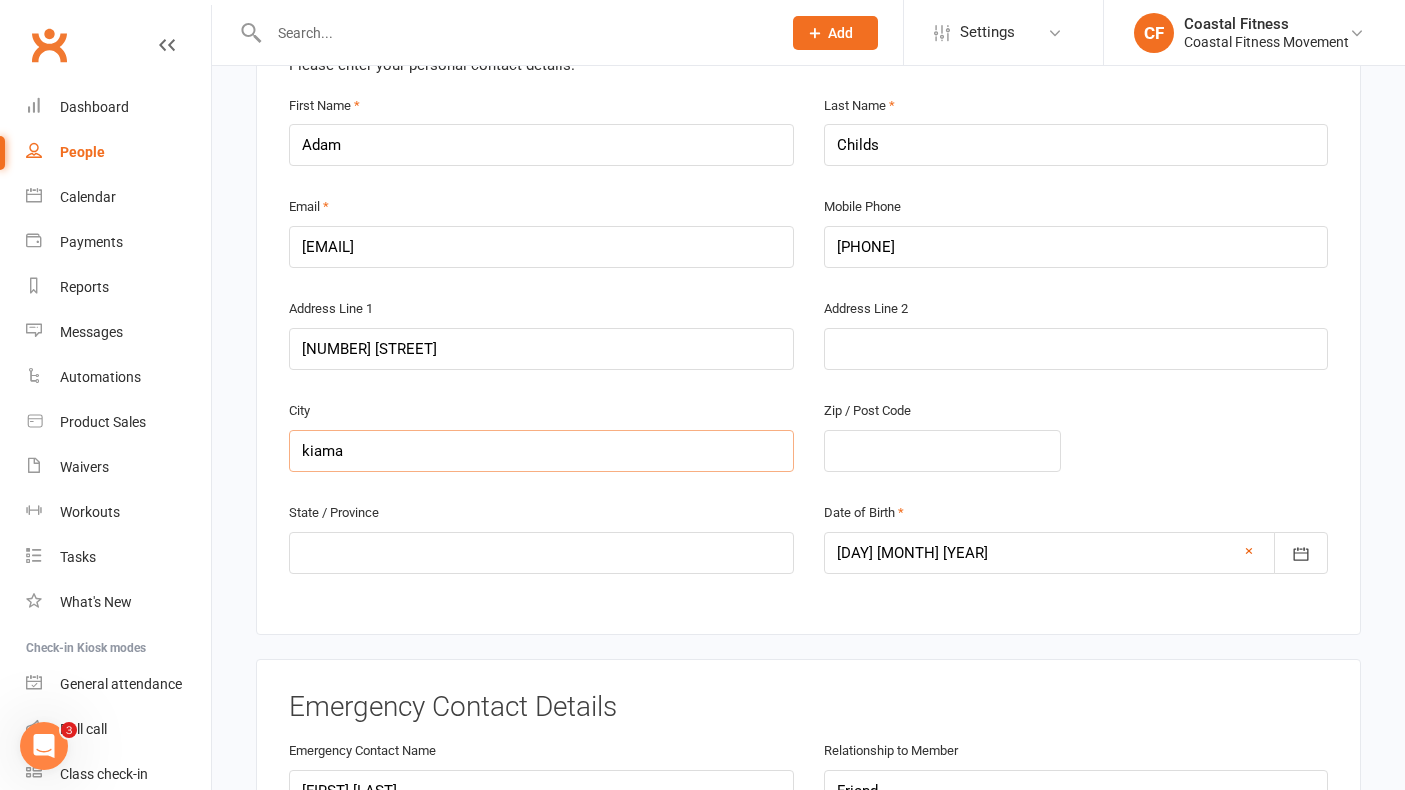 type on "kiama" 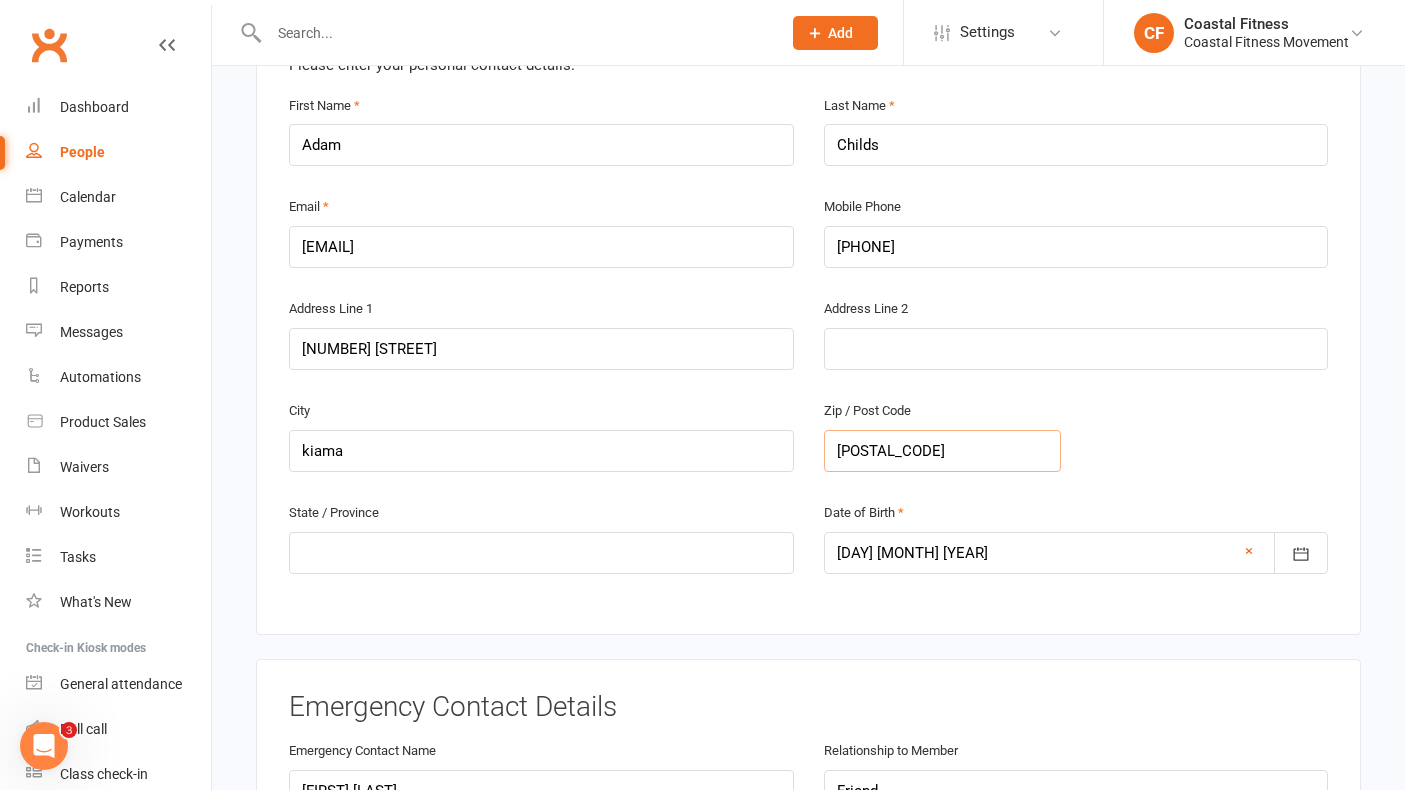 type on "[POSTAL_CODE]" 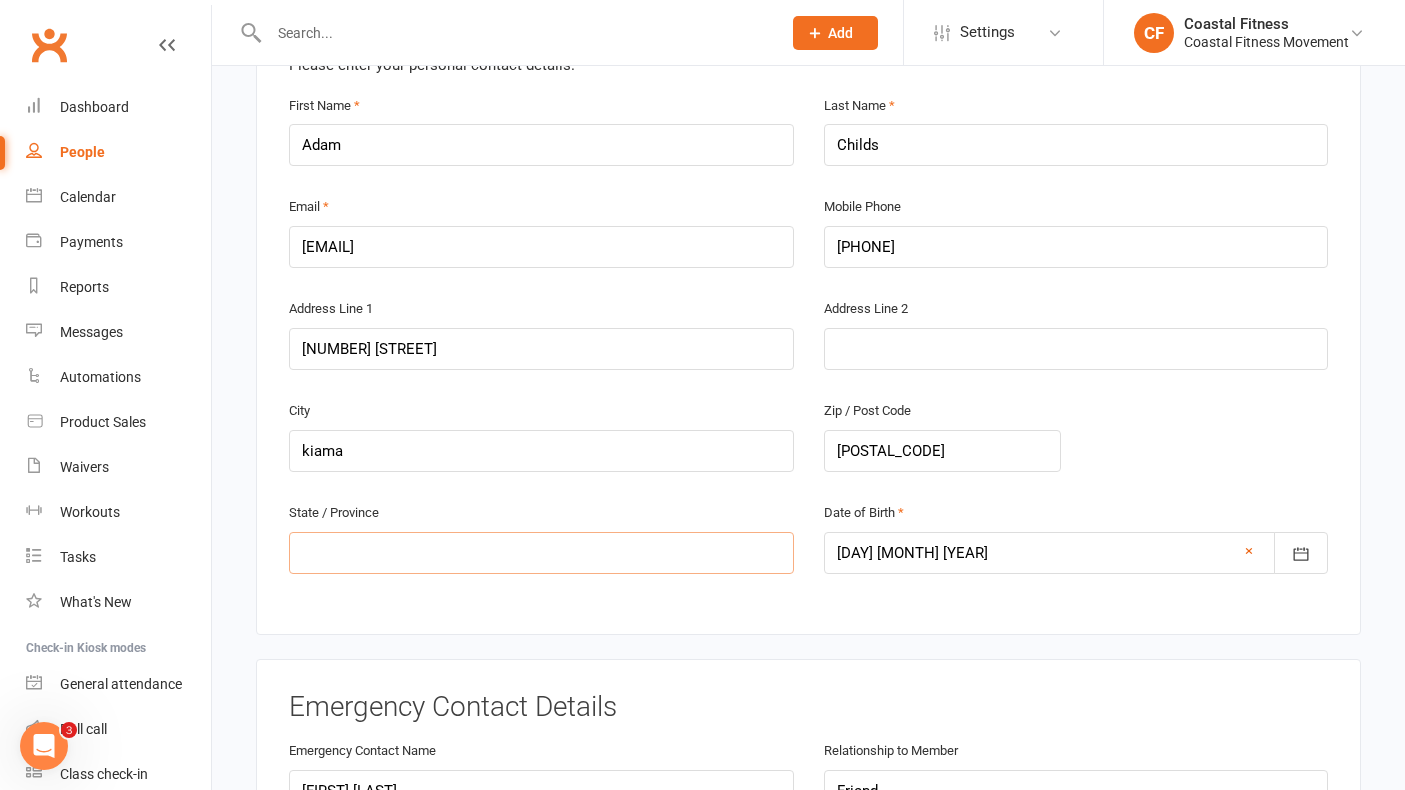 click at bounding box center (541, 553) 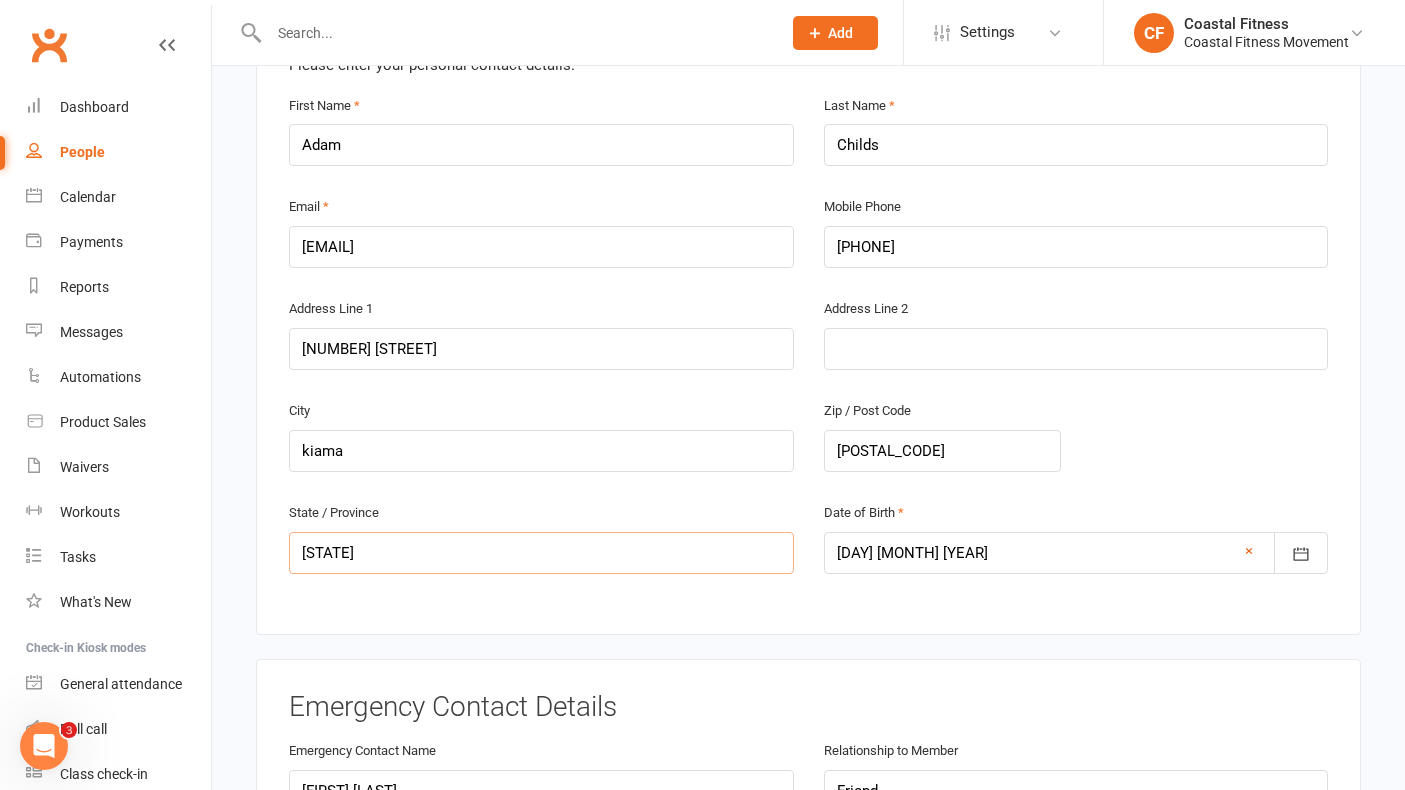 type on "[STATE]" 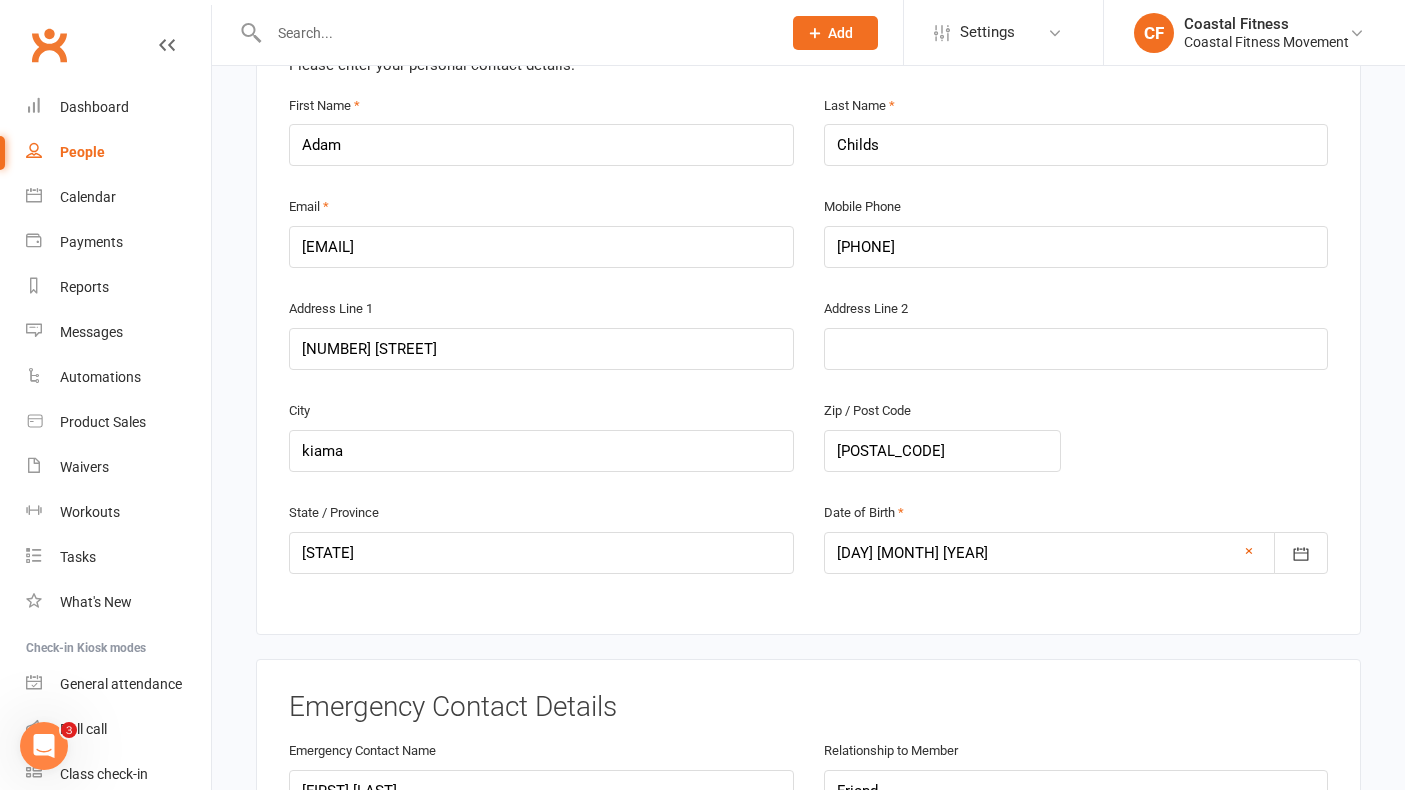 click on "Member Details Instructions Please enter your personal contact details. First Name [FIRST] Last Name [LAST] Email [EMAIL] Mobile Phone [PHONE] Address Line 1 [NUMBER] [STREET] Address Line 2 [CITY] Zip / Post Code [POSTAL_CODE] State / Province [STATE] Date of Birth [DATE]
[YEAR] - [YEAR]
[YEAR]
[YEAR]
[YEAR]
[YEAR]
[YEAR]
[YEAR]
[YEAR]
[YEAR]
[YEAR]
[YEAR]
[YEAR]
[YEAR]
[YEAR]
[YEAR]
[YEAR]
[YEAR]
[YEAR]
[YEAR]
[YEAR]
[YEAR]
×" at bounding box center (808, 284) 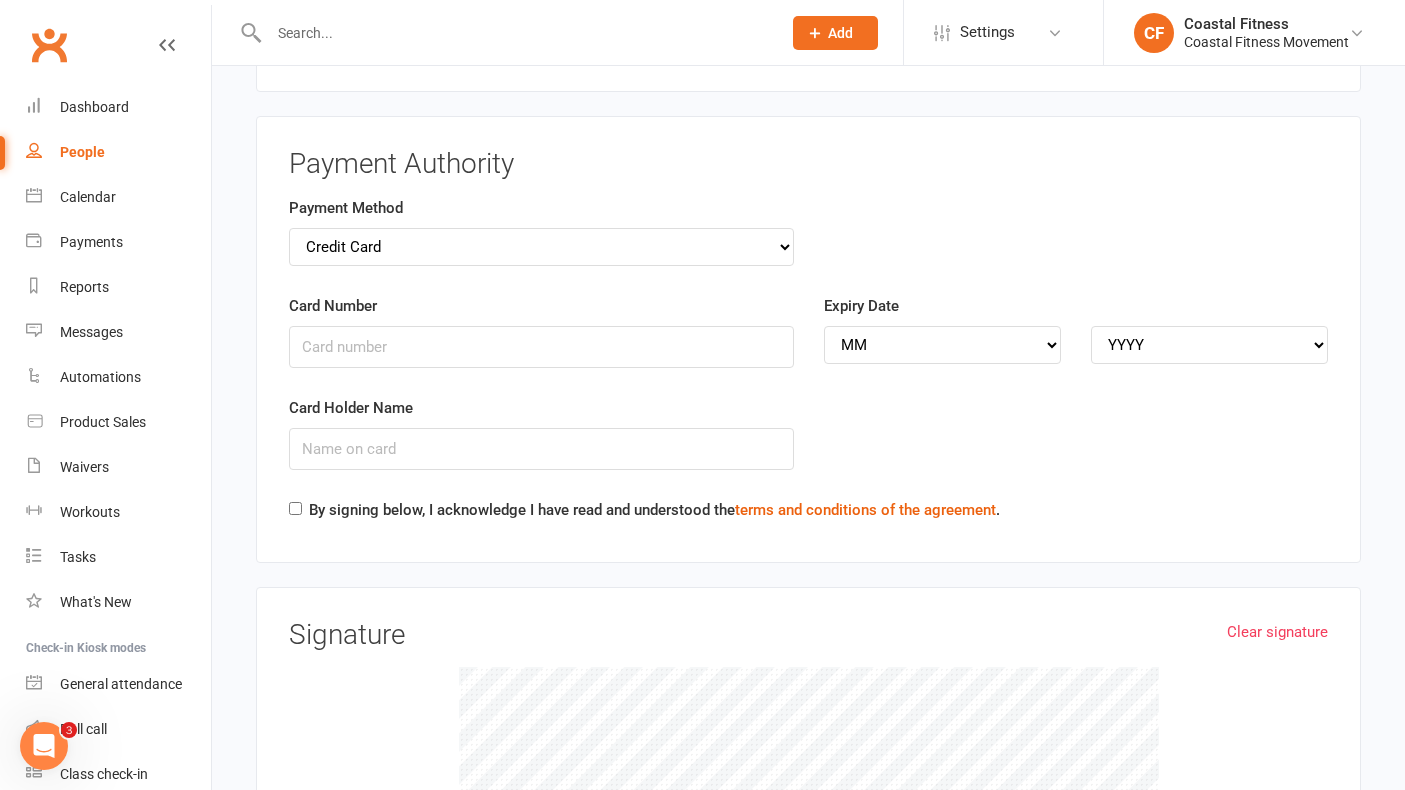 scroll, scrollTop: 2560, scrollLeft: 0, axis: vertical 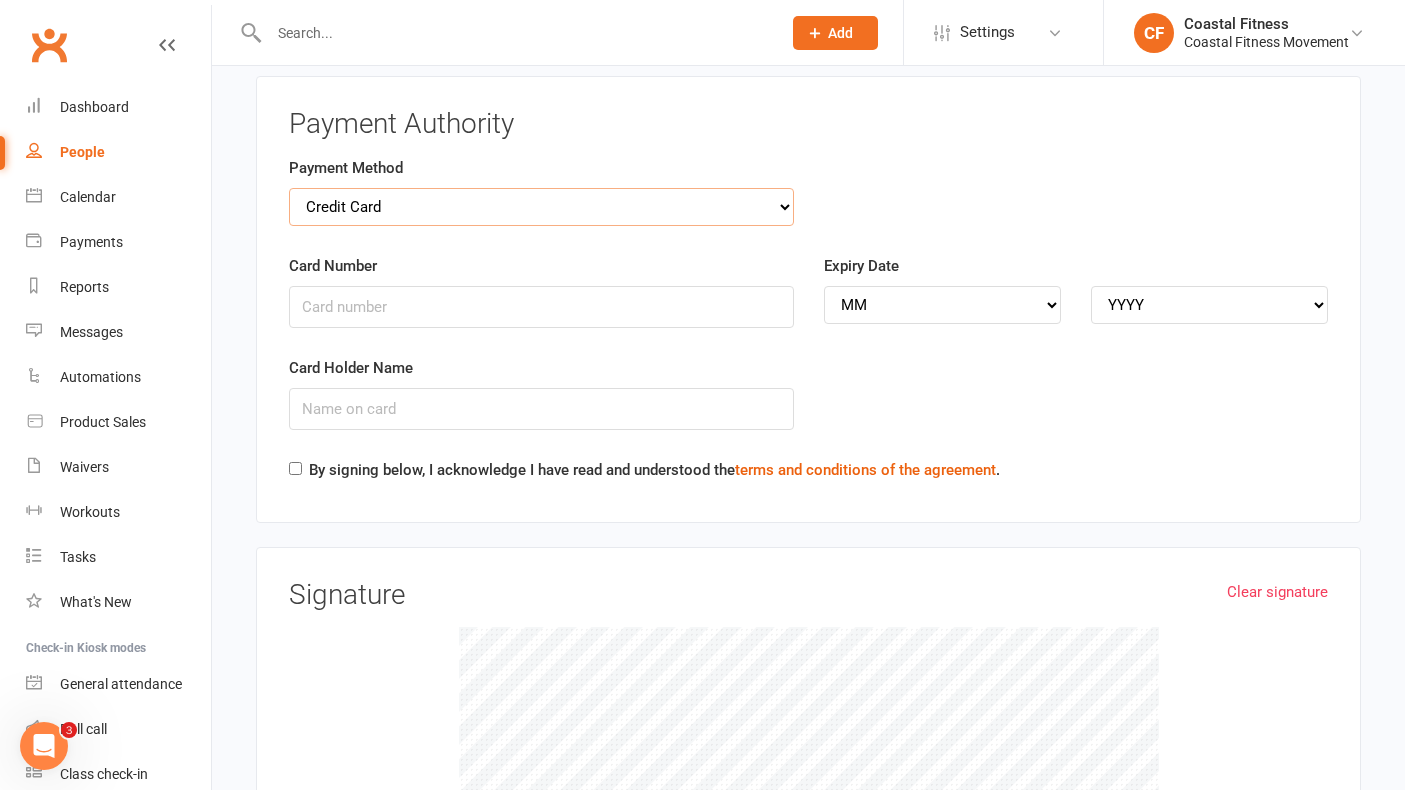 click on "Credit Card Bank Account" at bounding box center (541, 207) 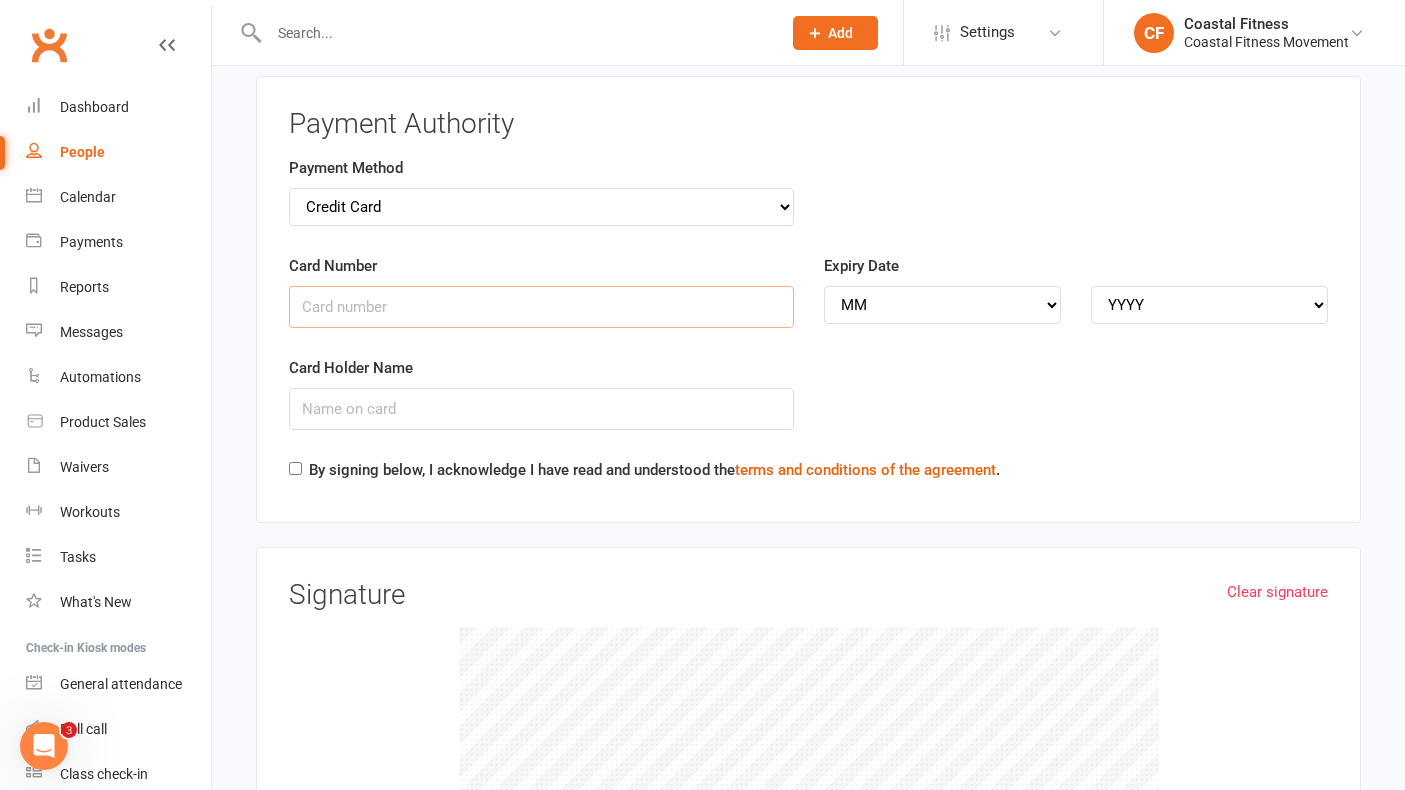 click on "Card Number" at bounding box center [541, 307] 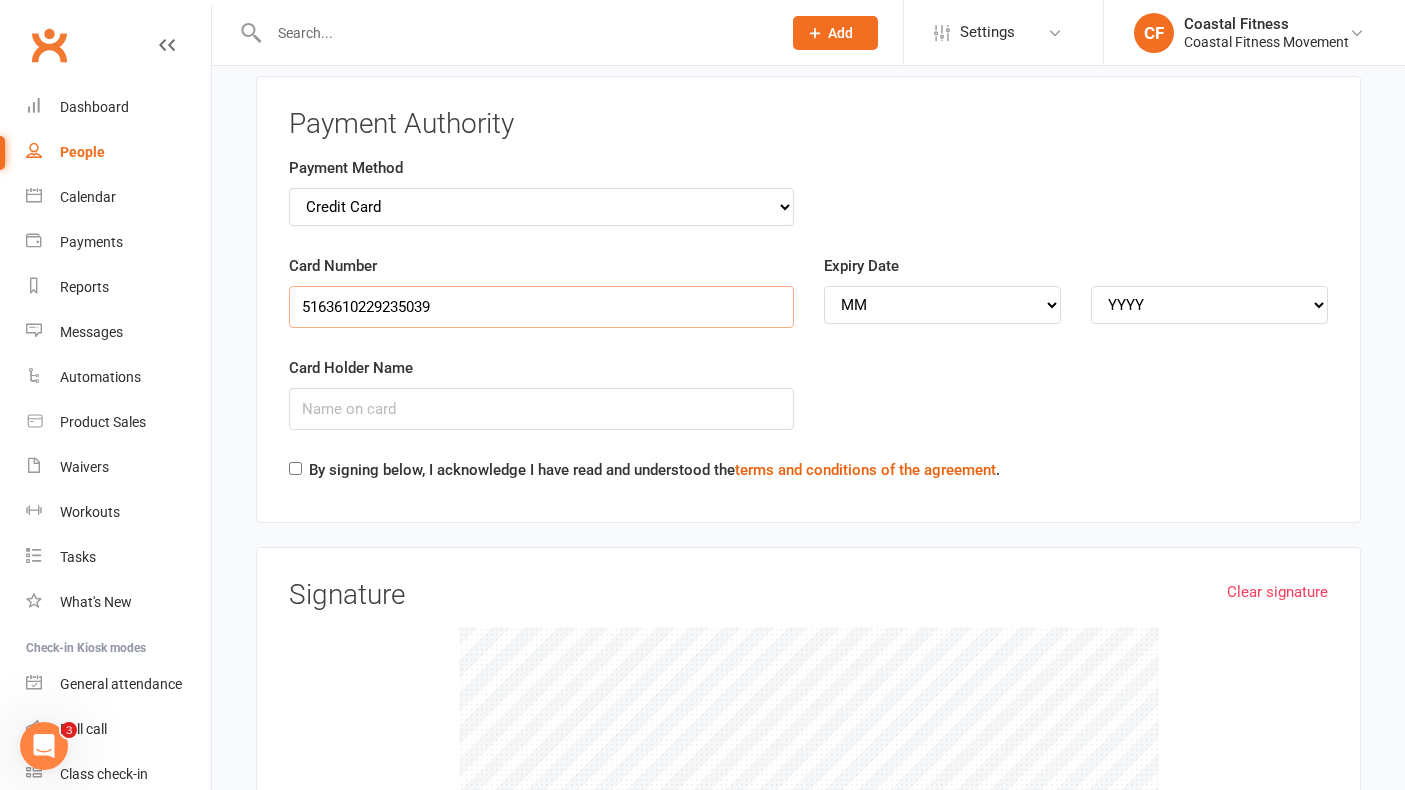 type on "5163610229235039" 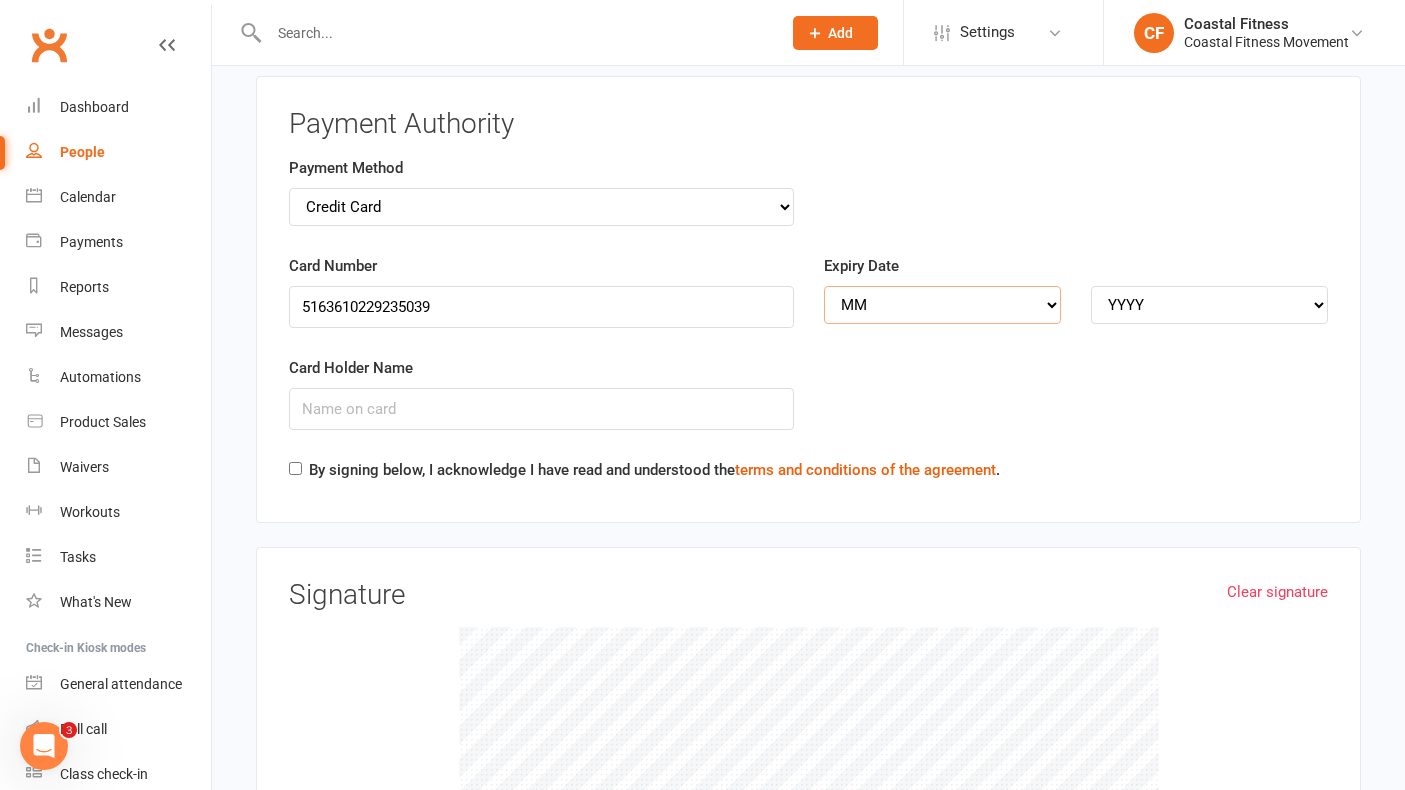 click on "MM 01 02 03 04 05 06 07 08 09 10 11 12" at bounding box center (942, 305) 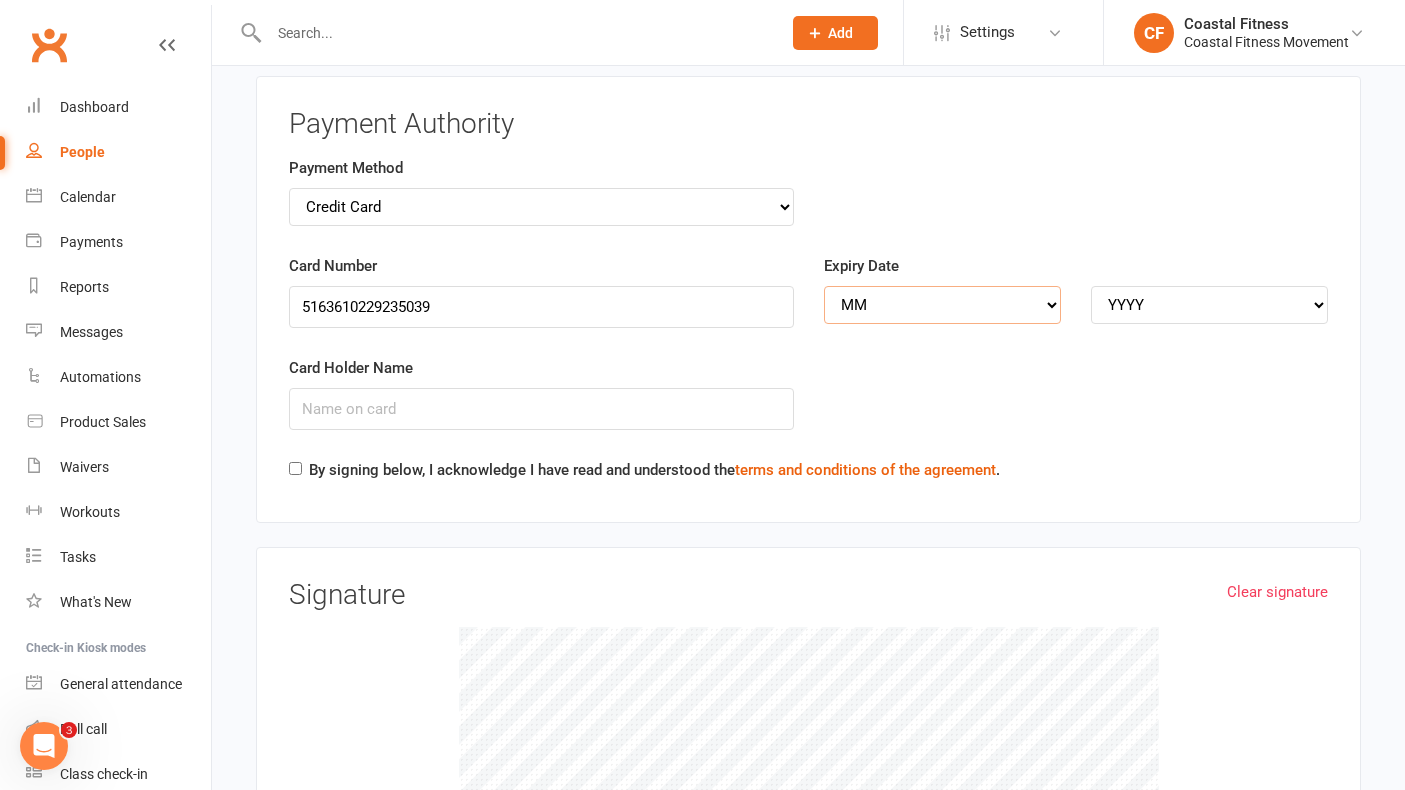 select on "10" 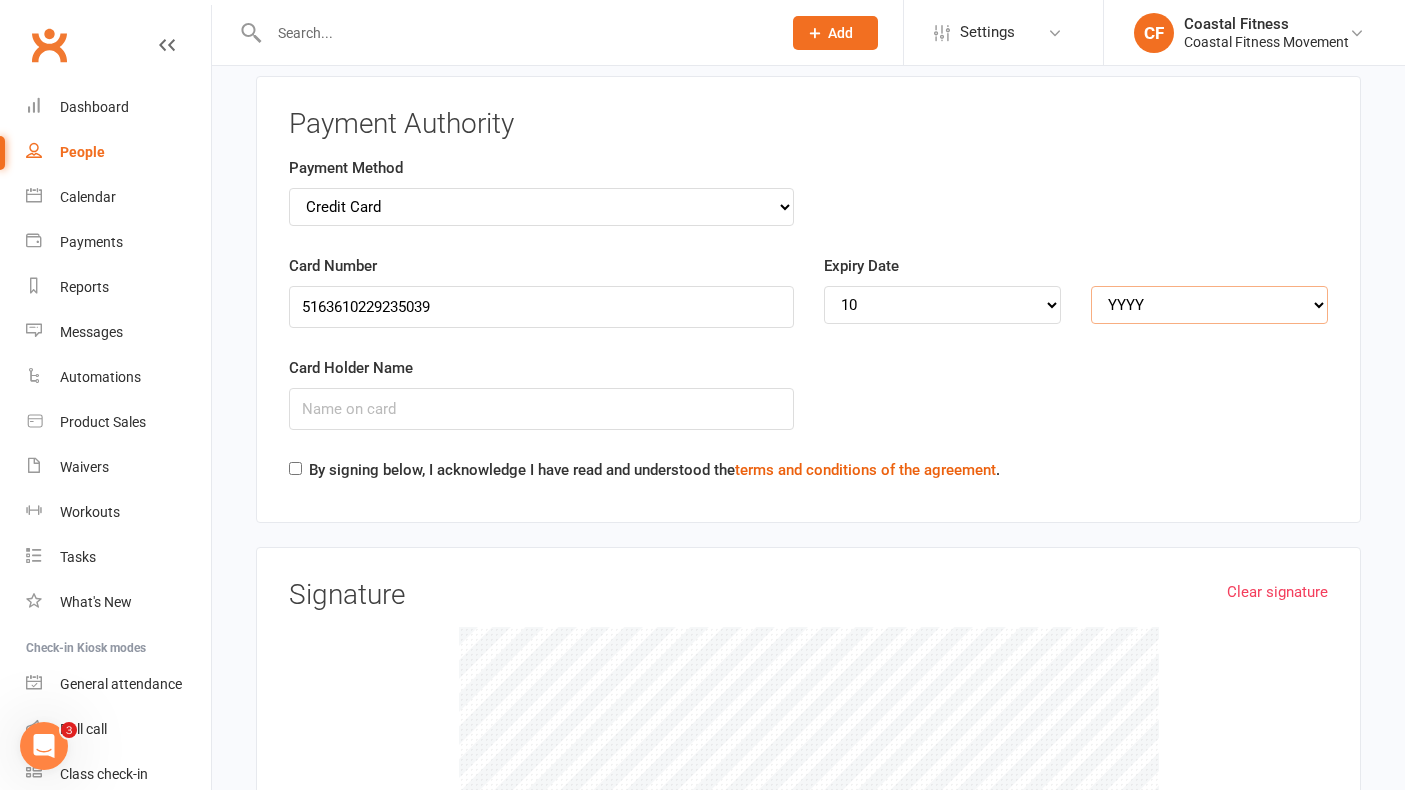 click on "YYYY 2025 2026 2027 2028 2029 2030 2031 2032 2033 2034" at bounding box center [1209, 305] 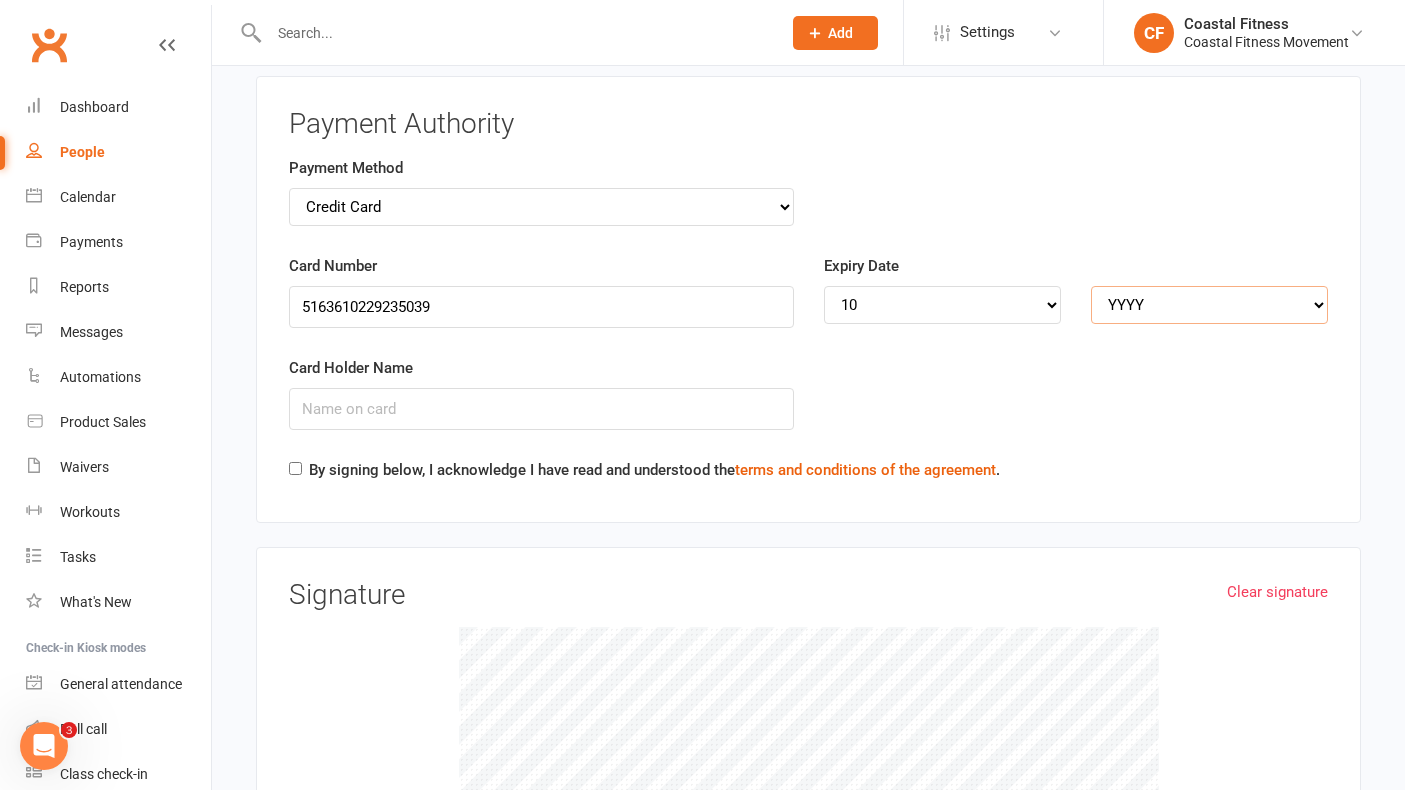 select on "2028" 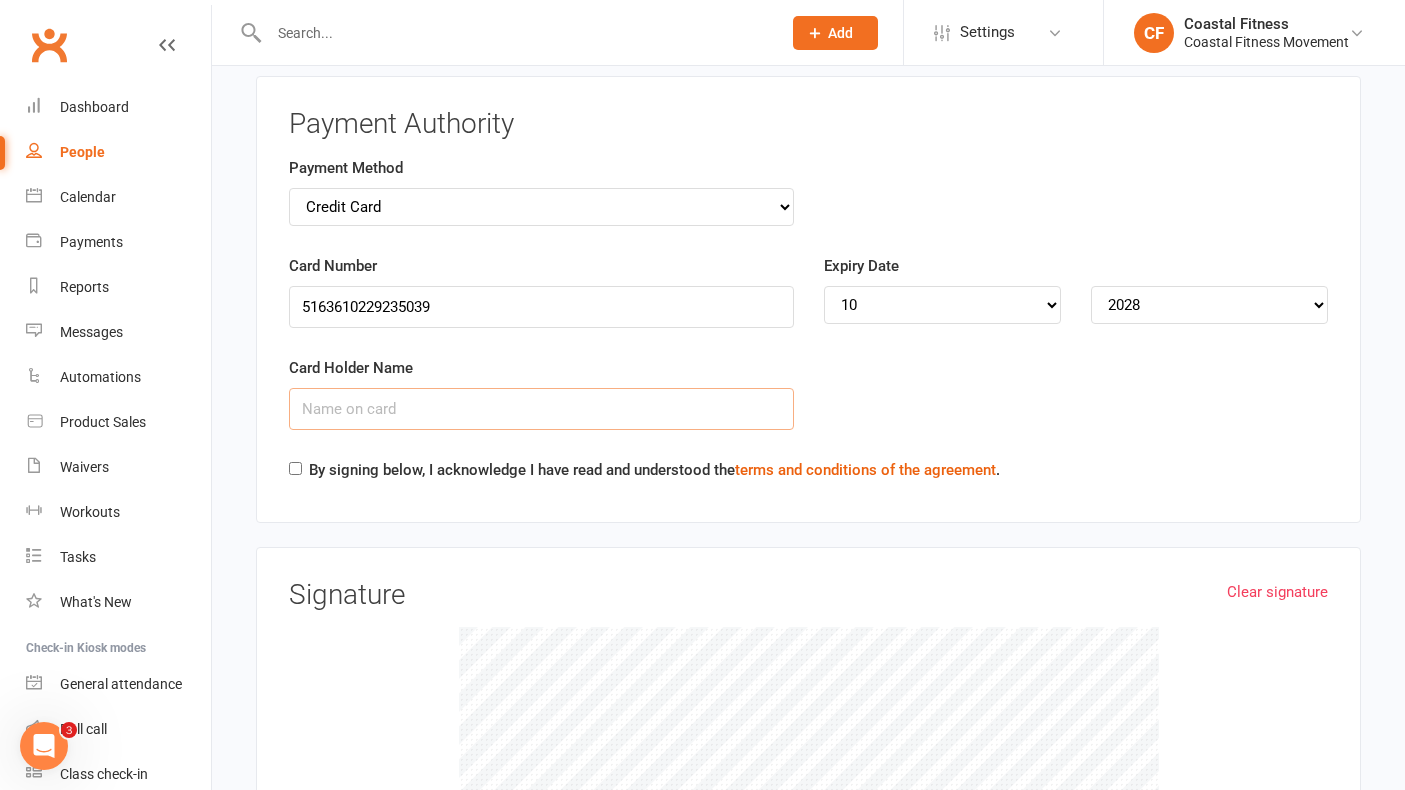 click on "Card Holder Name" at bounding box center (541, 409) 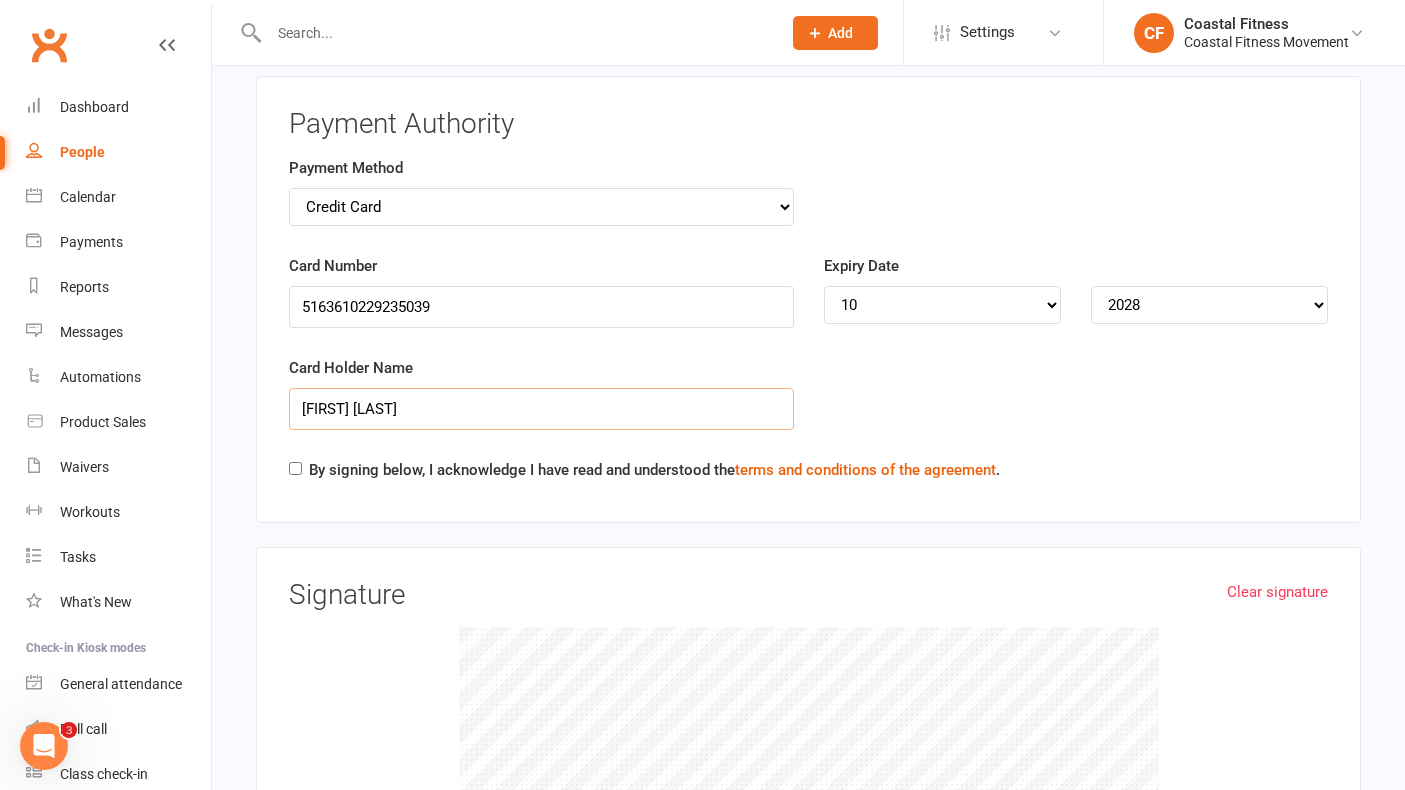 type on "[FIRST] [LAST]" 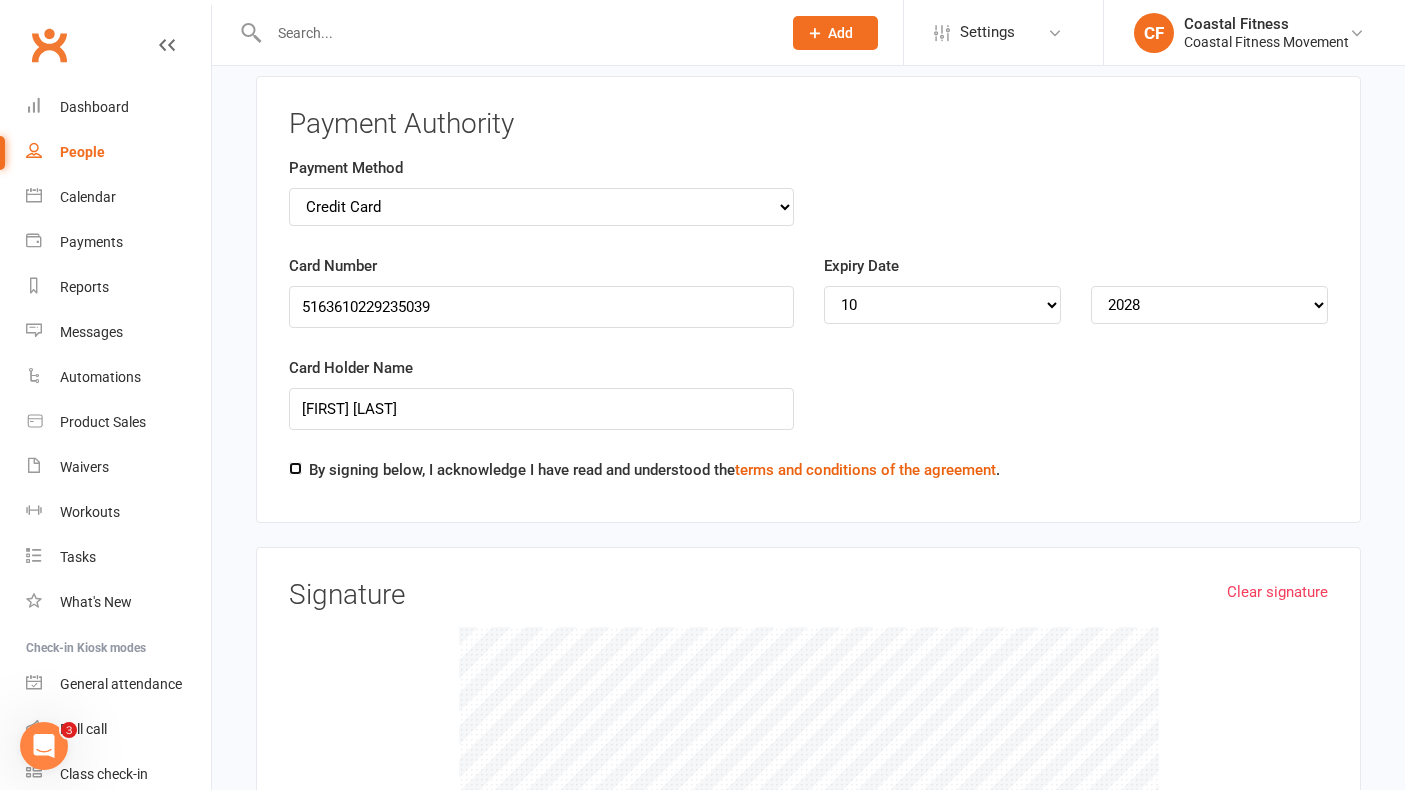 click on "By signing below, I acknowledge I have read and understood the  terms and conditions of the agreement ." at bounding box center (295, 468) 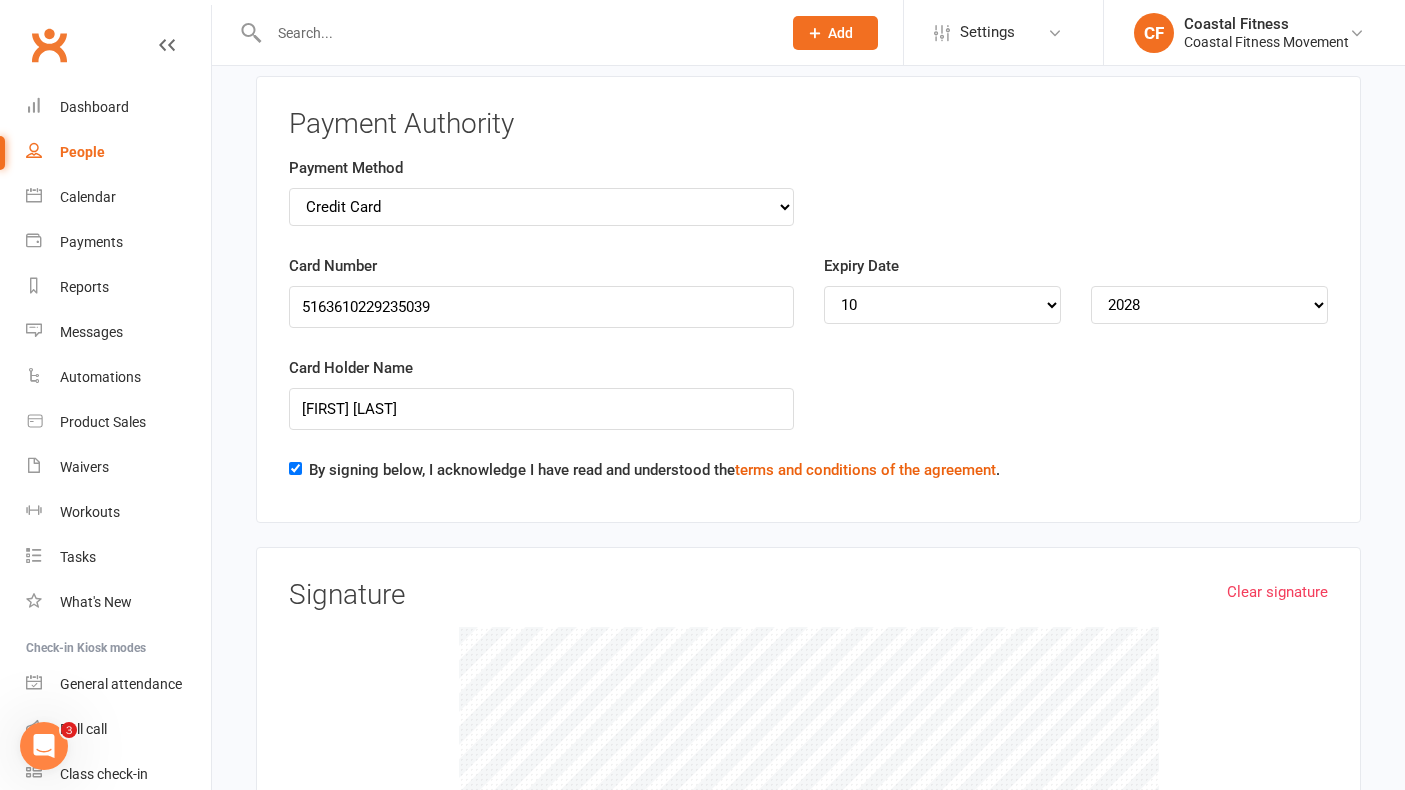 click on "Card Holder Name [FIRST] [INITIAL] [LAST]" at bounding box center [808, 407] 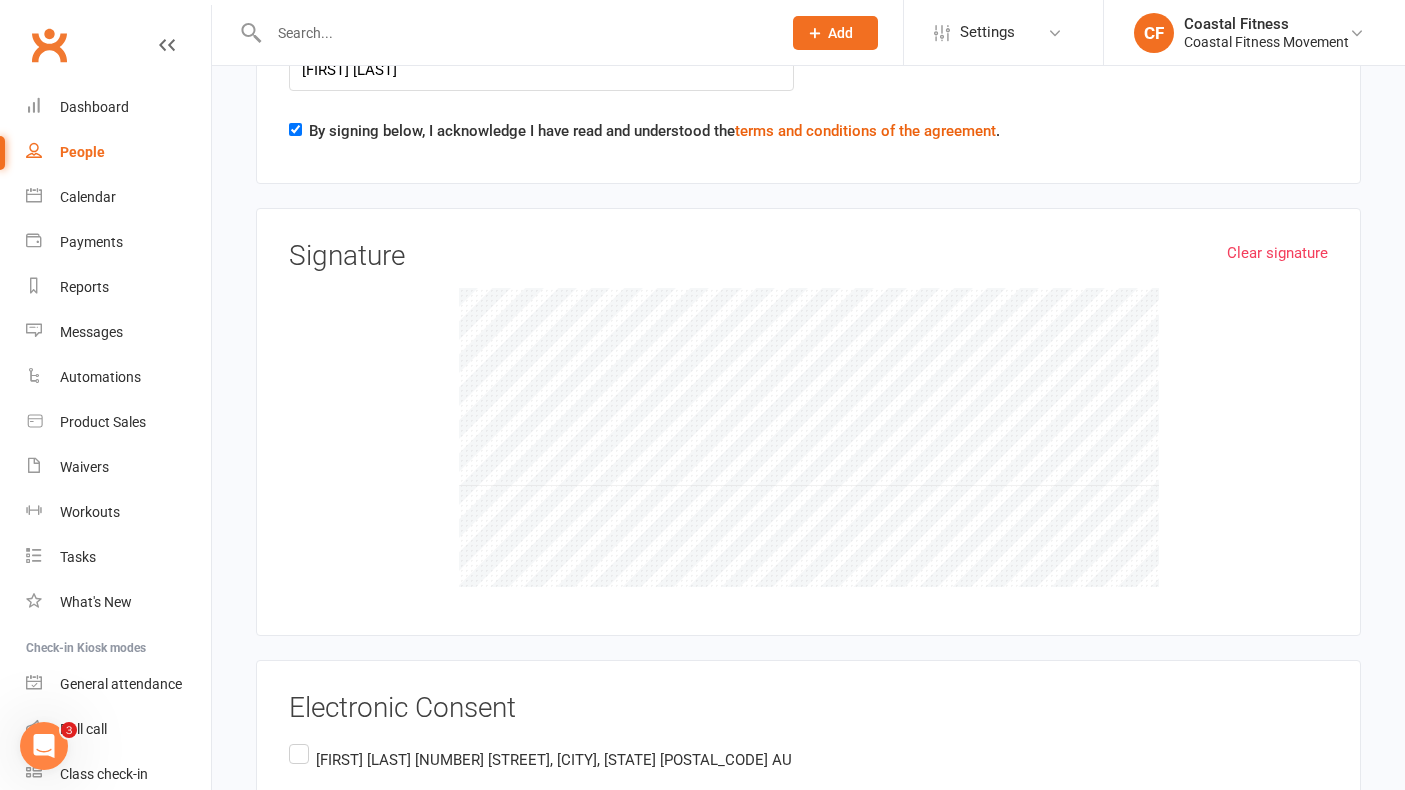 scroll, scrollTop: 2920, scrollLeft: 0, axis: vertical 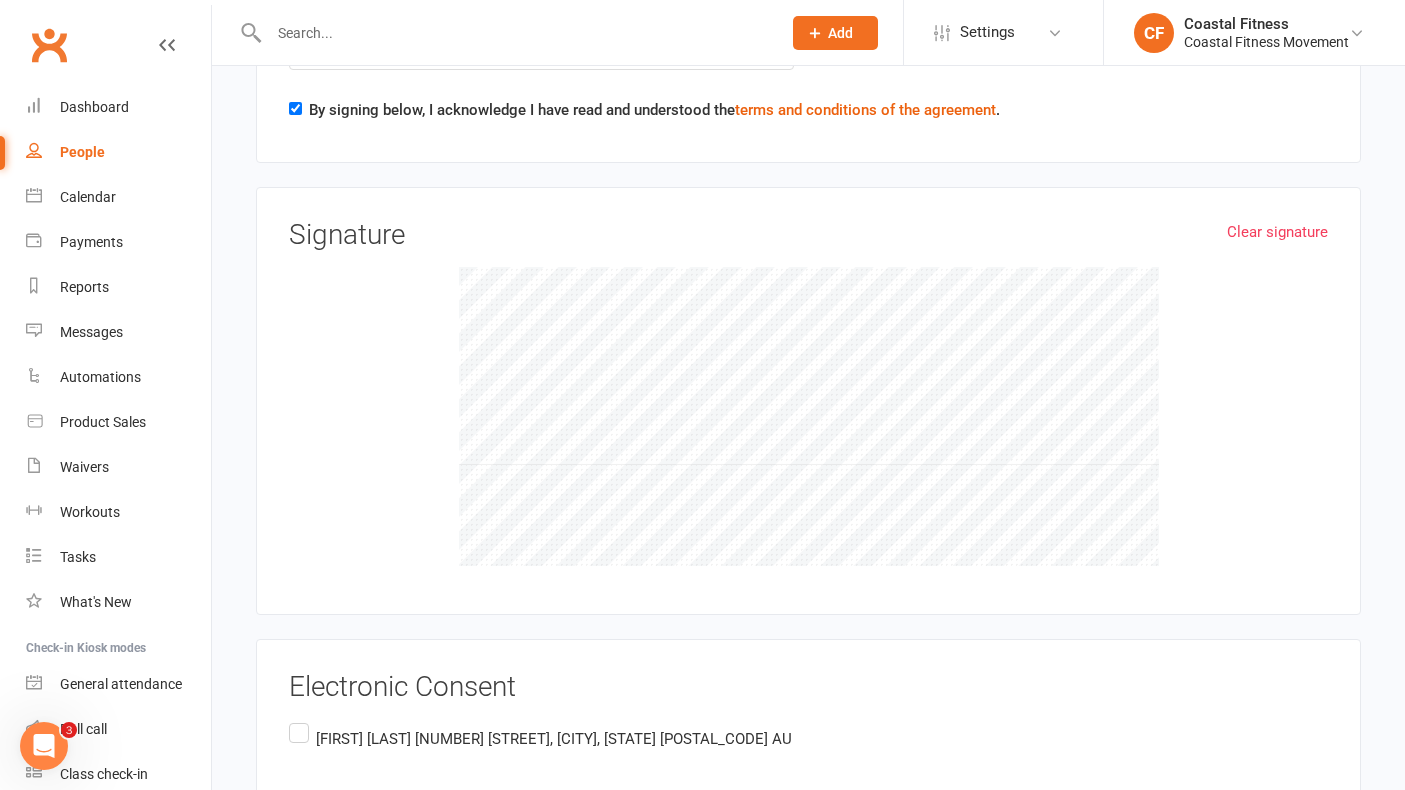 click at bounding box center (808, 417) 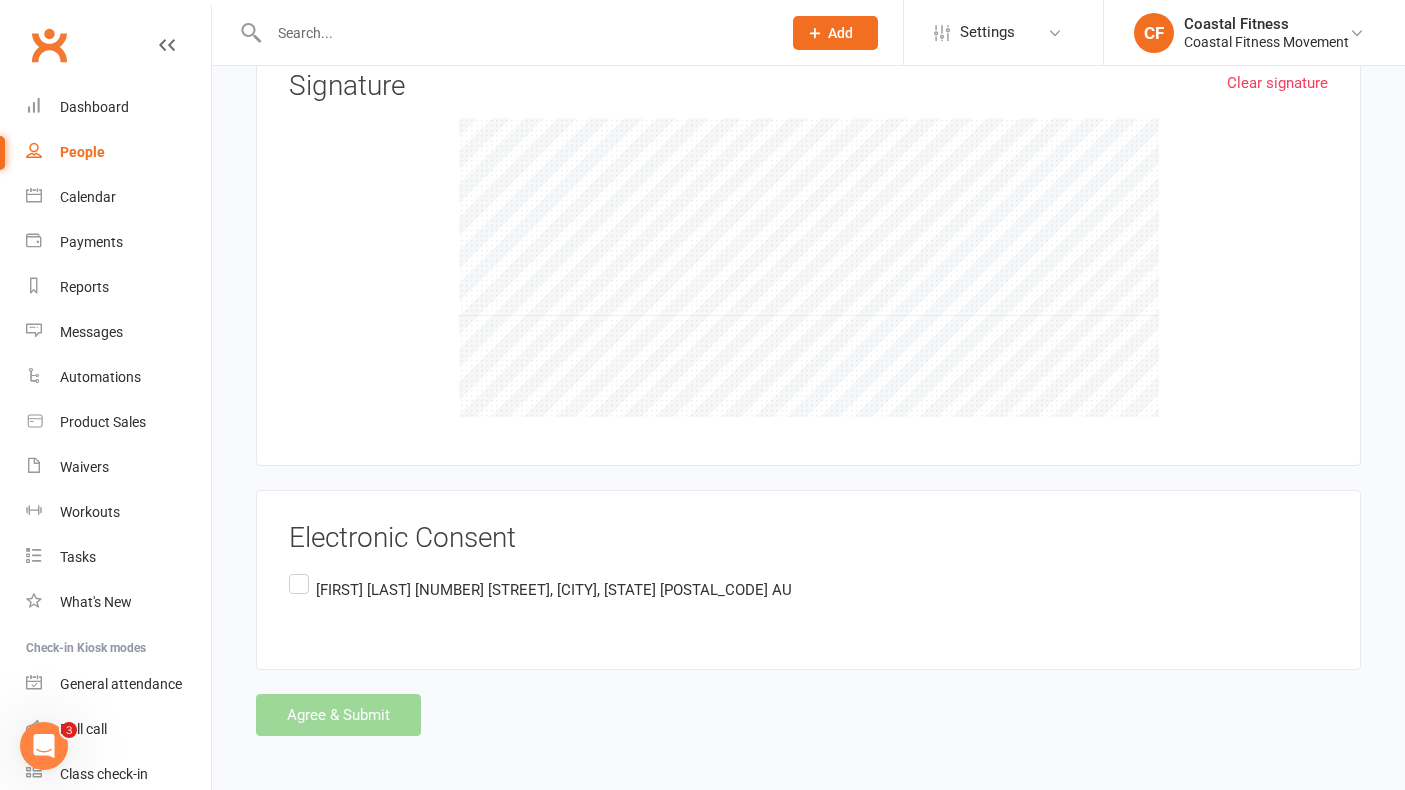 scroll, scrollTop: 3072, scrollLeft: 0, axis: vertical 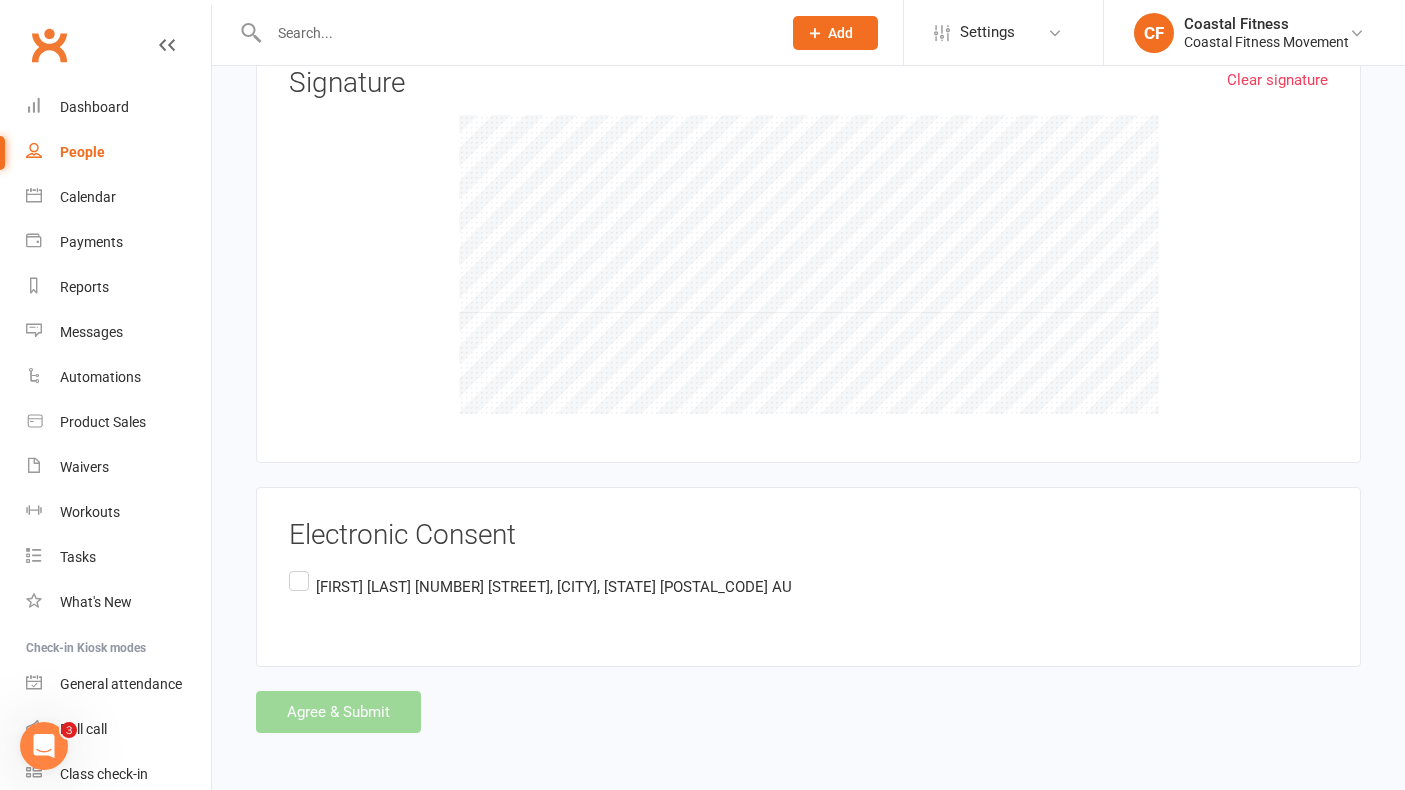 click on "[FIRST] [LAST] [NUMBER] [STREET], [CITY], [STATE] [POSTAL_CODE] AU" at bounding box center (542, 586) 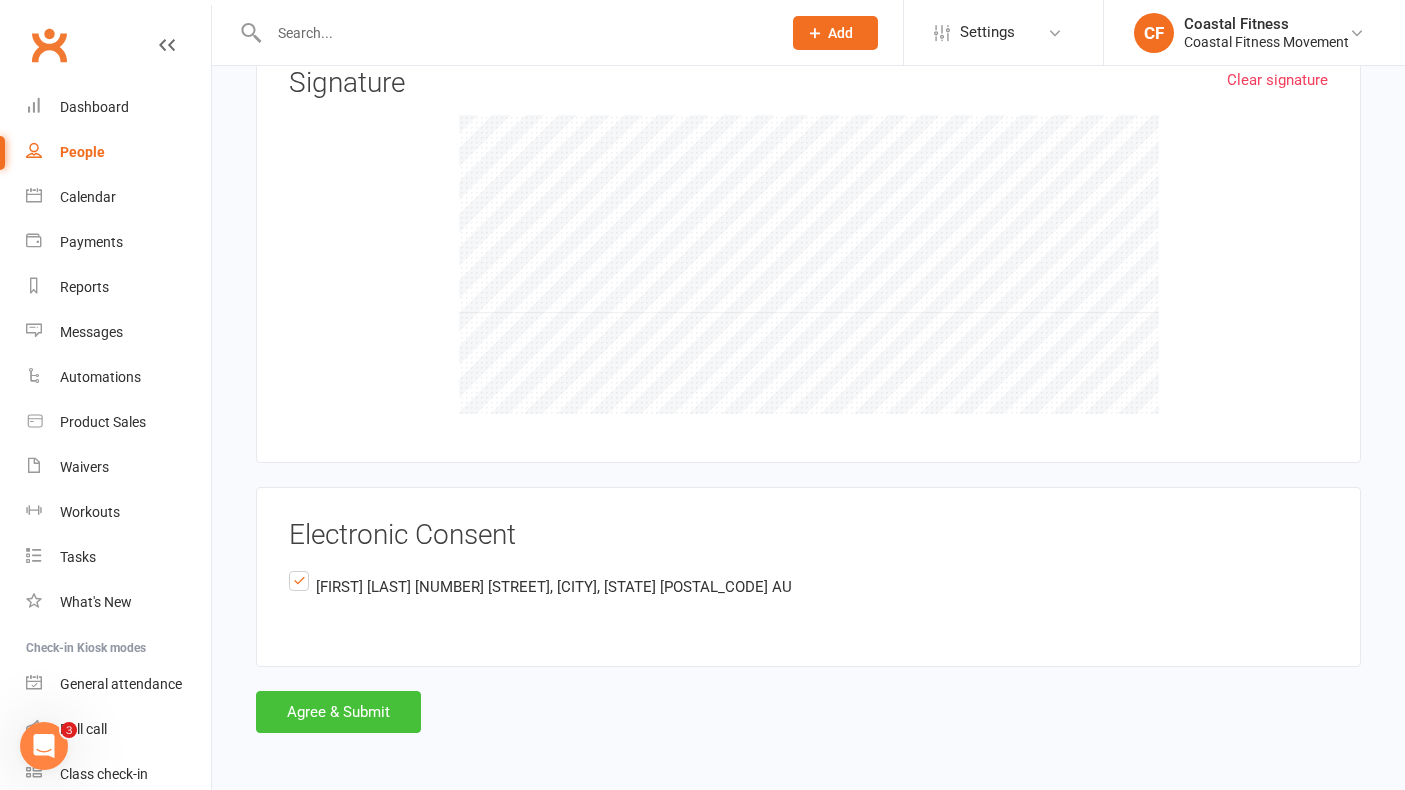 click on "Agree & Submit" at bounding box center [338, 712] 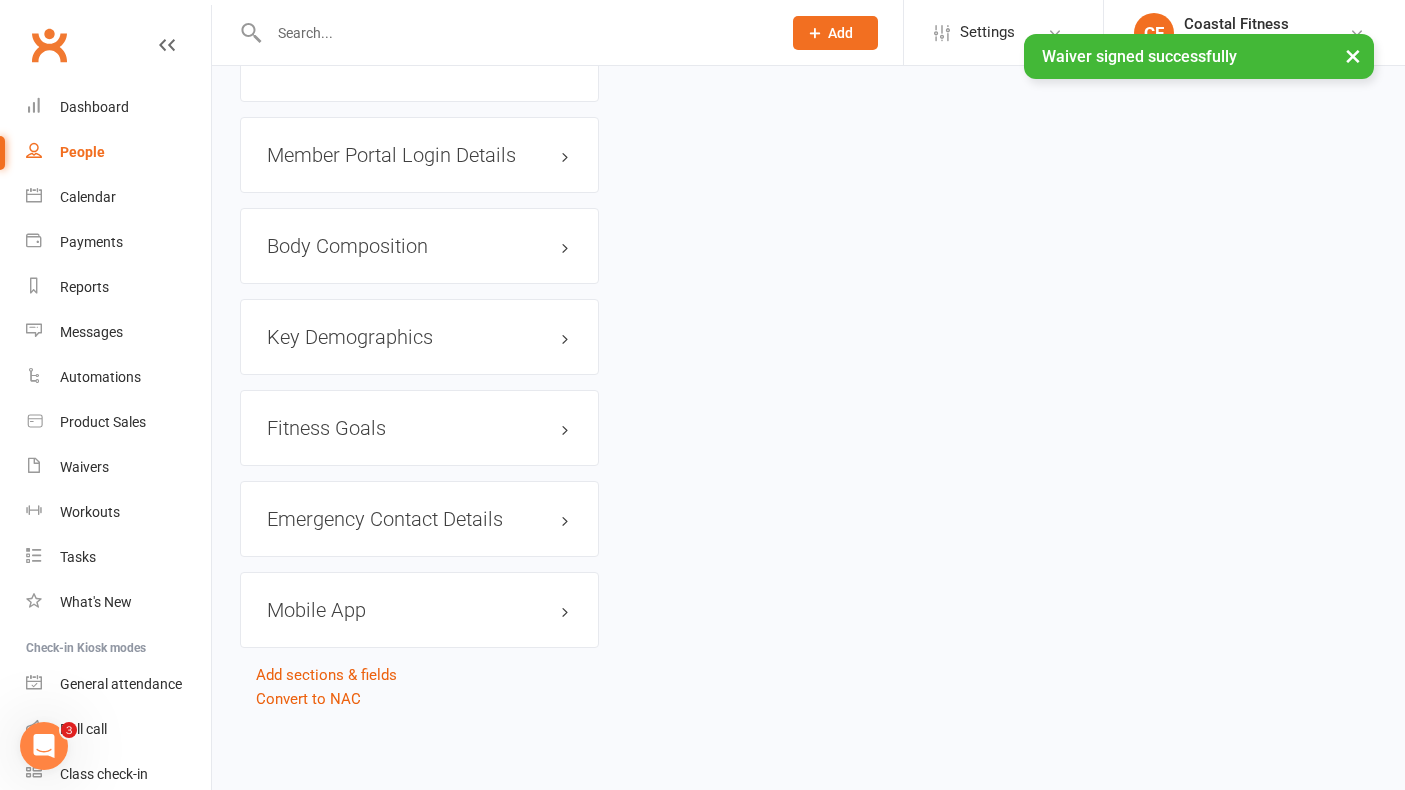 scroll, scrollTop: 0, scrollLeft: 0, axis: both 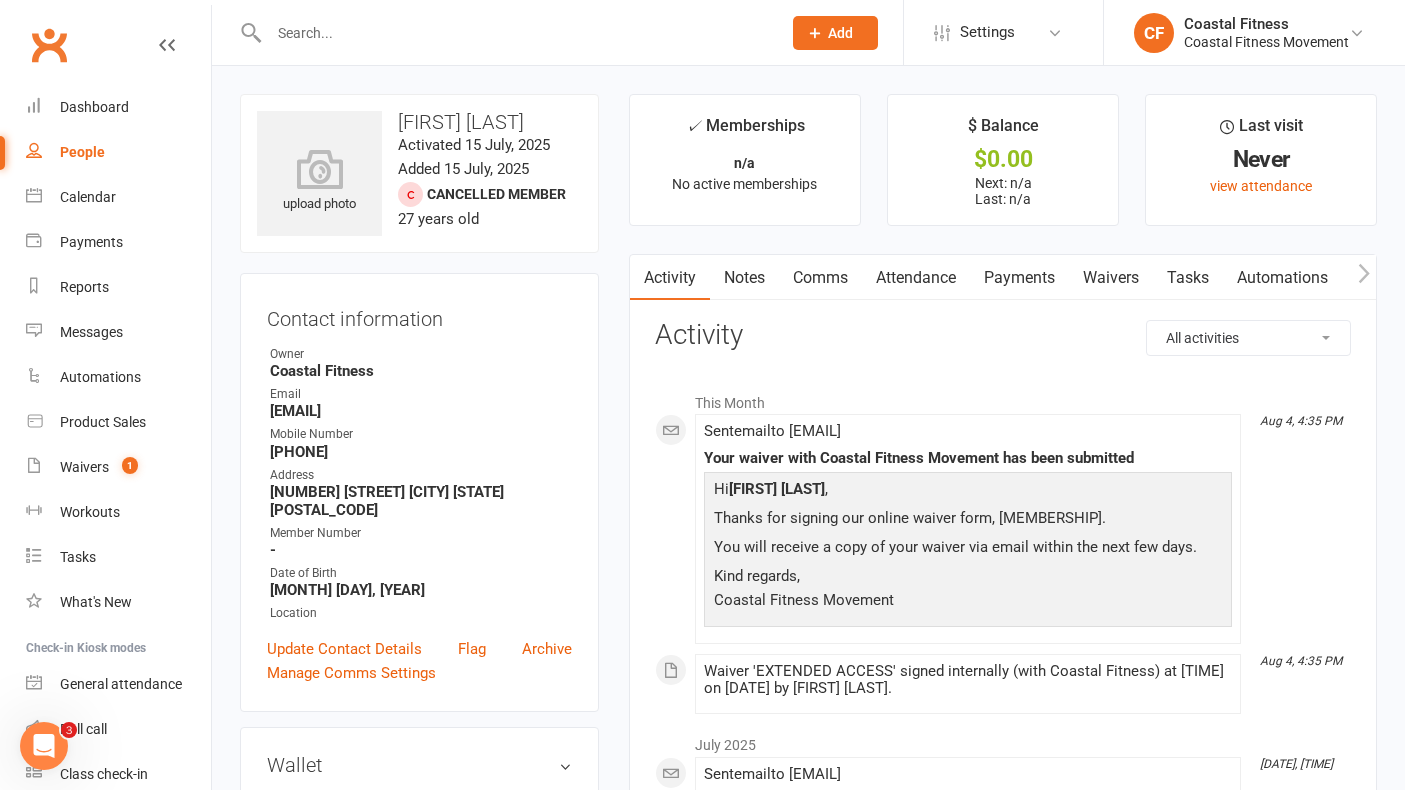 click at bounding box center (503, 32) 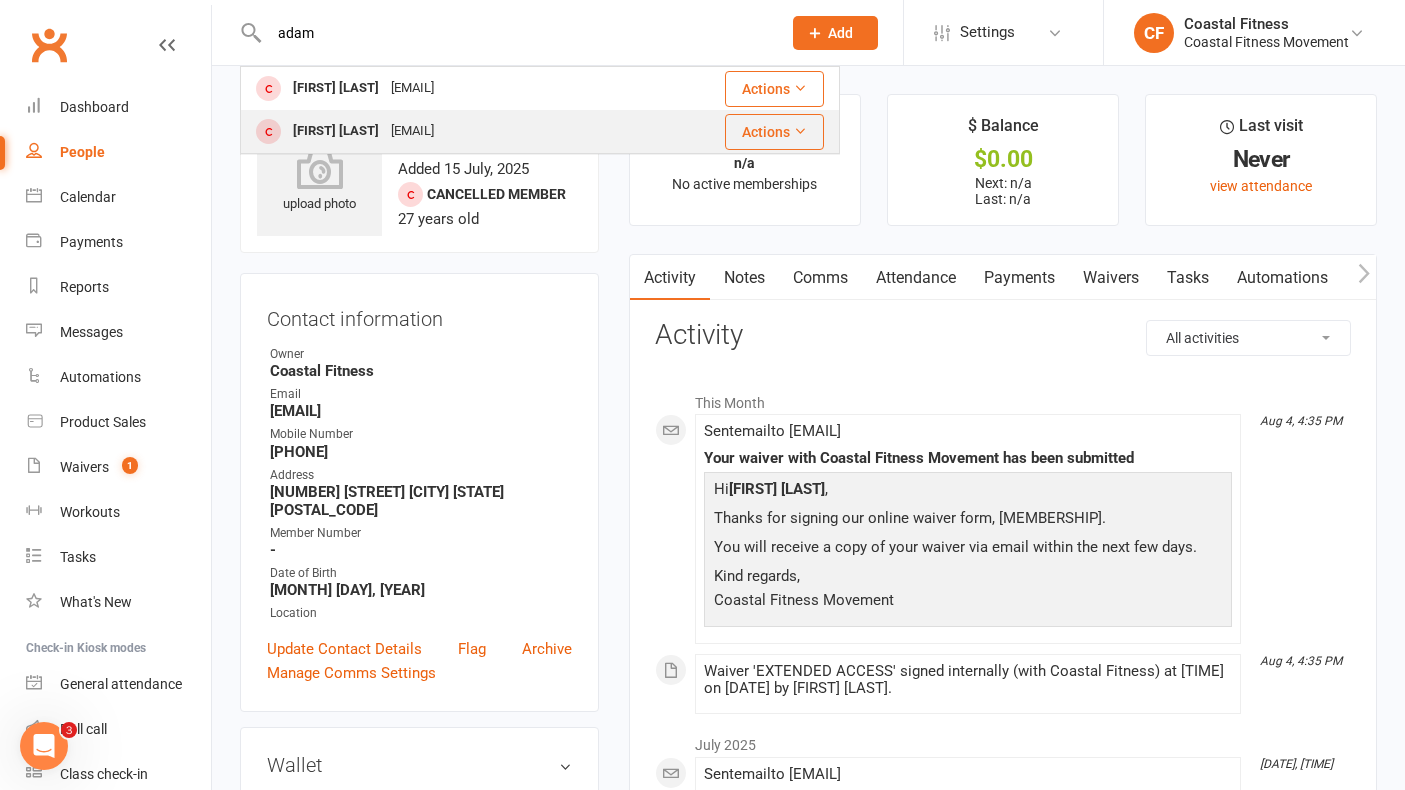 type on "adam" 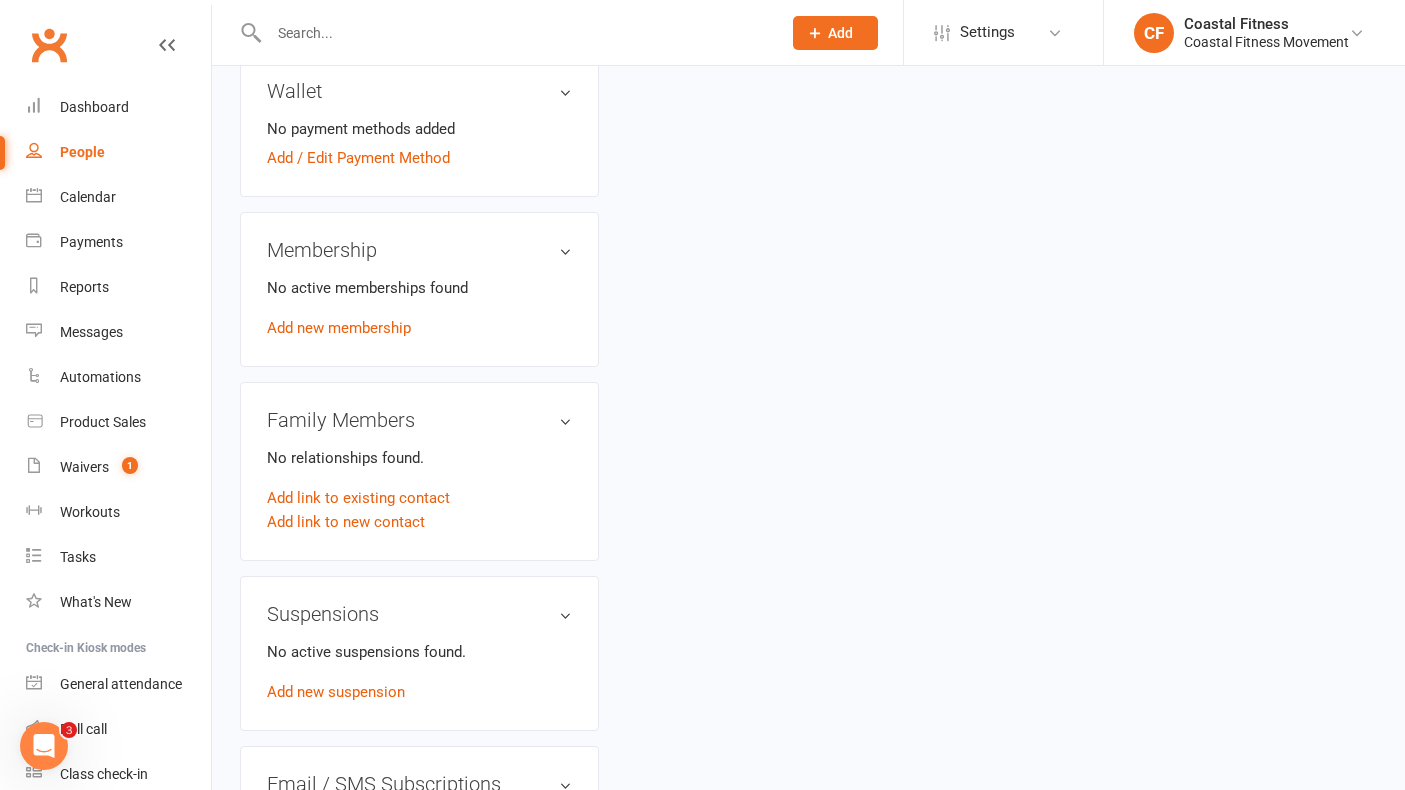 scroll, scrollTop: 0, scrollLeft: 0, axis: both 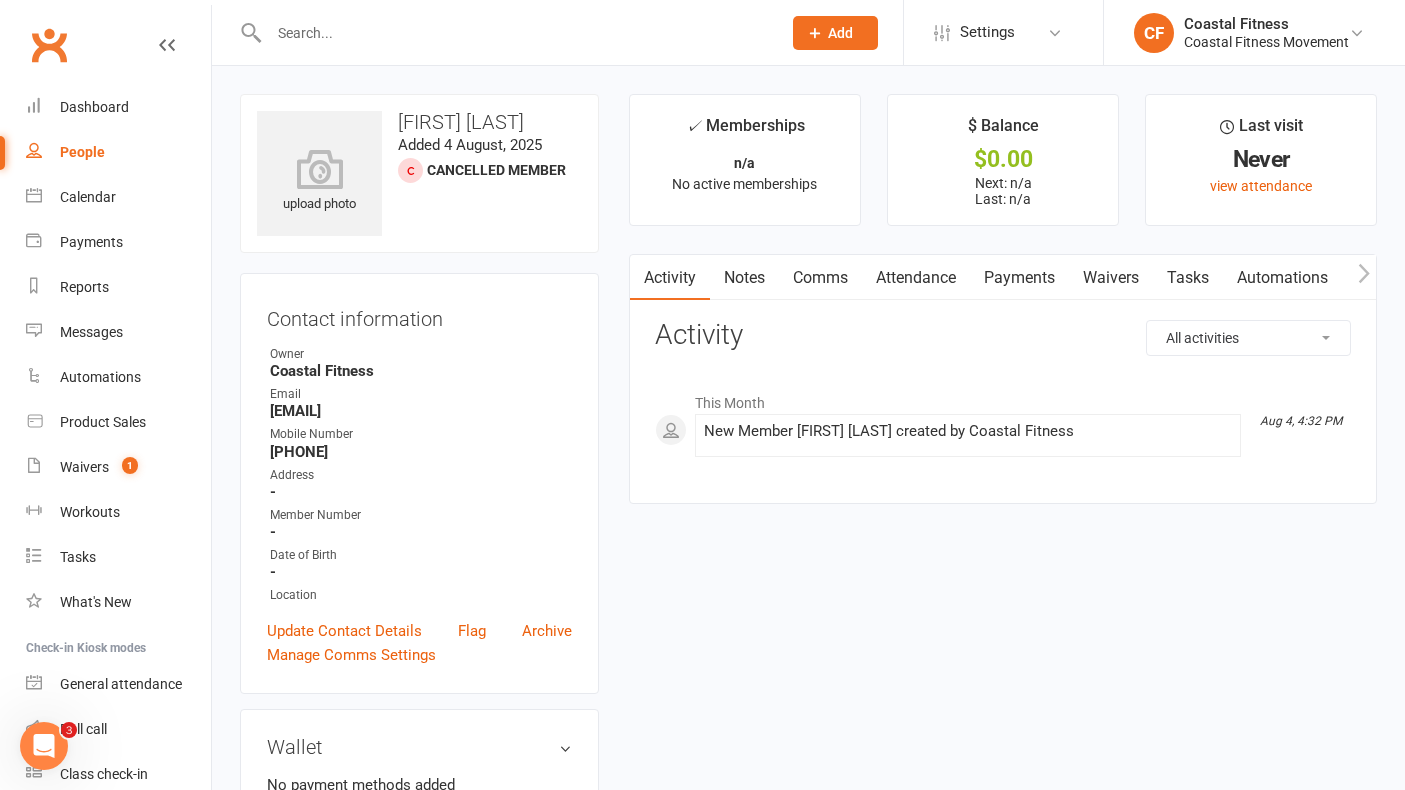 click at bounding box center [515, 33] 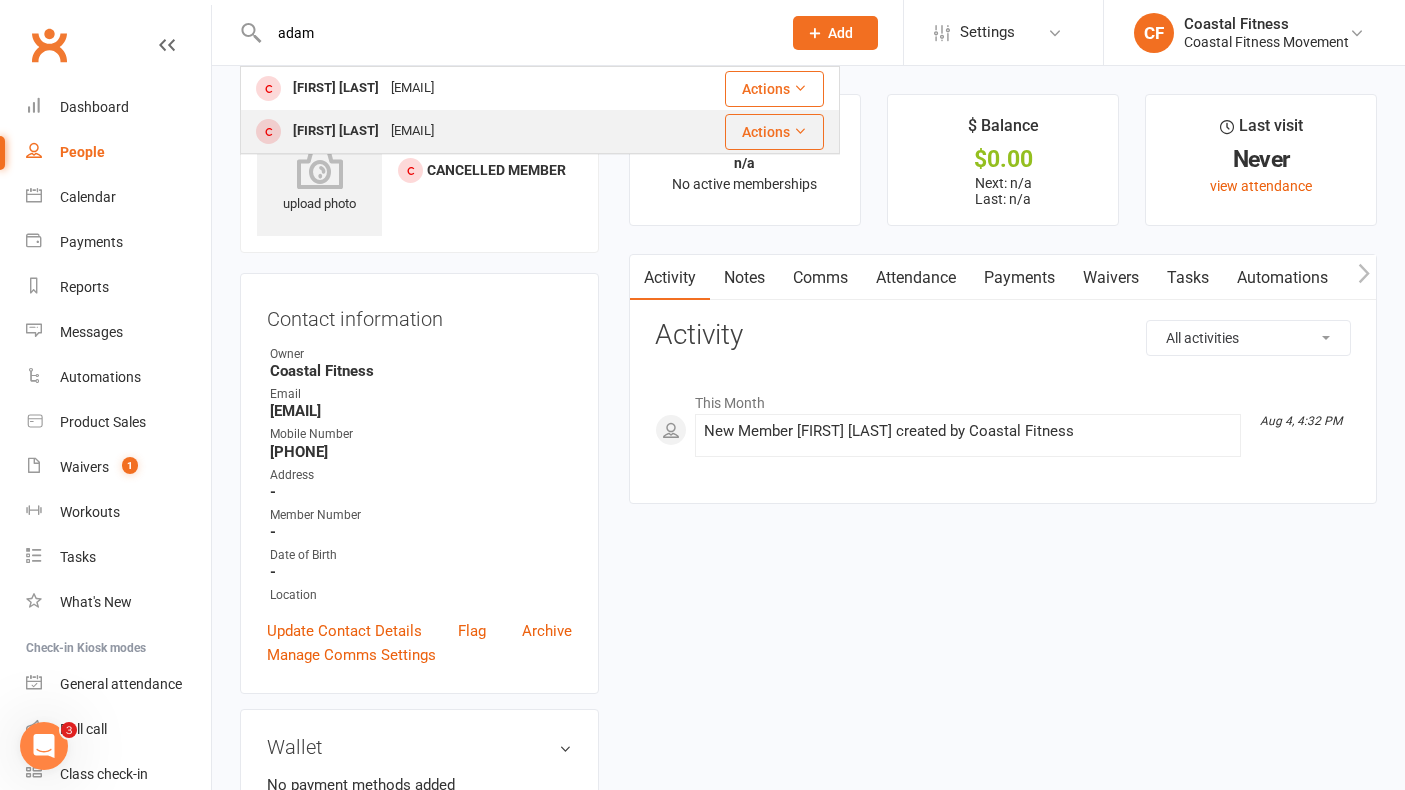 type on "adam" 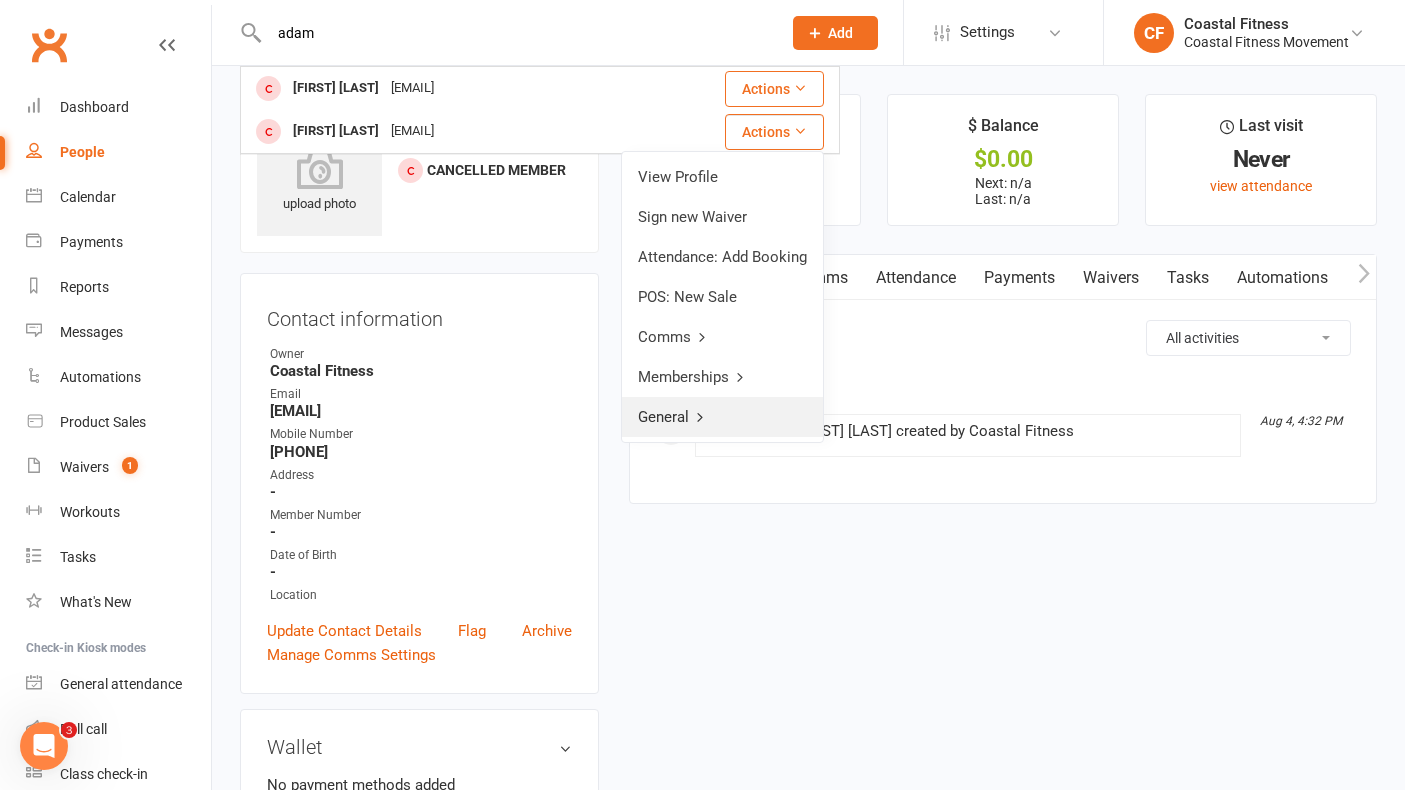 click on "General" at bounding box center (722, 417) 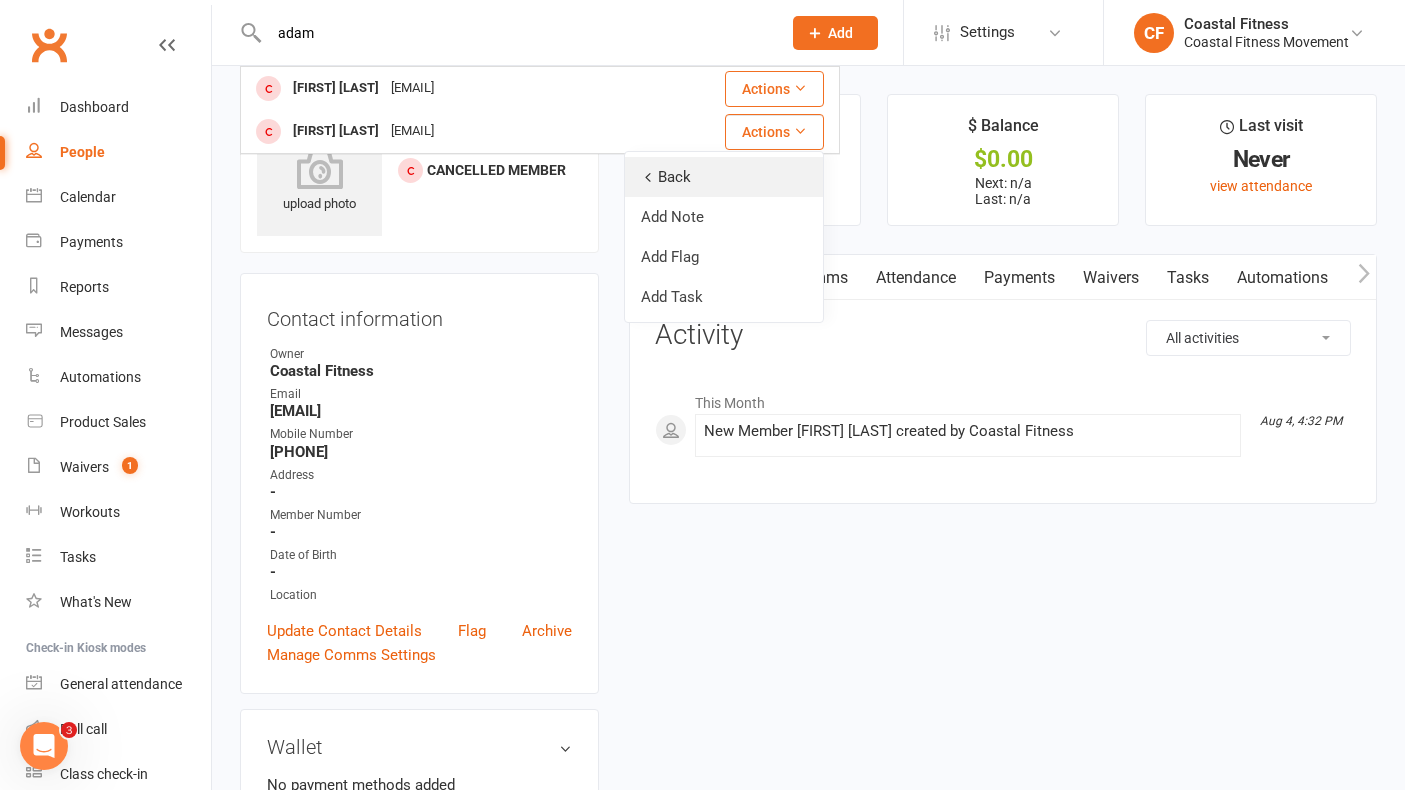 click on "Back" at bounding box center (724, 177) 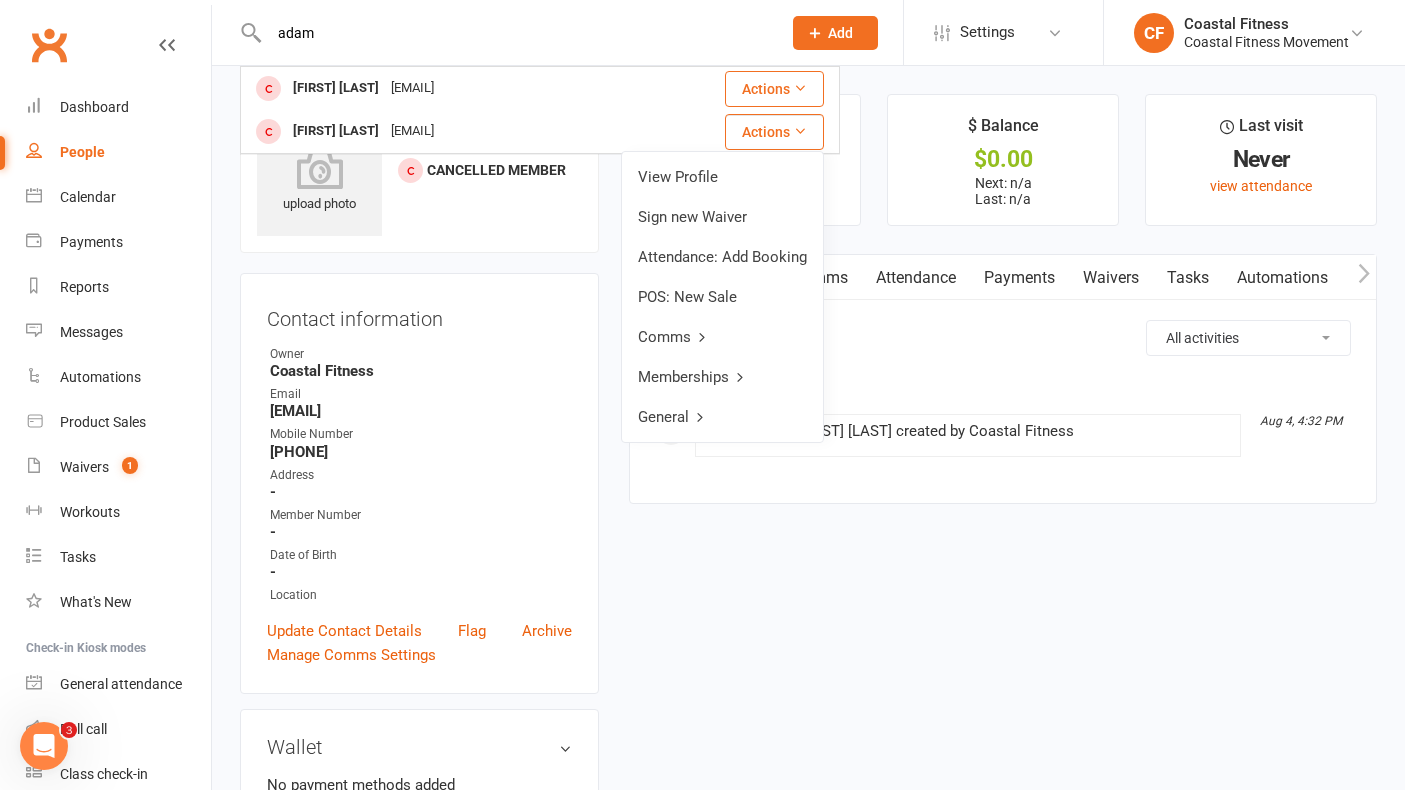 click on "upload photo [FIRST] [LAST] Added [MONTH] [DAY], [YEAR] Cancelled member Contact information Owner Coastal Fitness Email [EMAIL] Mobile Number [PHONE] Address - Member Number - Date of Birth - Location Update Contact Details Flag Archive Manage Comms Settings Wallet No payment methods added Add / Edit Payment Method Membership No active memberships found Add new membership Family Members No relationships found. Add link to existing contact Add link to new contact Suspensions No active suspensions found. Add new suspension Email / SMS Subscriptions edit Unsubscribed from Emails No Unsubscribed from SMSes No Member Portal Login Details Body Composition edit Key Demographics edit Fitness Goals edit Emergency Contact Details edit Mobile App Add sections & fields Convert to NAC ✓ Memberships n/a No active memberships $ Balance $0.00 Next: n/a Last: n/a Last visit Never view attendance Activity Notes Comms Attendance Payments Waivers Tasks Workouts" at bounding box center (808, 1128) 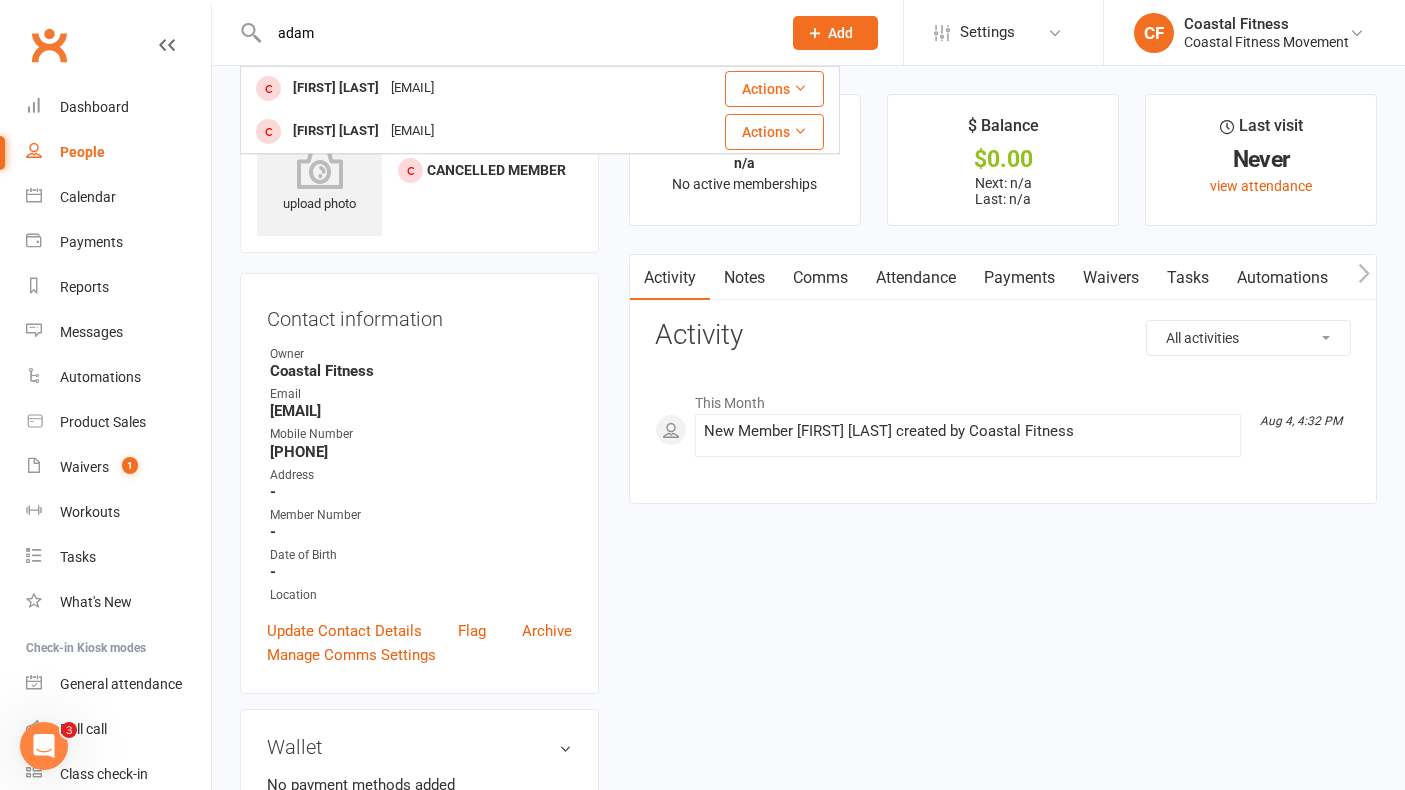 type 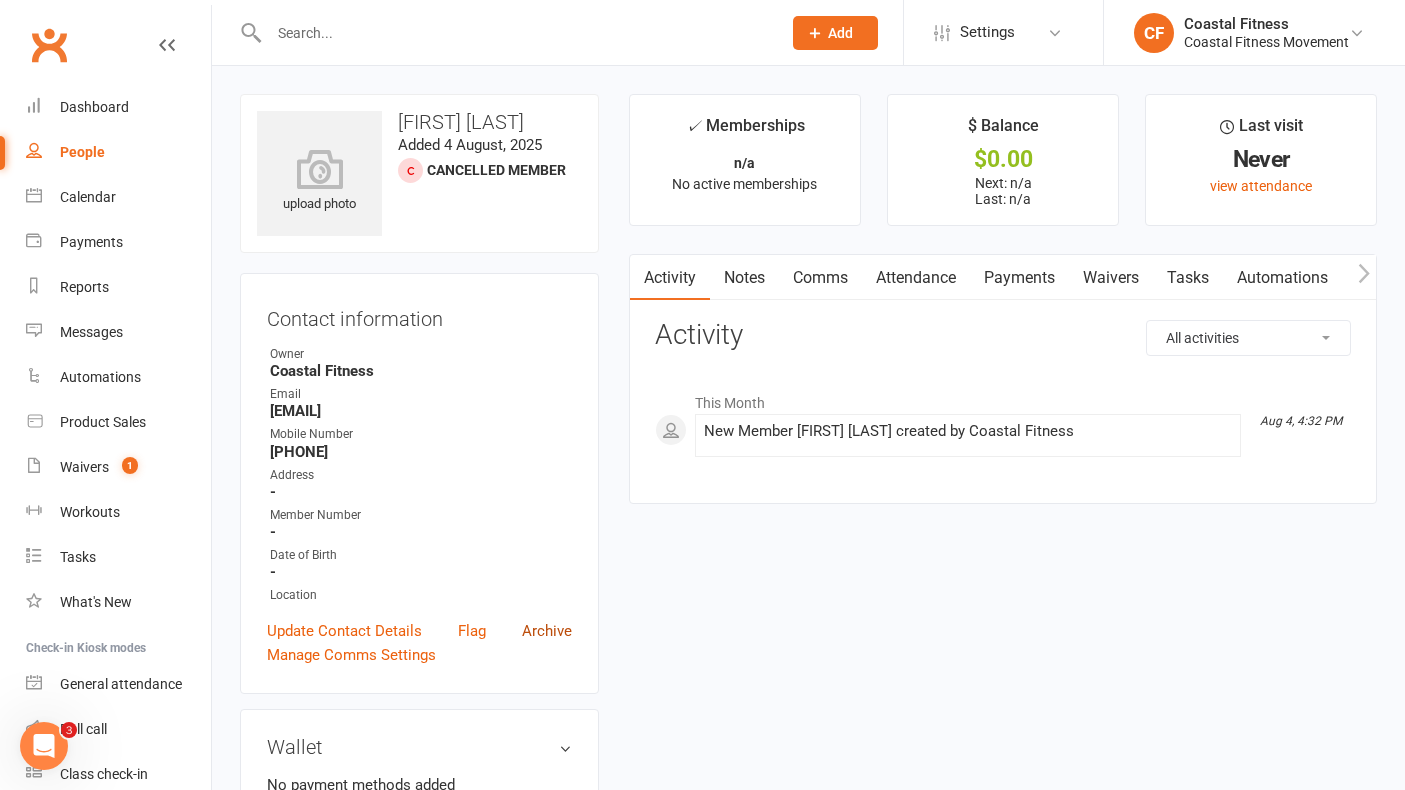 click on "Archive" at bounding box center (547, 631) 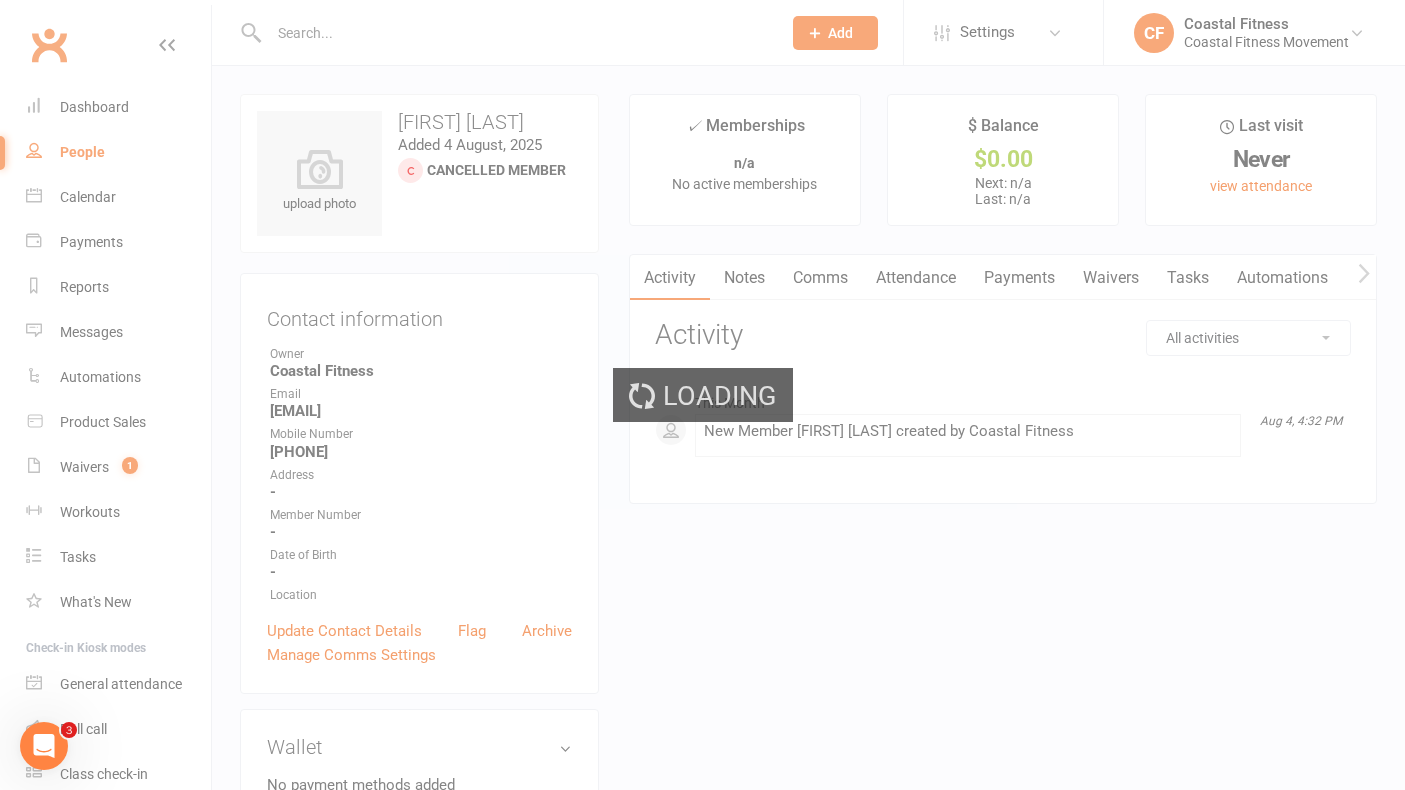select on "100" 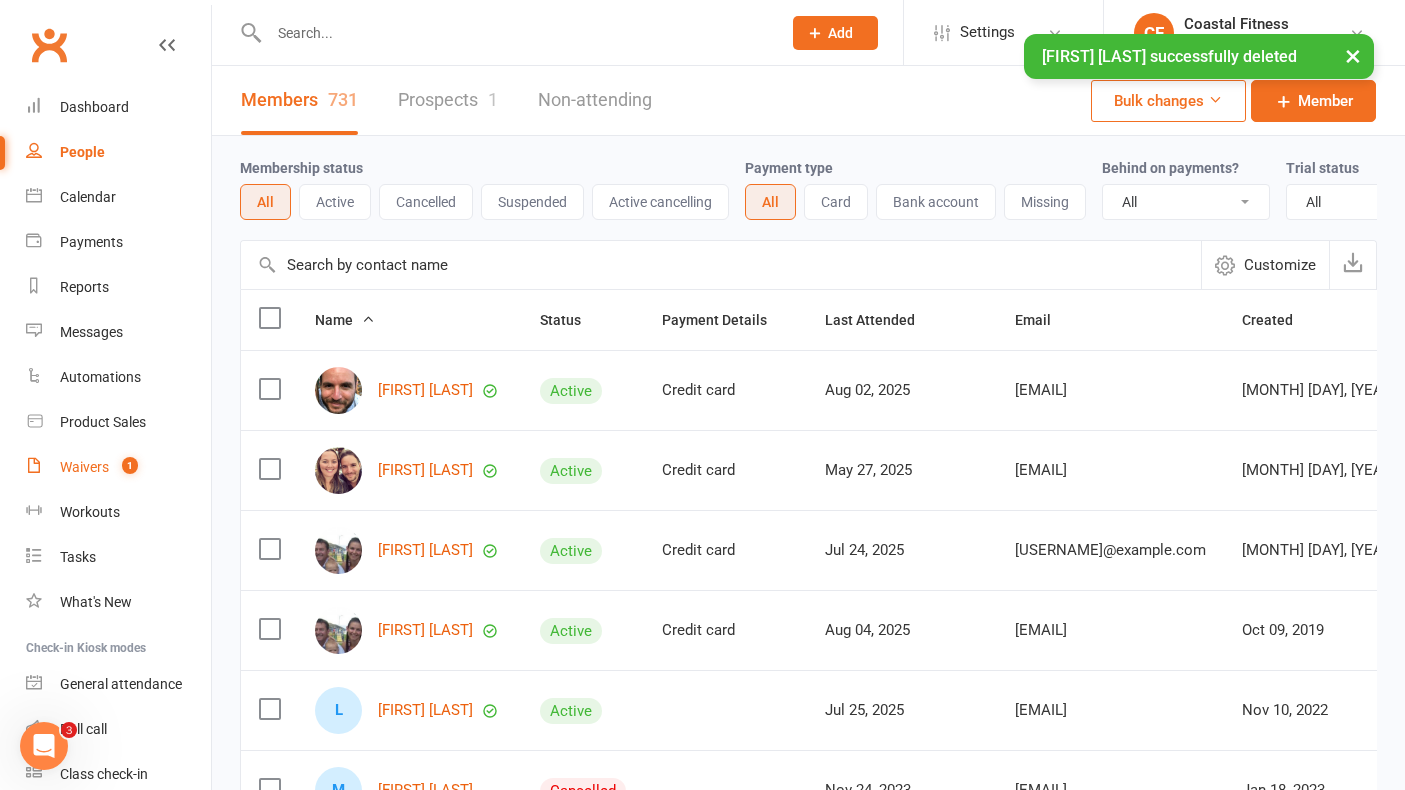 click on "Waivers   1" at bounding box center [118, 467] 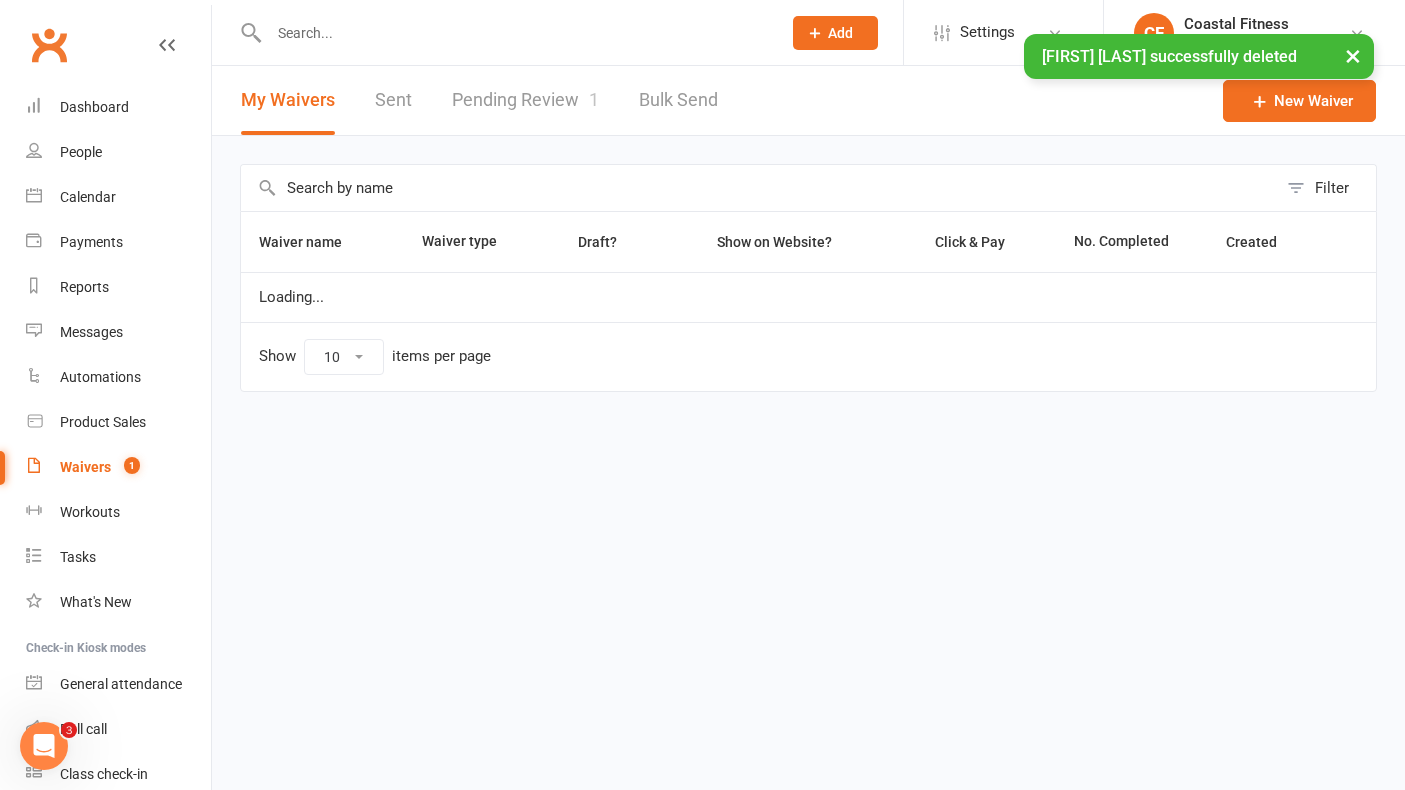 select on "25" 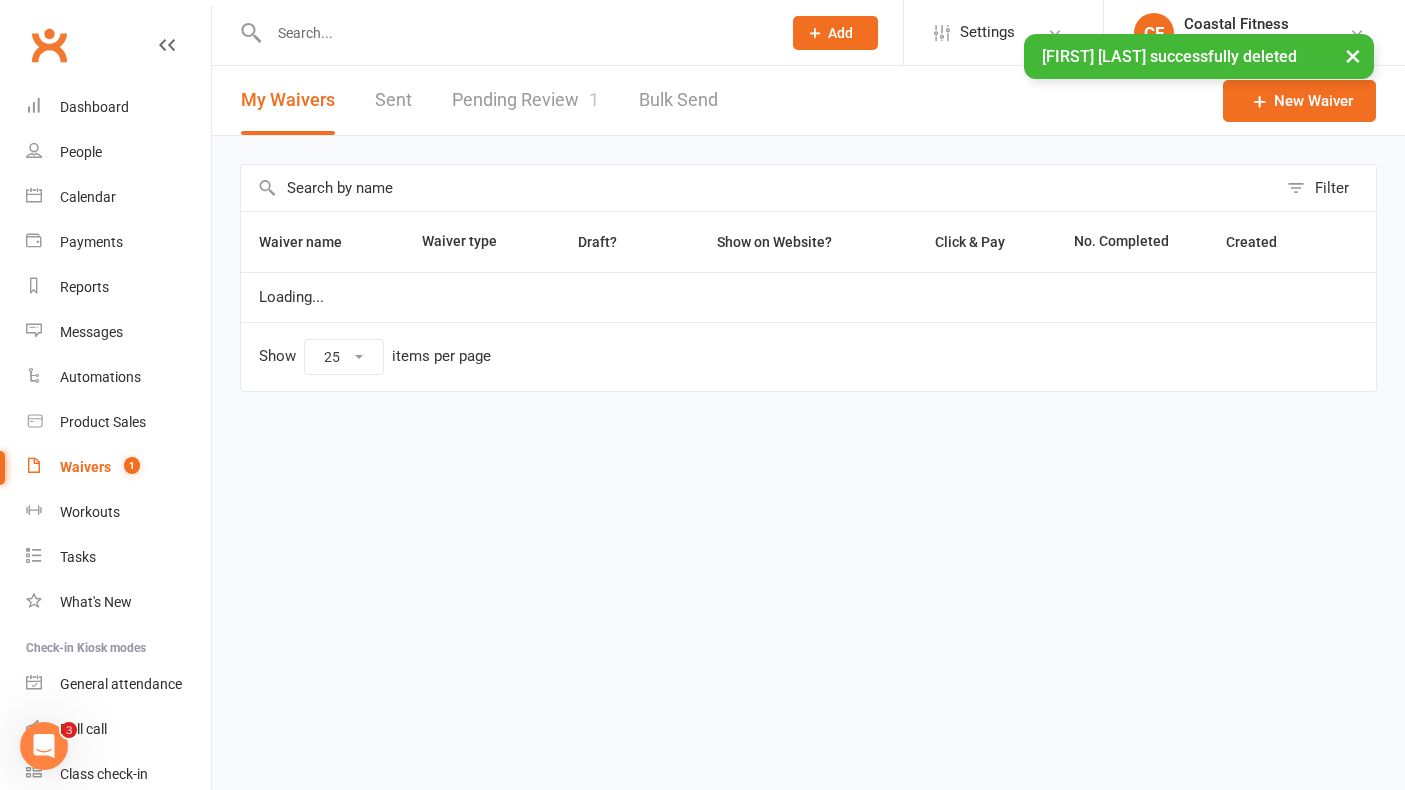 click on "Pending Review 1" at bounding box center (525, 100) 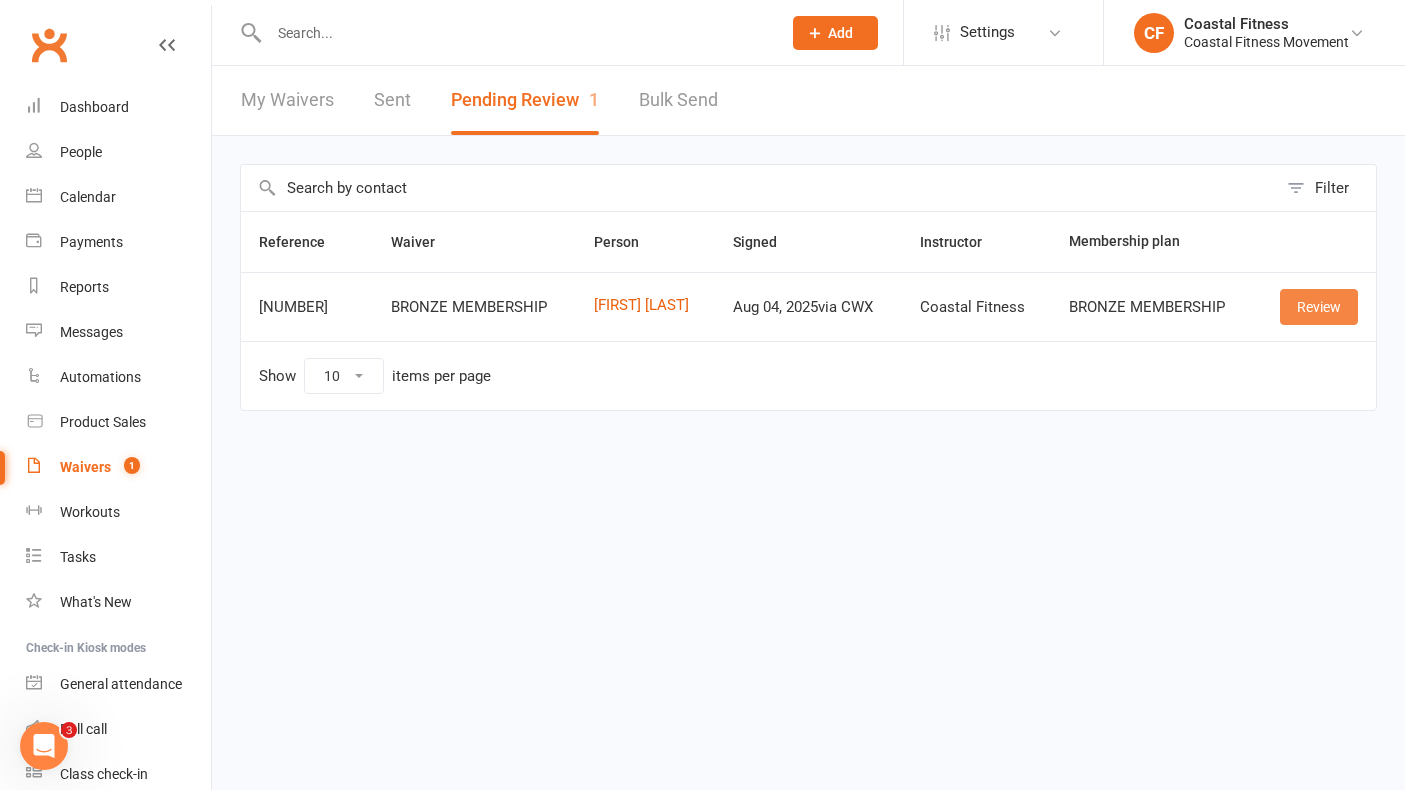 click on "Review" at bounding box center [1319, 307] 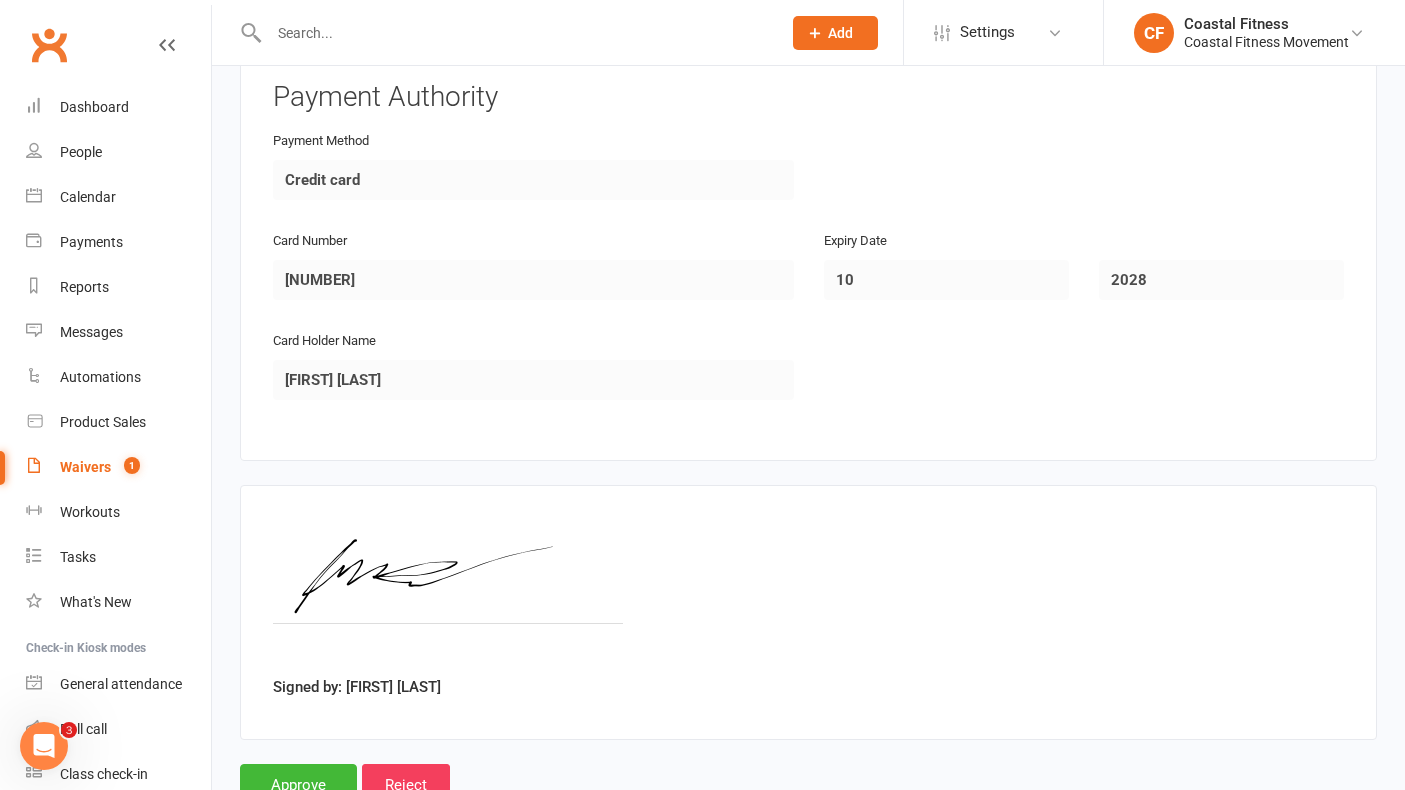 scroll, scrollTop: 1793, scrollLeft: 0, axis: vertical 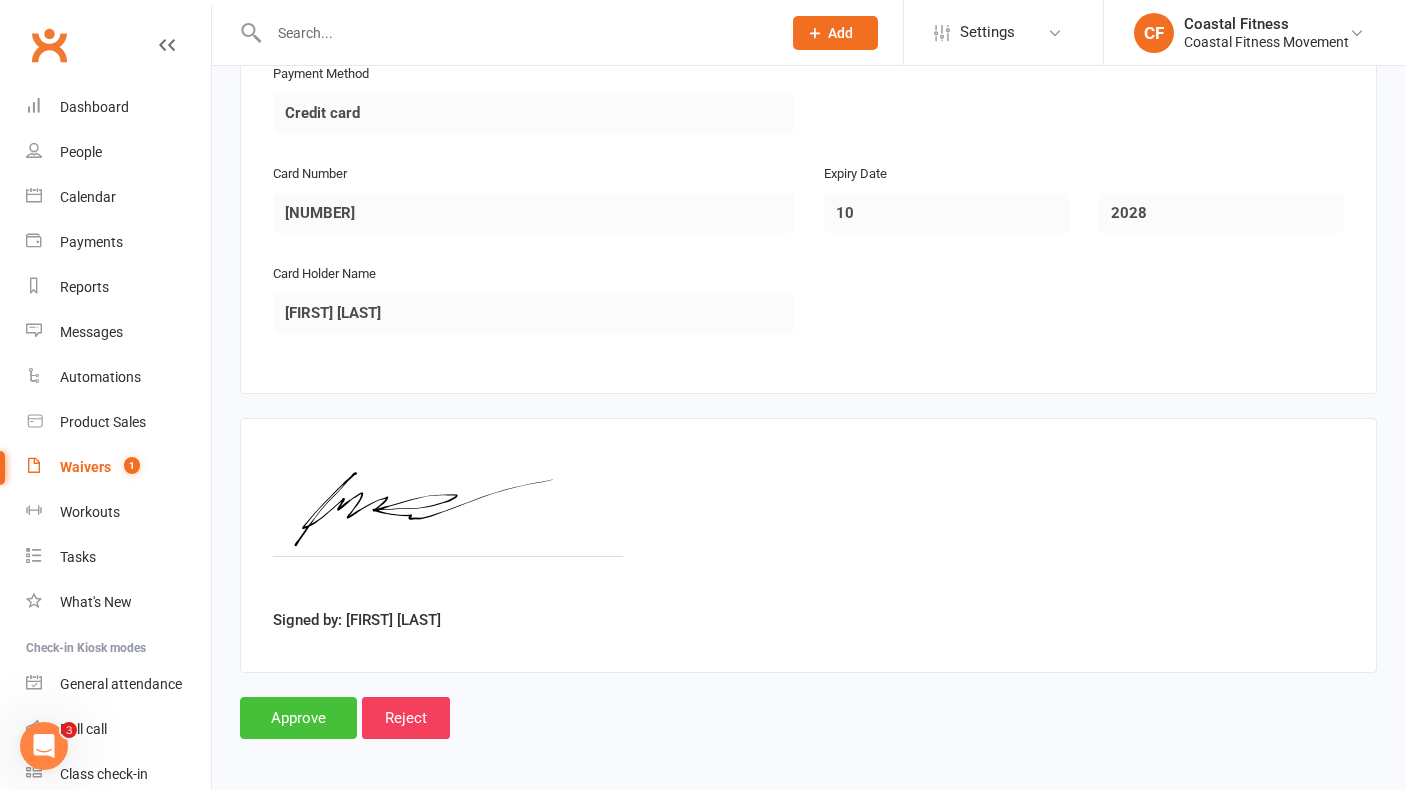 click on "Approve" at bounding box center (298, 718) 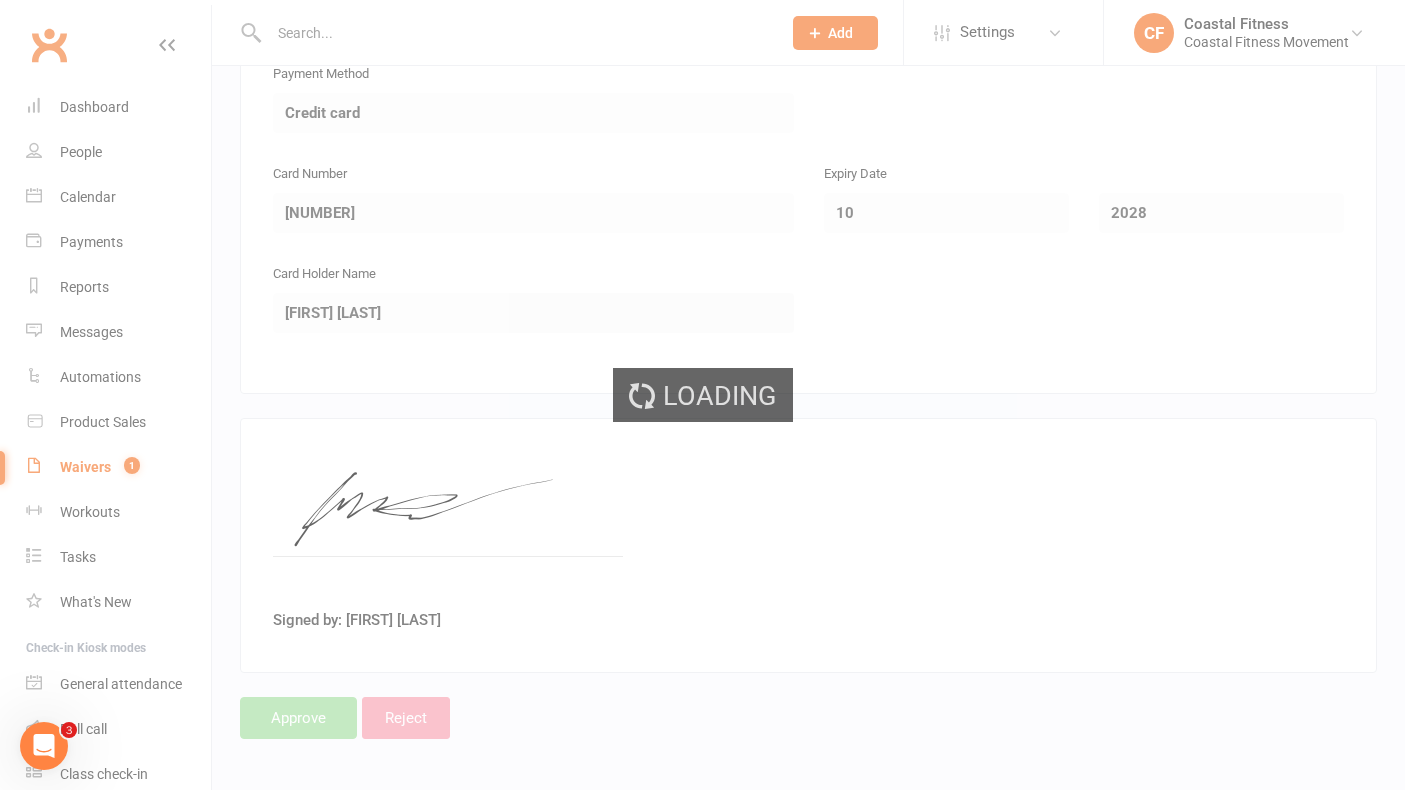 scroll, scrollTop: 0, scrollLeft: 0, axis: both 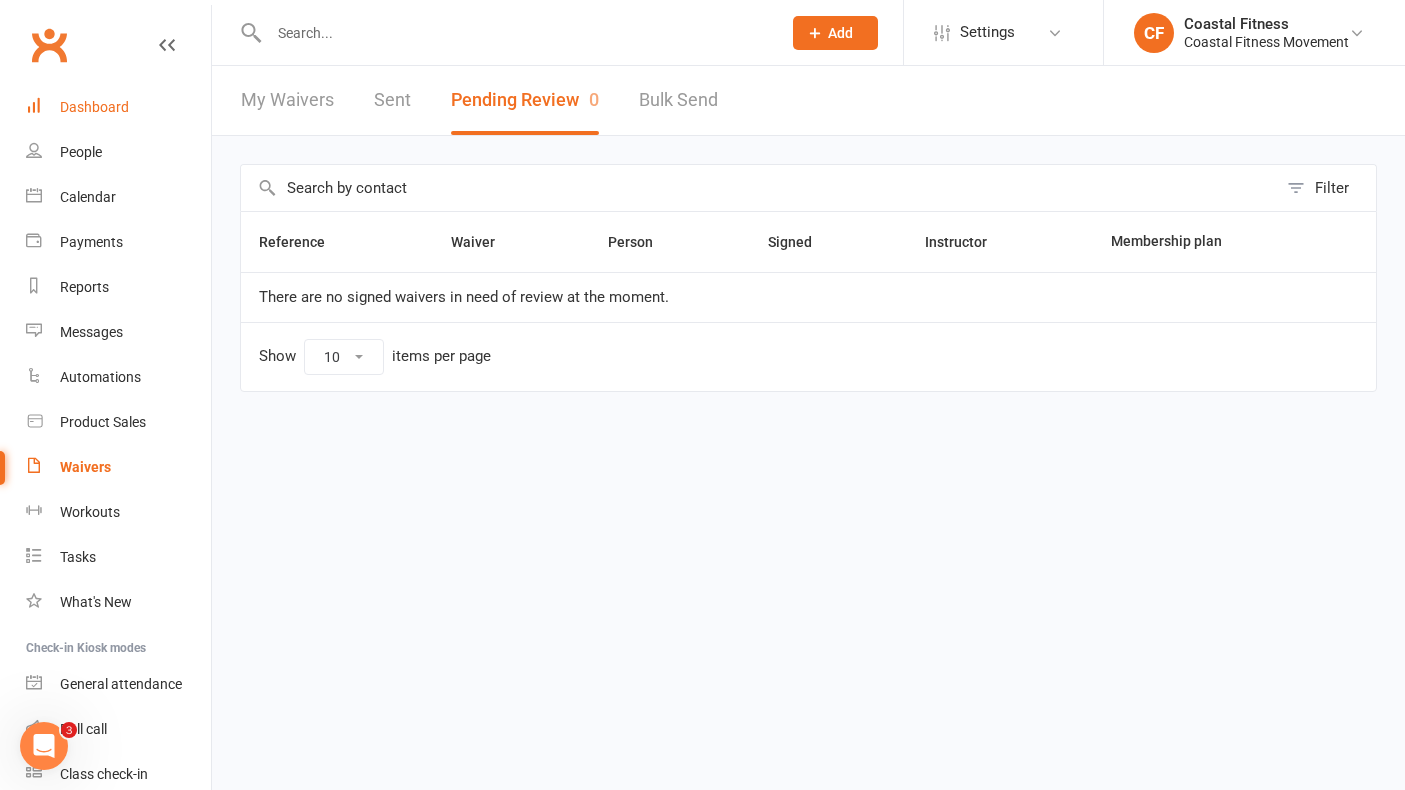 click on "Dashboard" at bounding box center (94, 107) 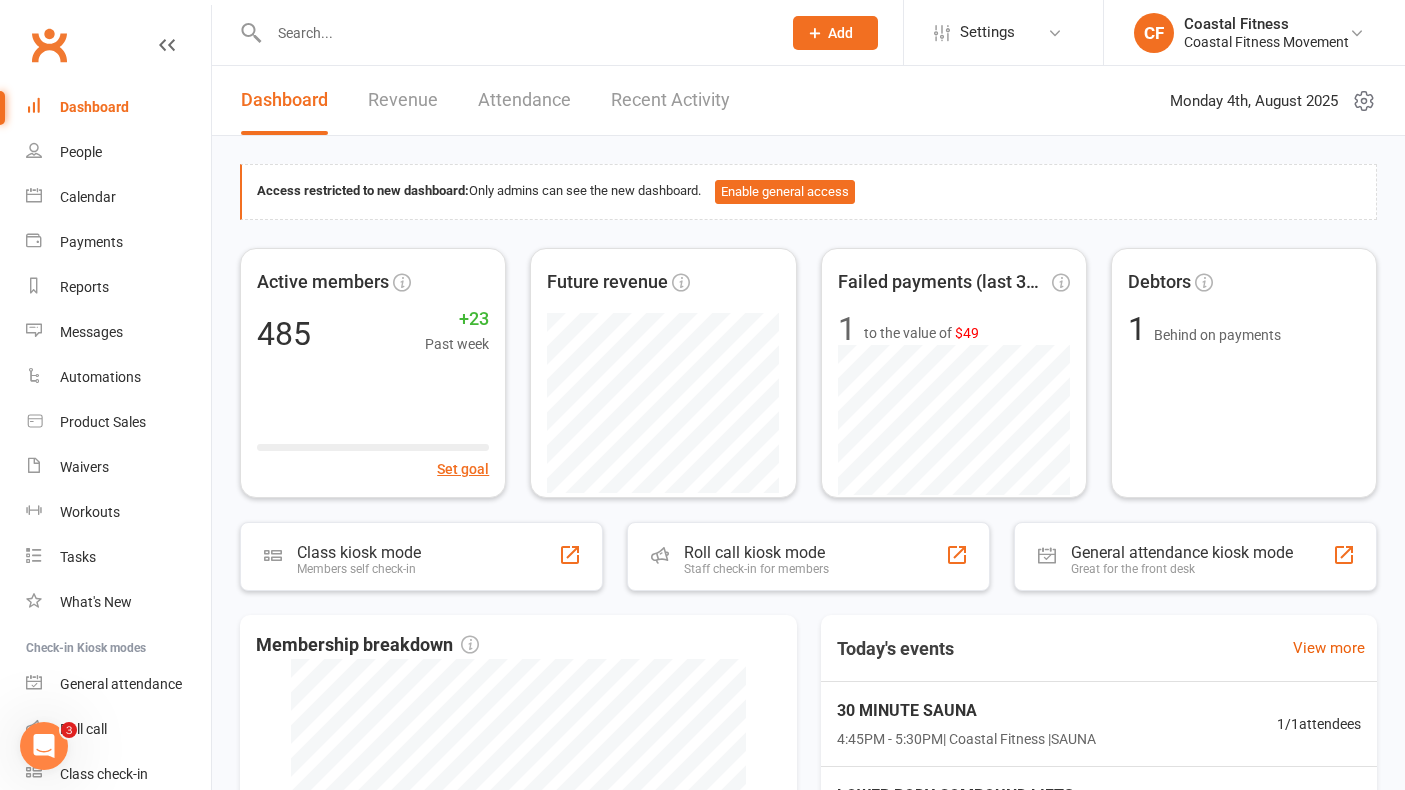 click on "Revenue" at bounding box center (403, 100) 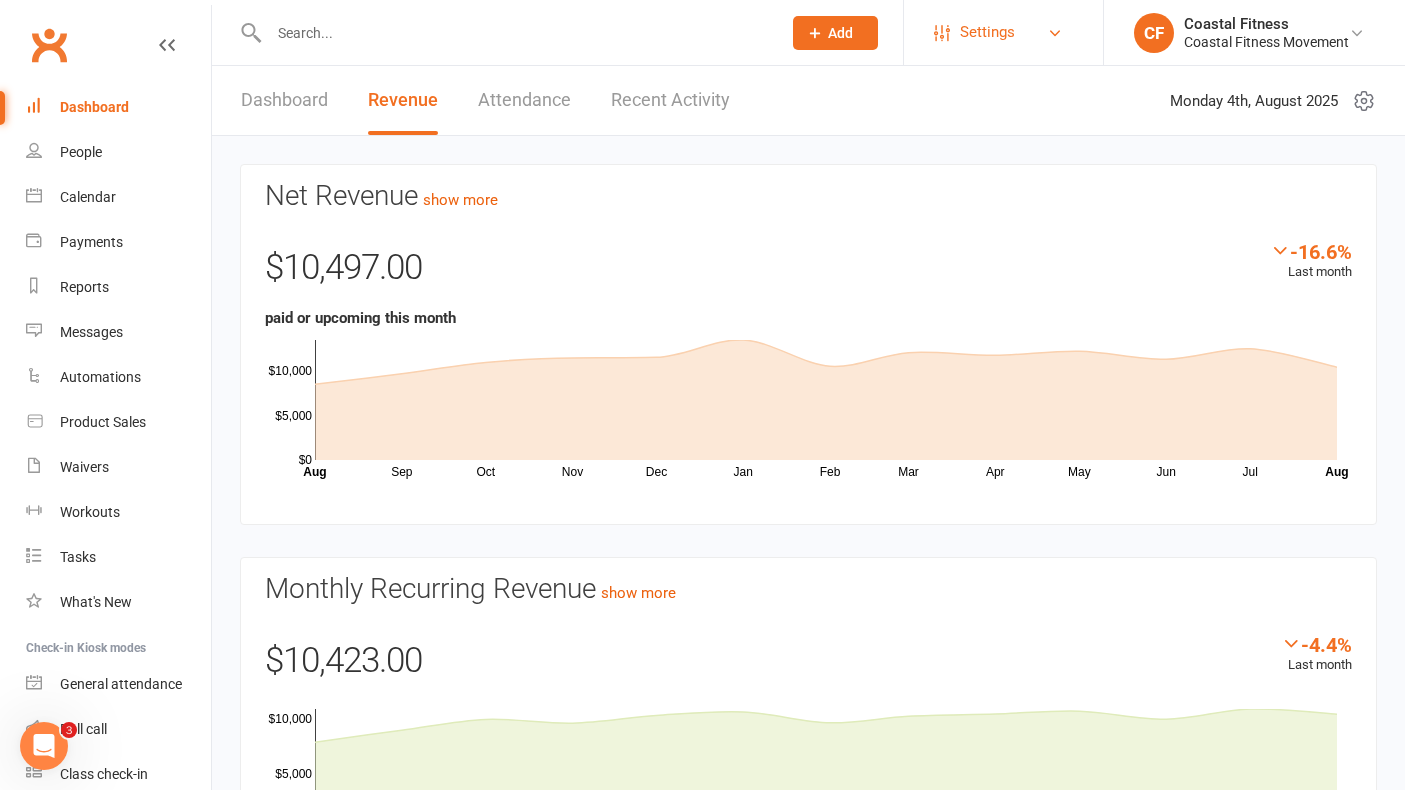 click on "Settings" at bounding box center [1003, 32] 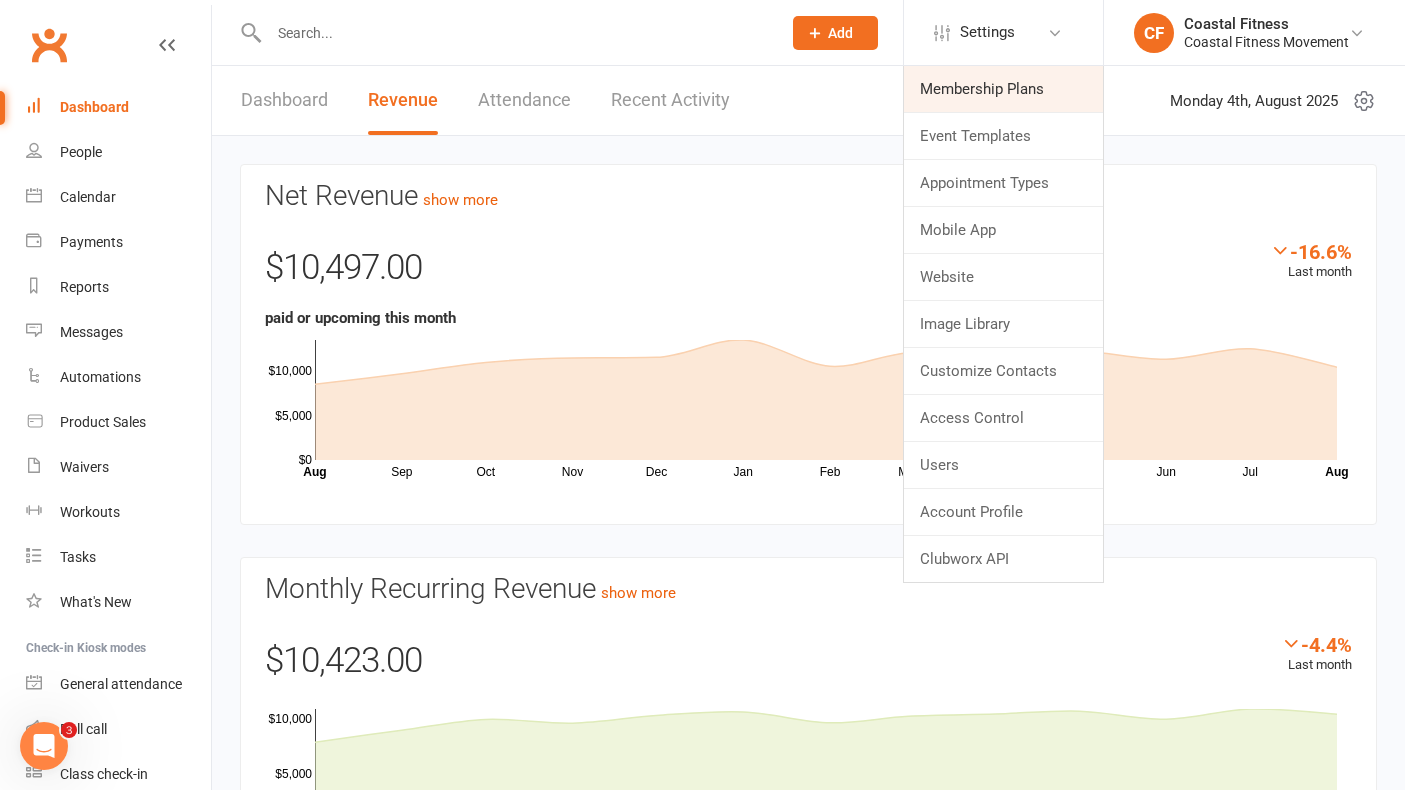 click on "Membership Plans" at bounding box center (1003, 89) 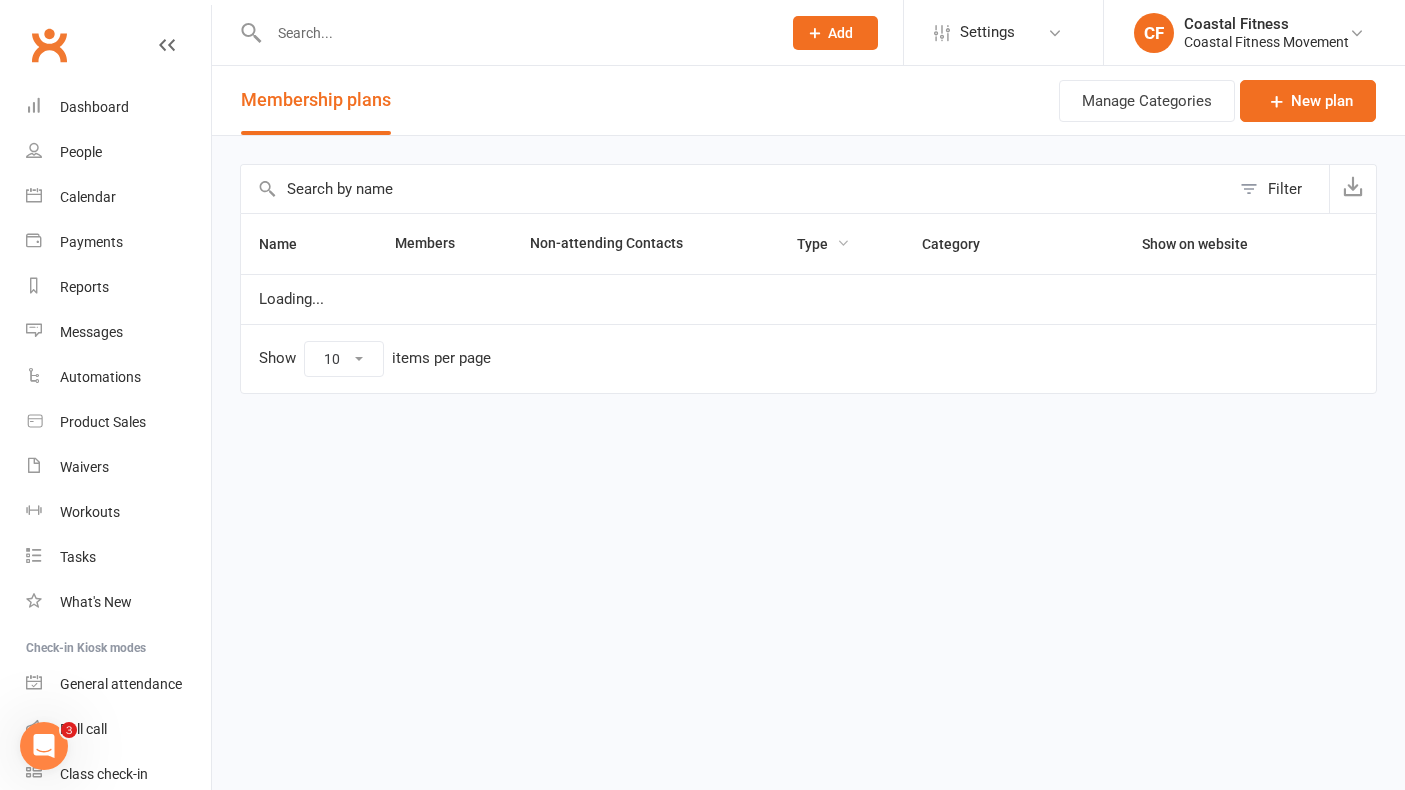 select on "50" 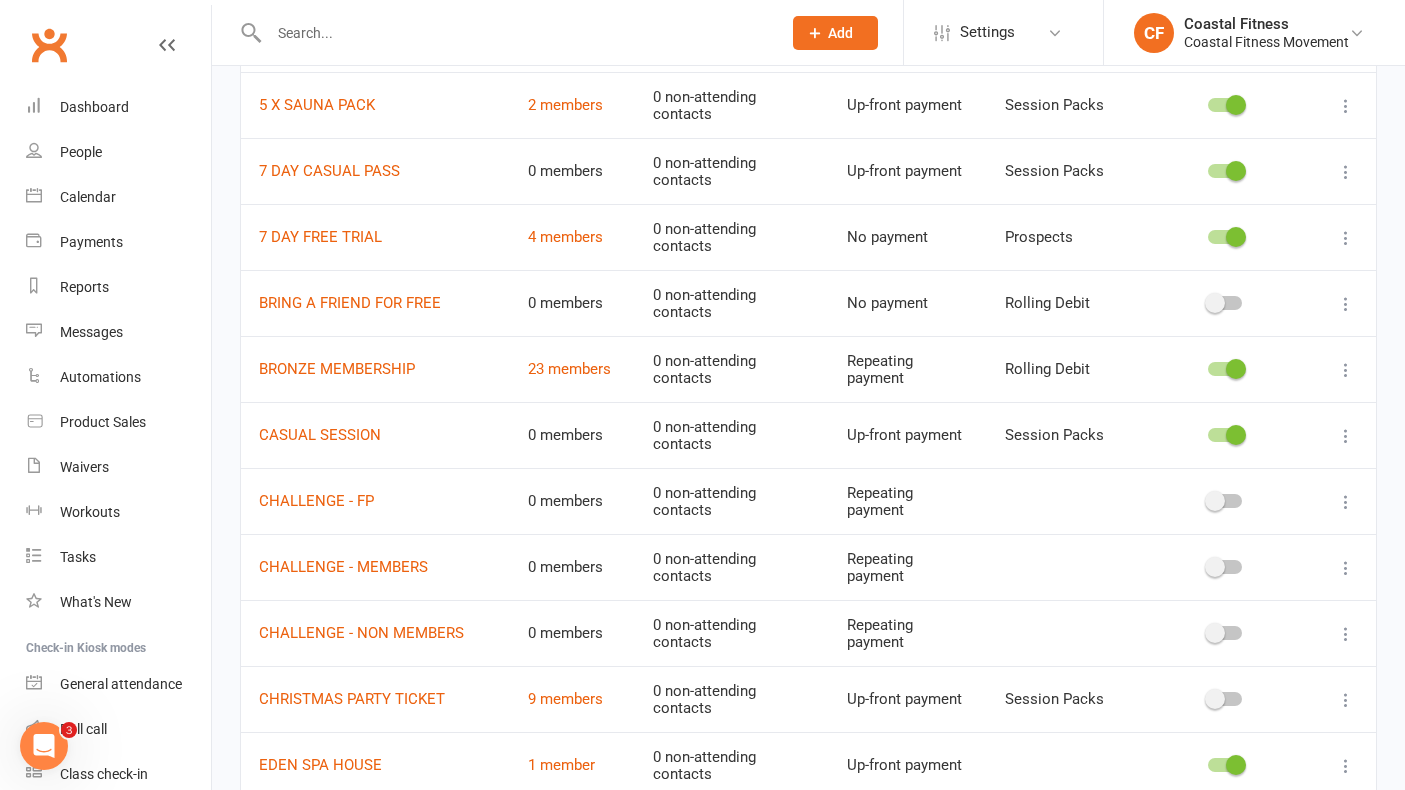 scroll, scrollTop: 396, scrollLeft: 0, axis: vertical 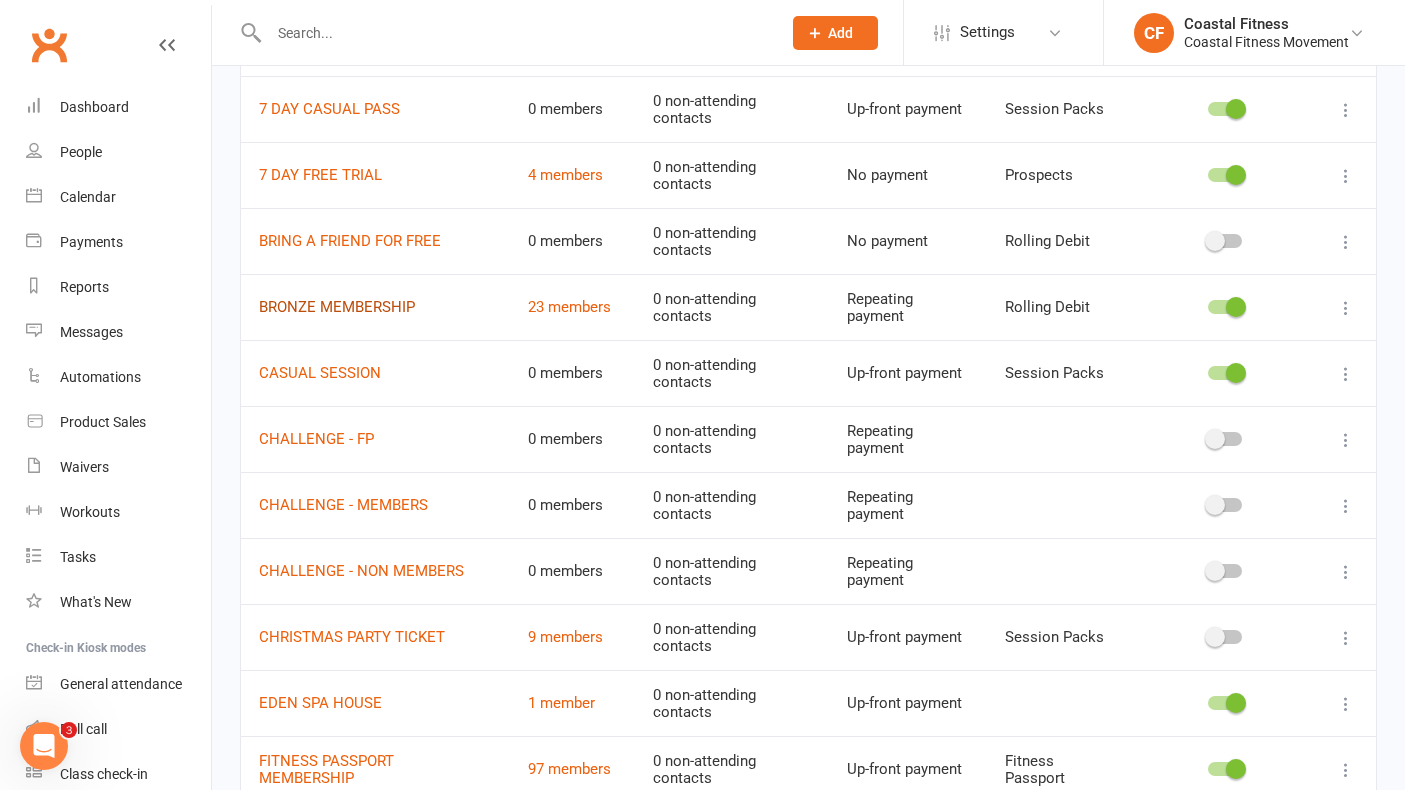 click on "BRONZE MEMBERSHIP" at bounding box center [337, 307] 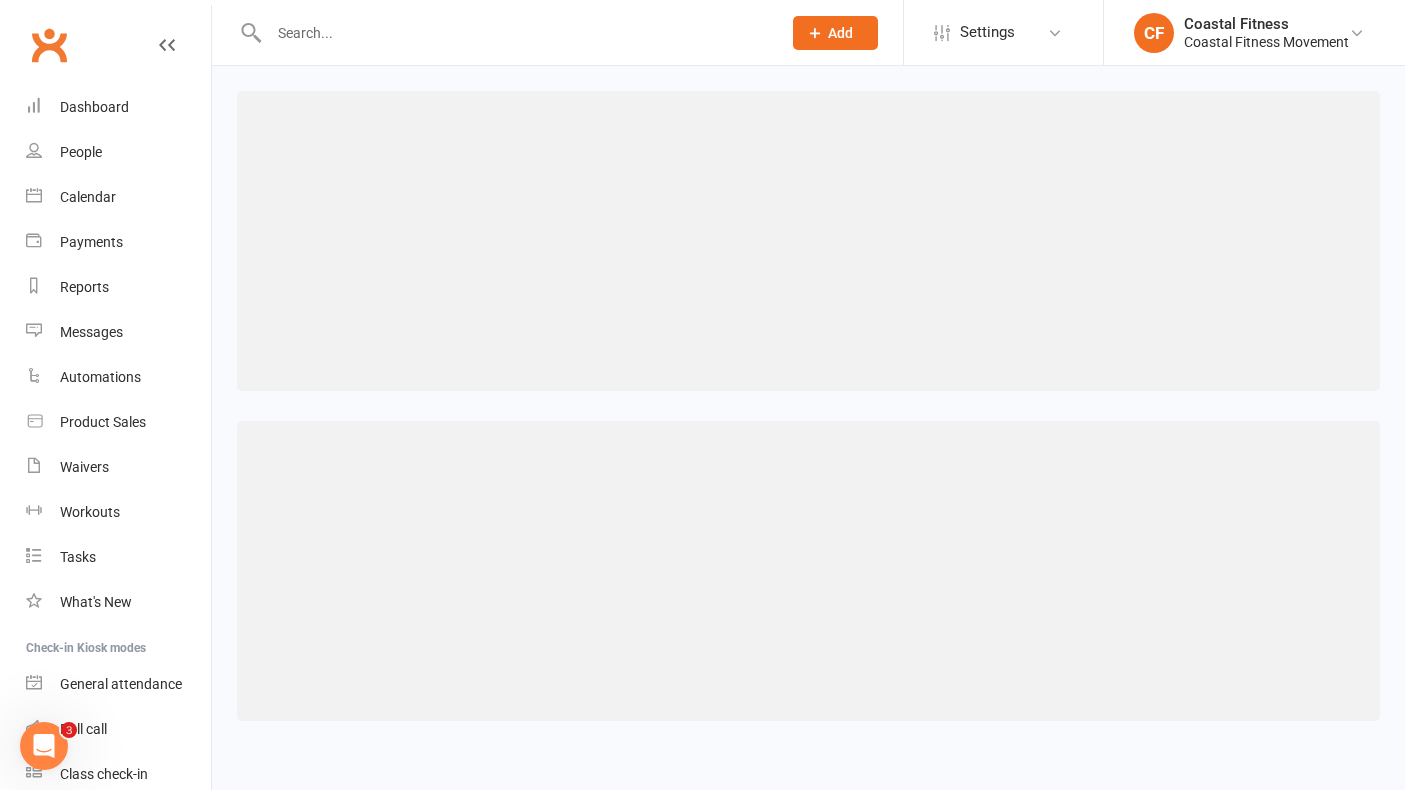 scroll, scrollTop: 0, scrollLeft: 0, axis: both 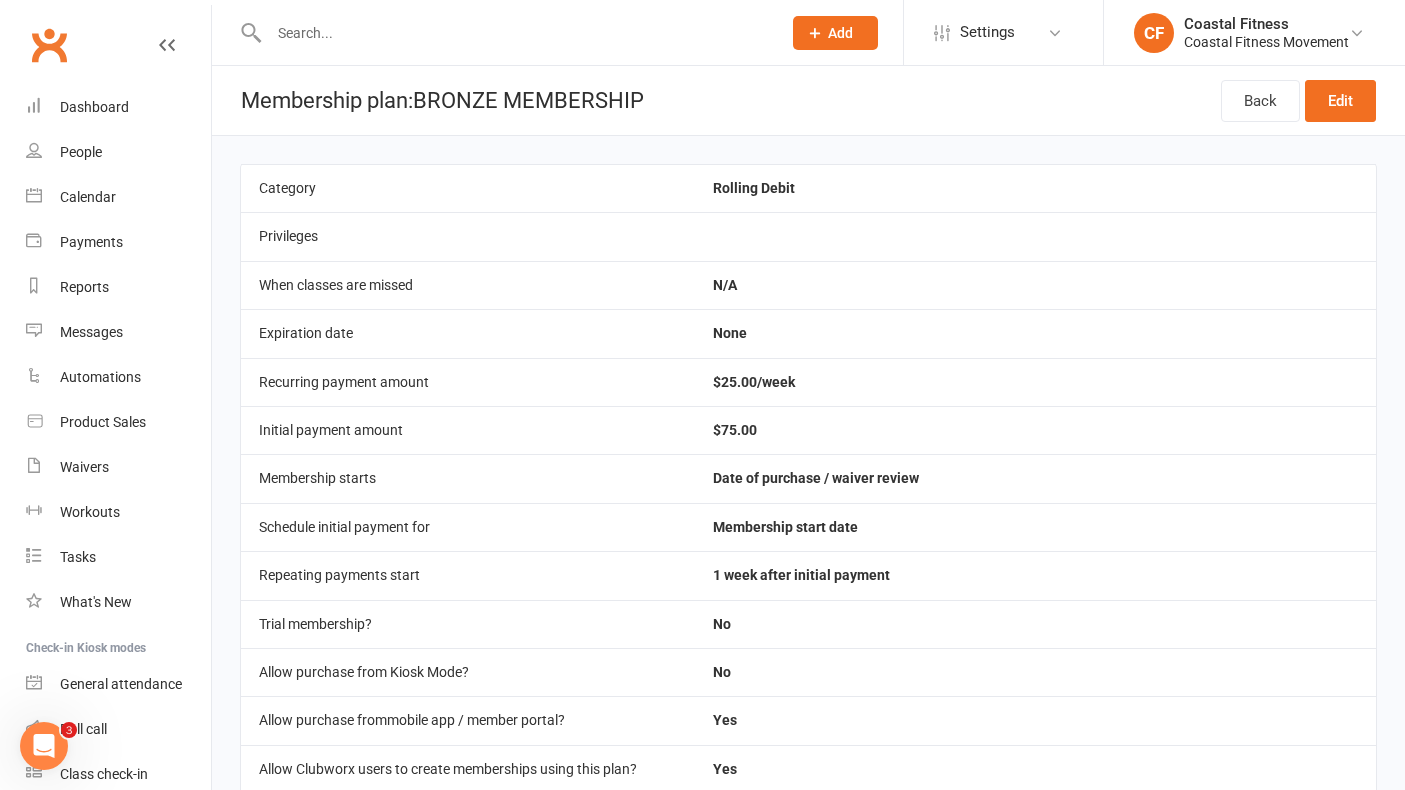 click on "Clubworx" at bounding box center (105, 57) 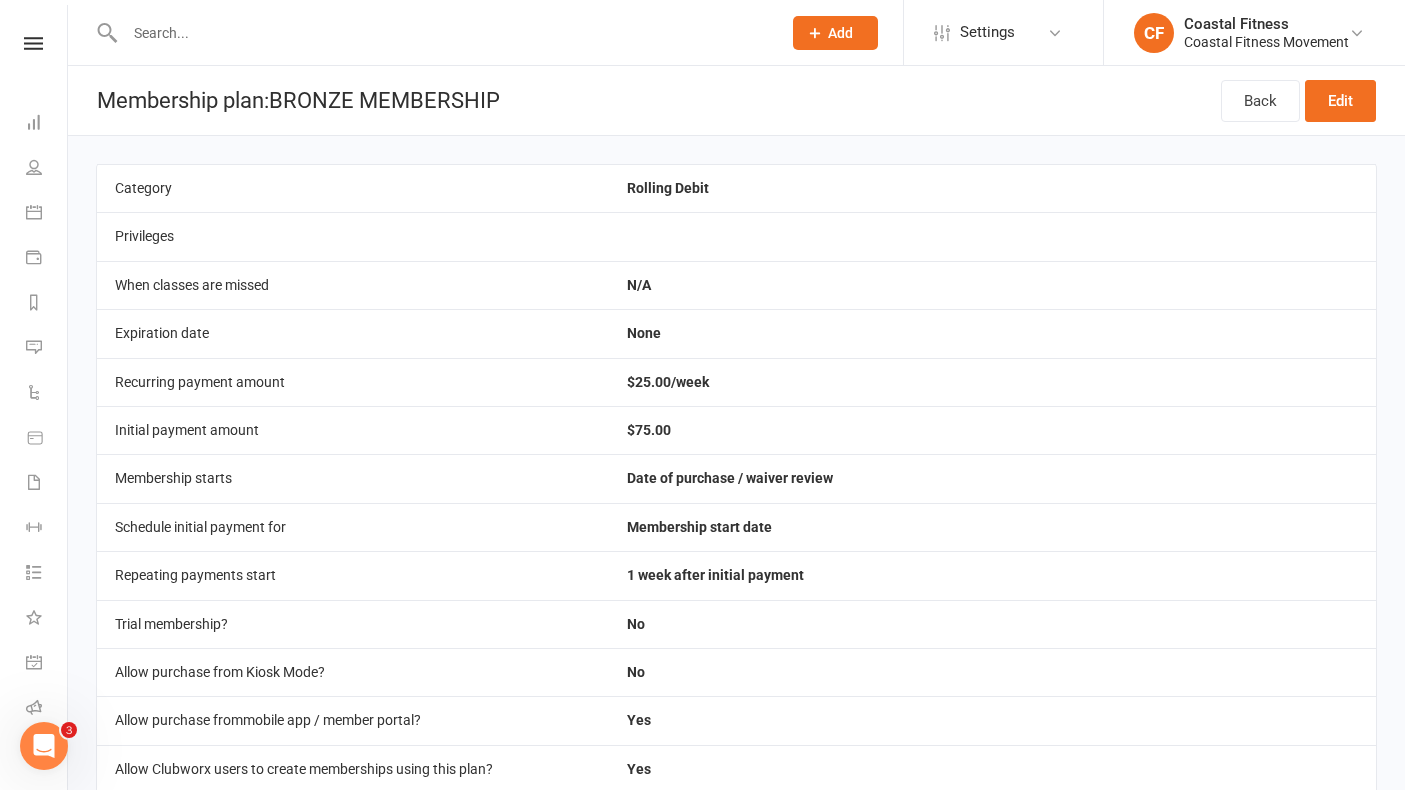 select on "50" 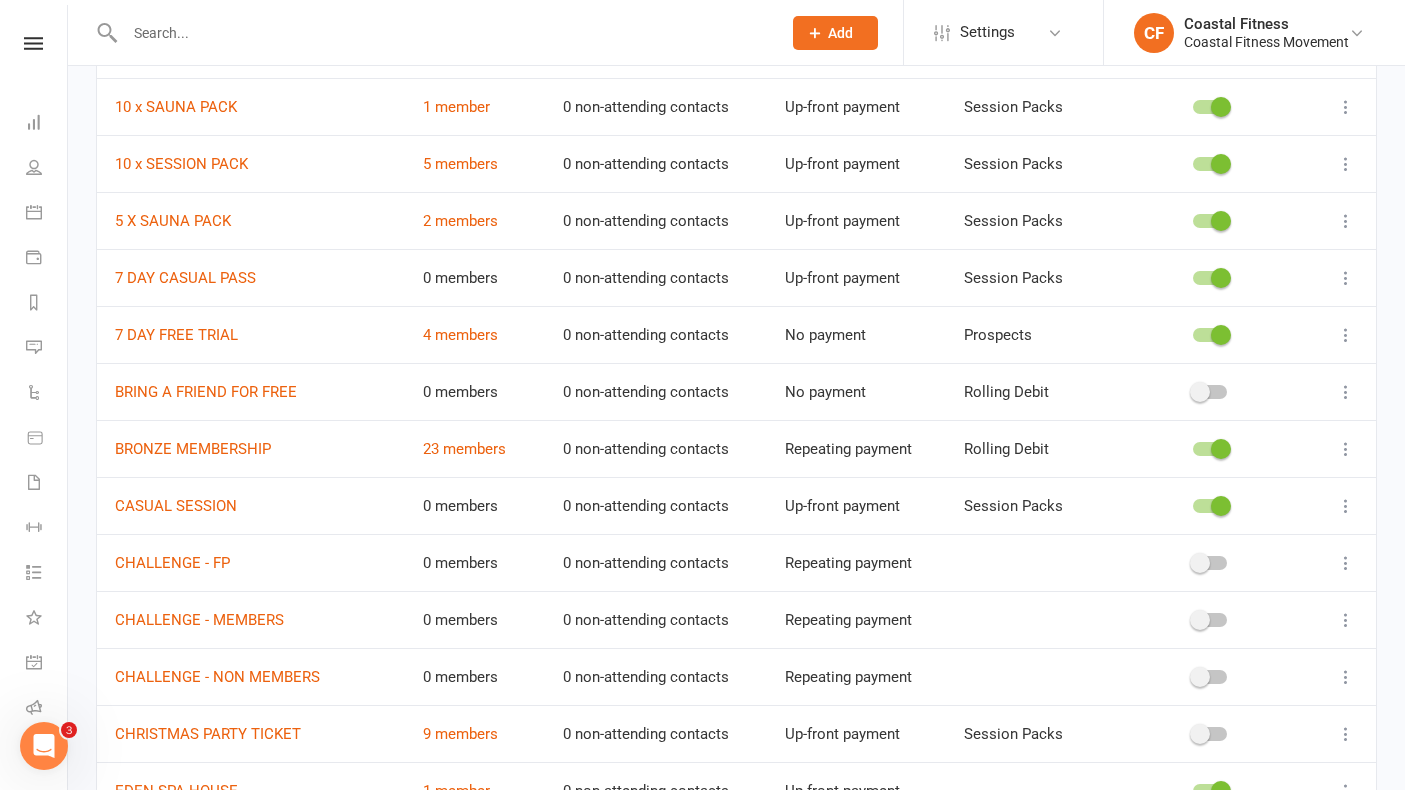 scroll, scrollTop: 198, scrollLeft: 0, axis: vertical 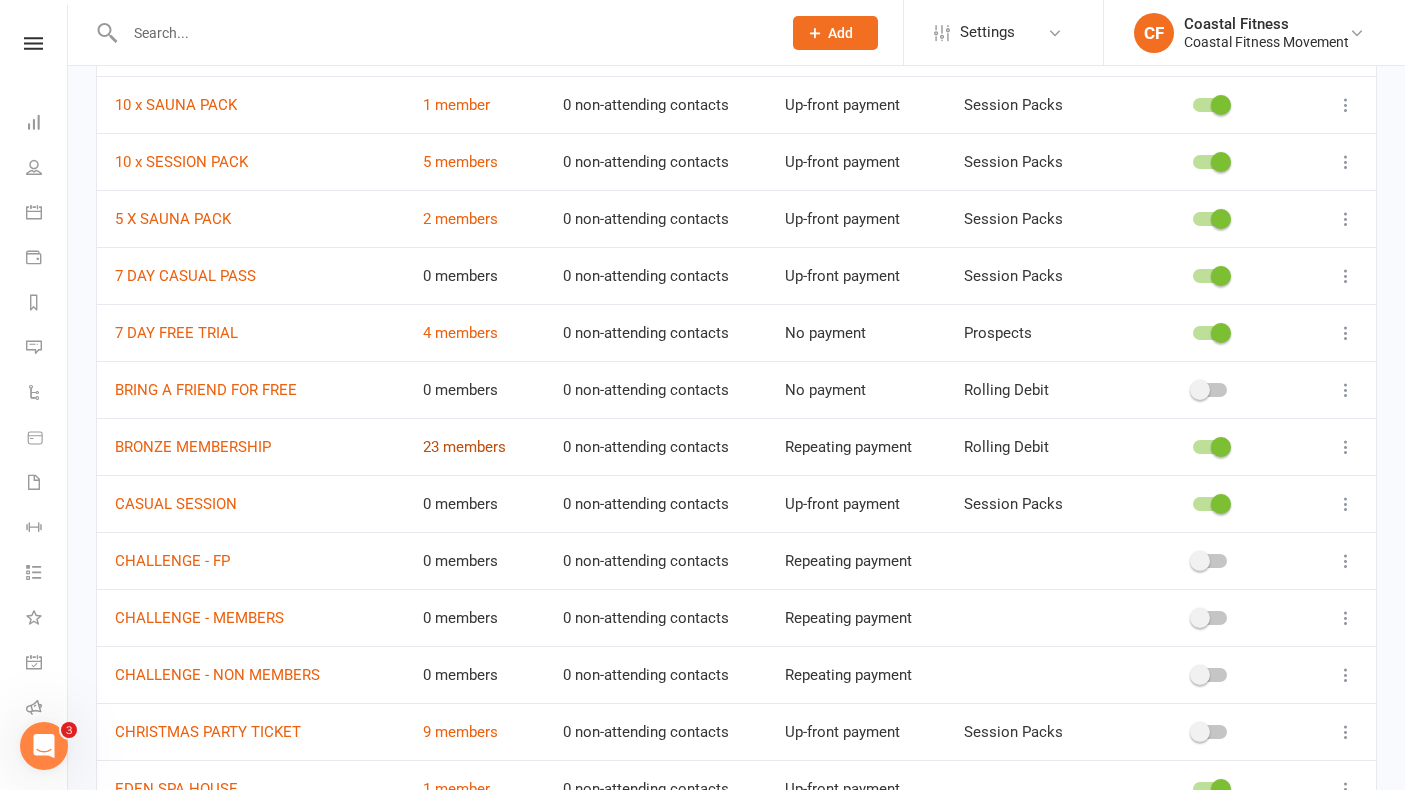 click on "23 members" at bounding box center (464, 447) 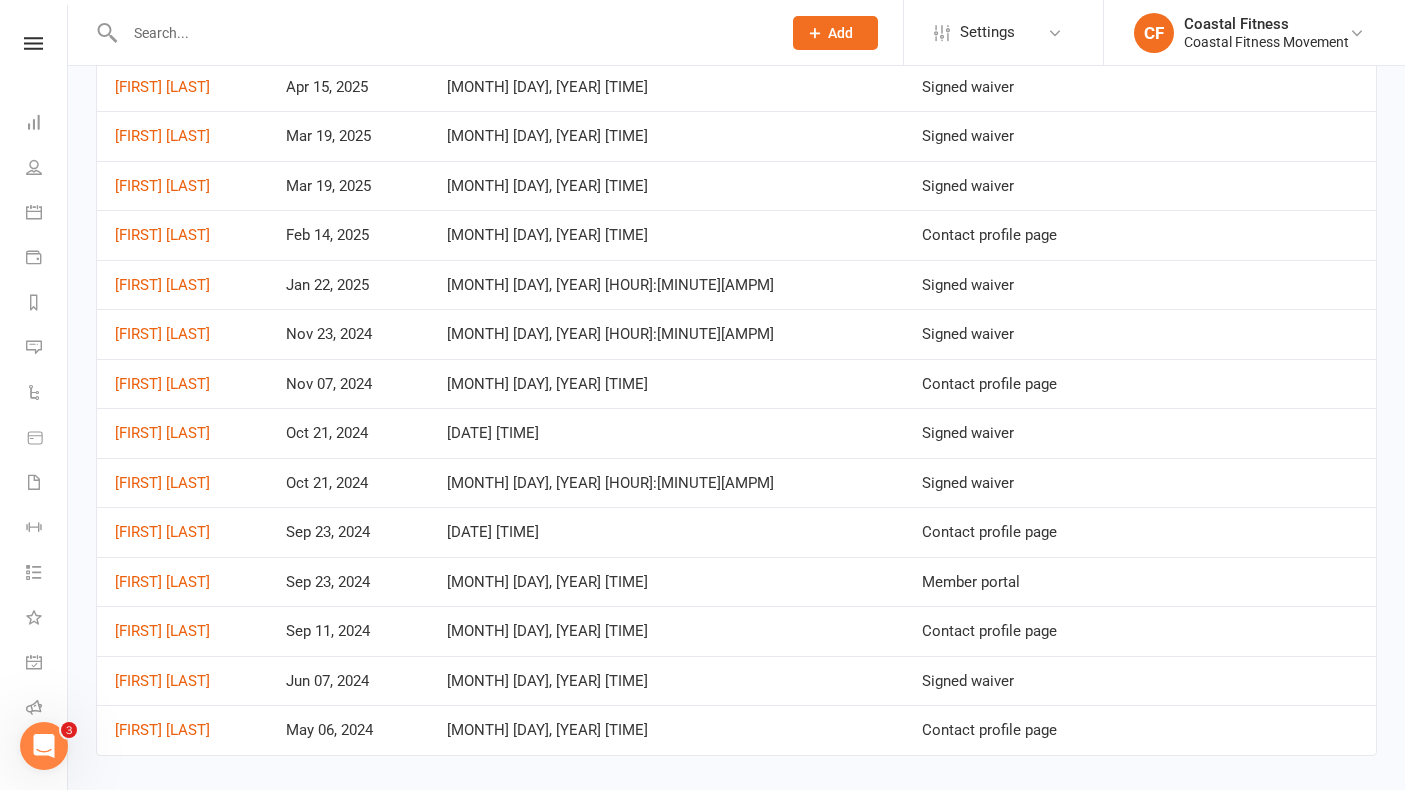 scroll, scrollTop: 656, scrollLeft: 0, axis: vertical 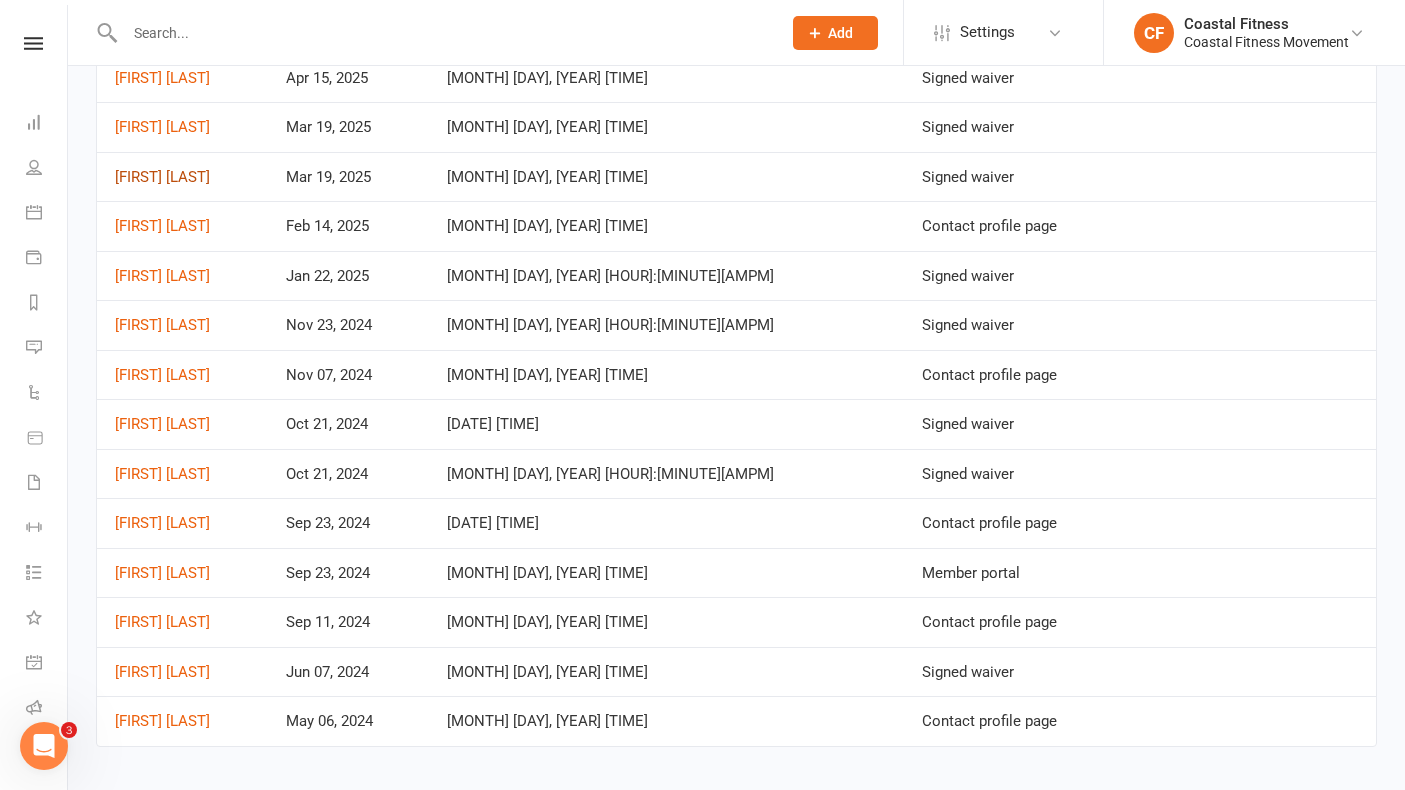 click on "[FIRST] [LAST]" at bounding box center (162, 177) 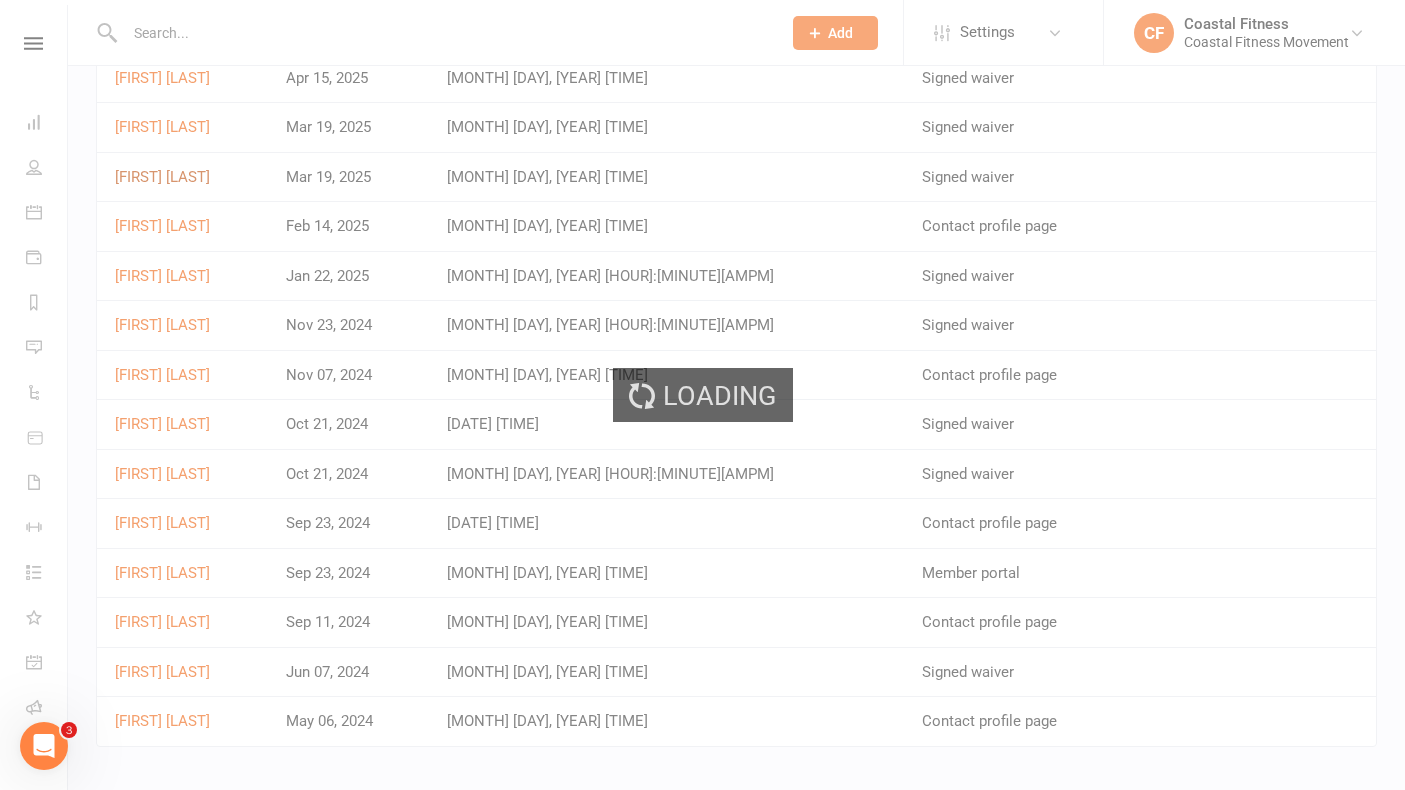 scroll, scrollTop: 0, scrollLeft: 0, axis: both 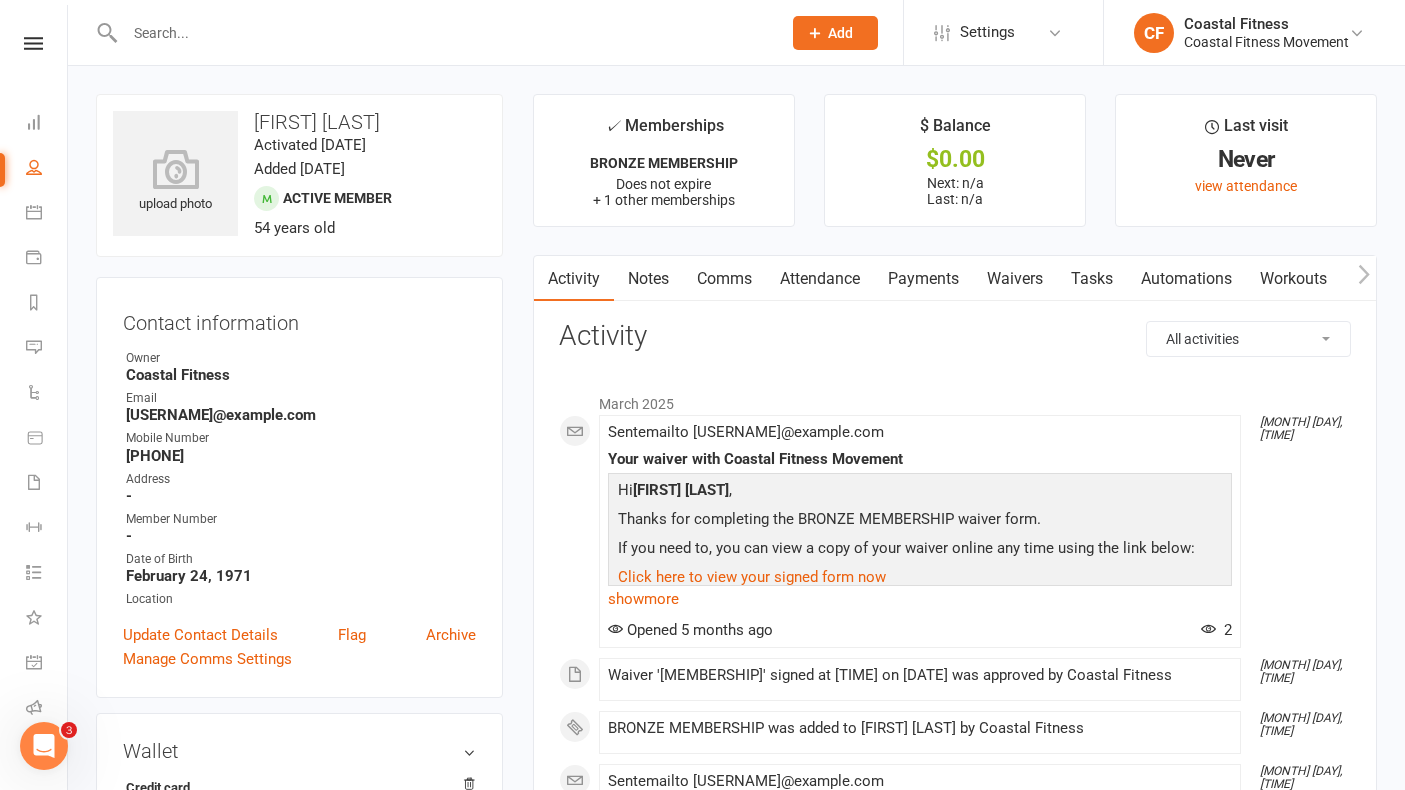 click on "Payments" at bounding box center [923, 279] 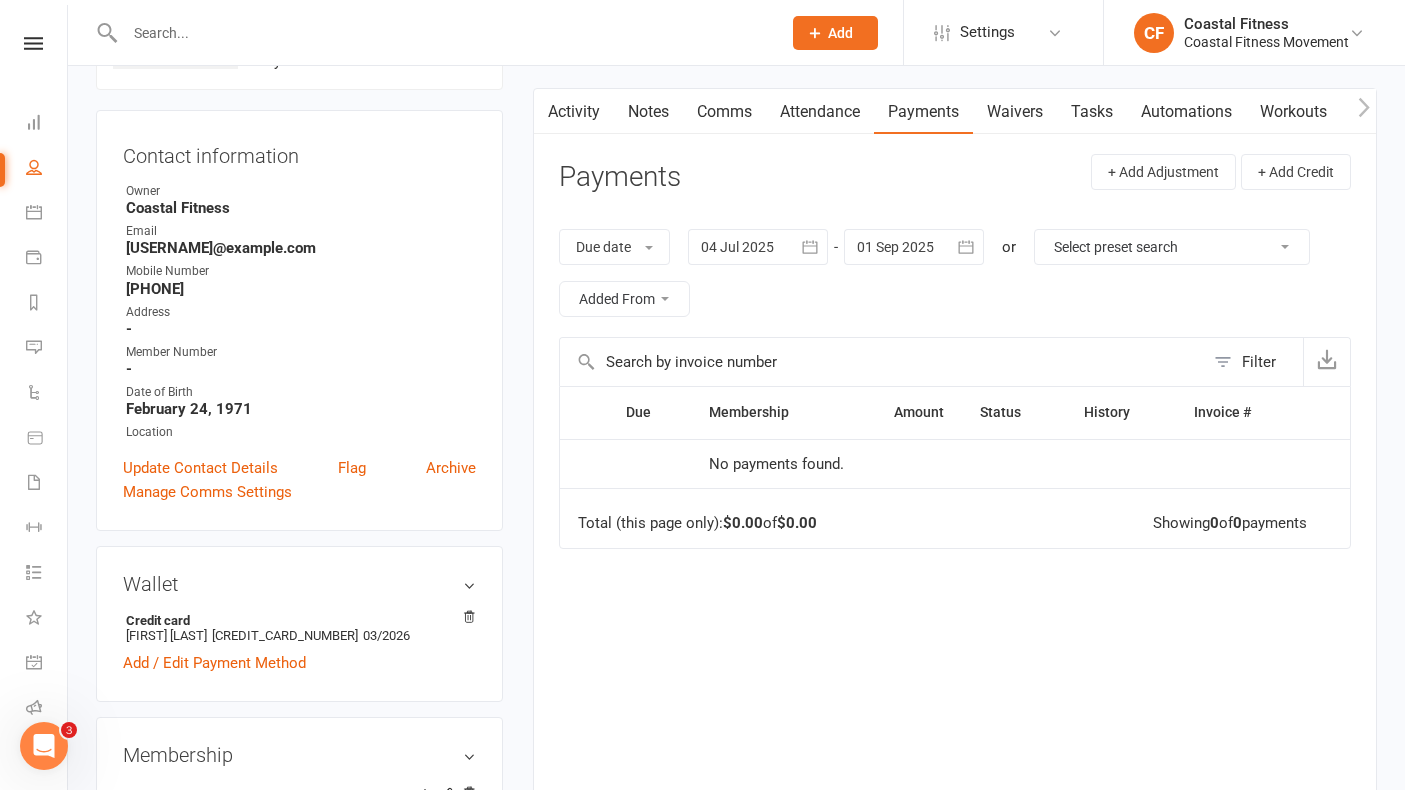 scroll, scrollTop: 0, scrollLeft: 0, axis: both 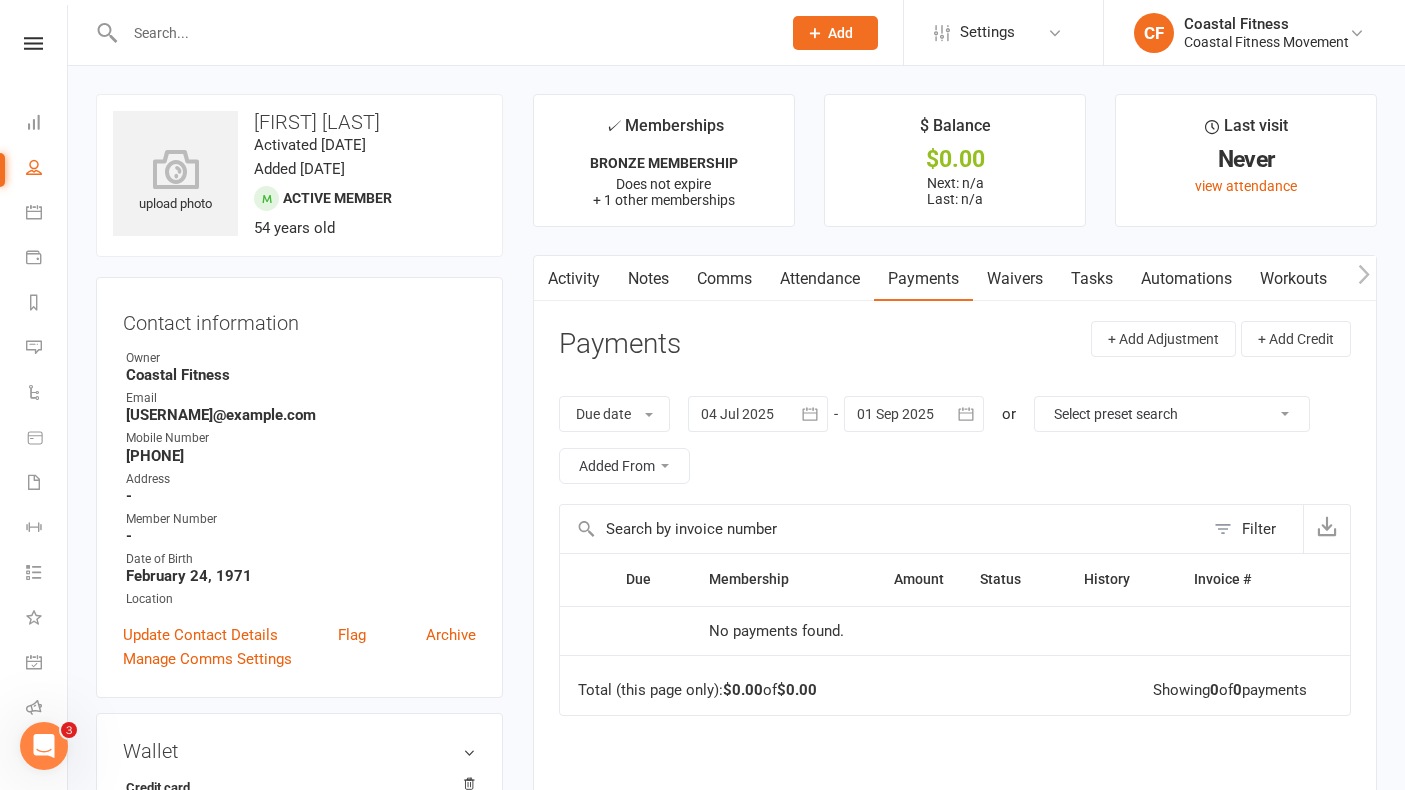 click at bounding box center (443, 33) 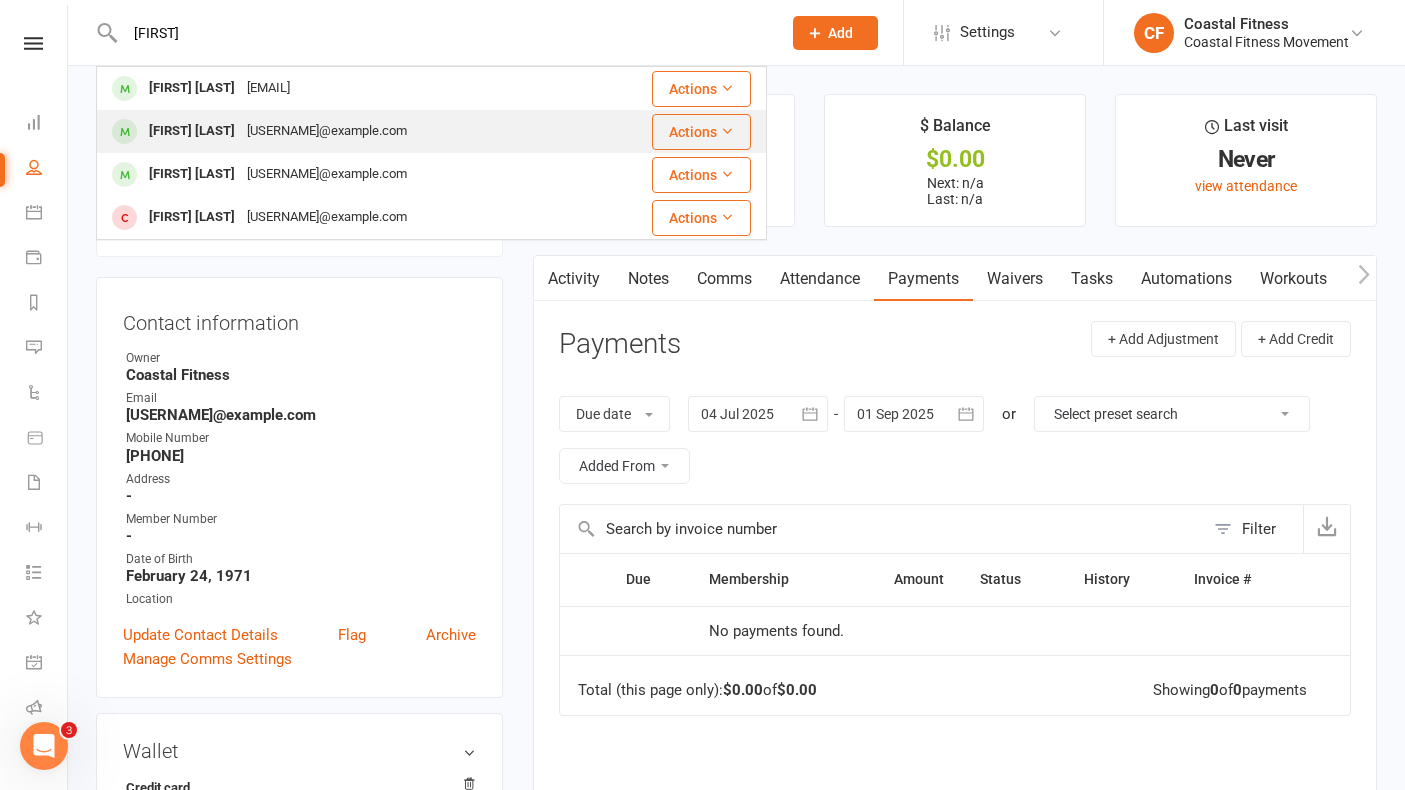 type on "[FIRST]" 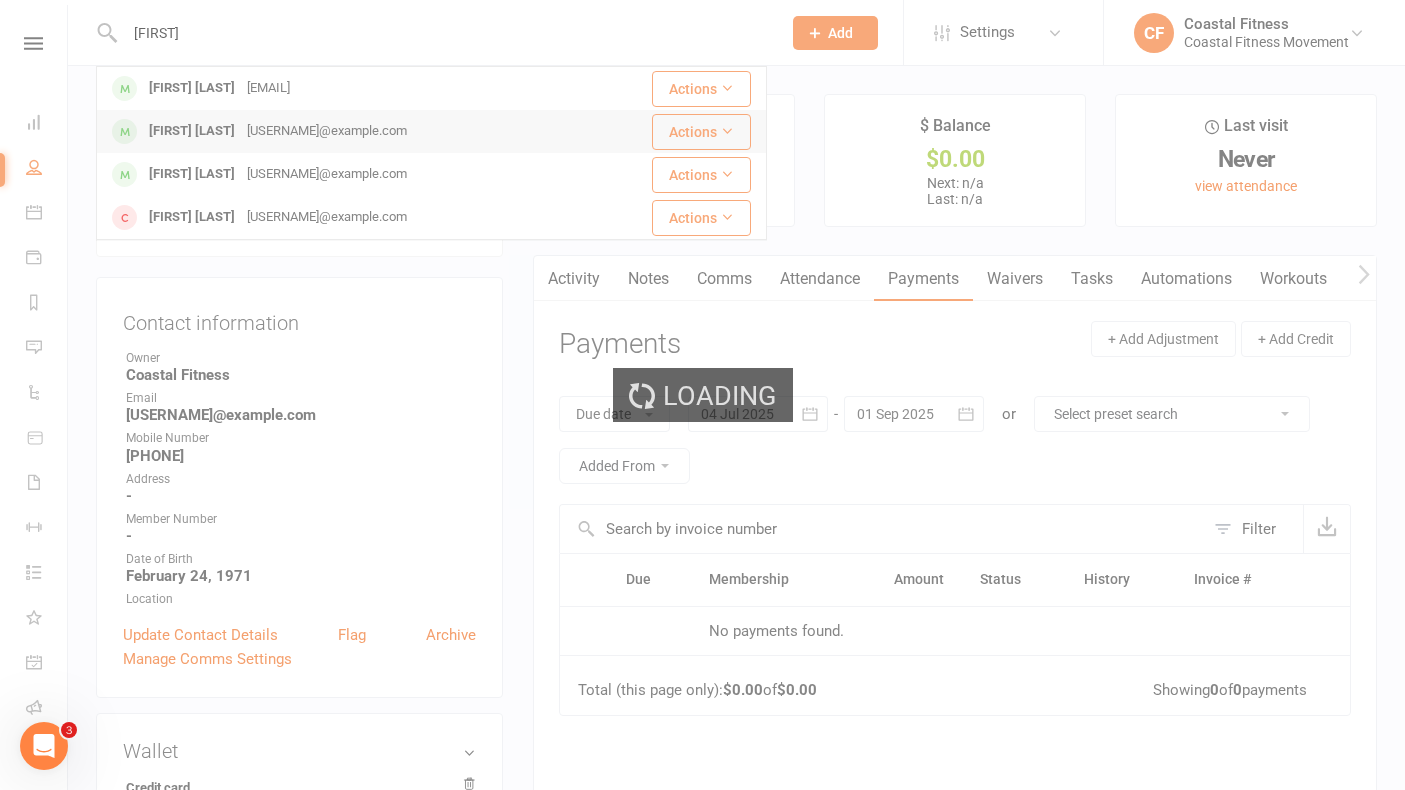 type 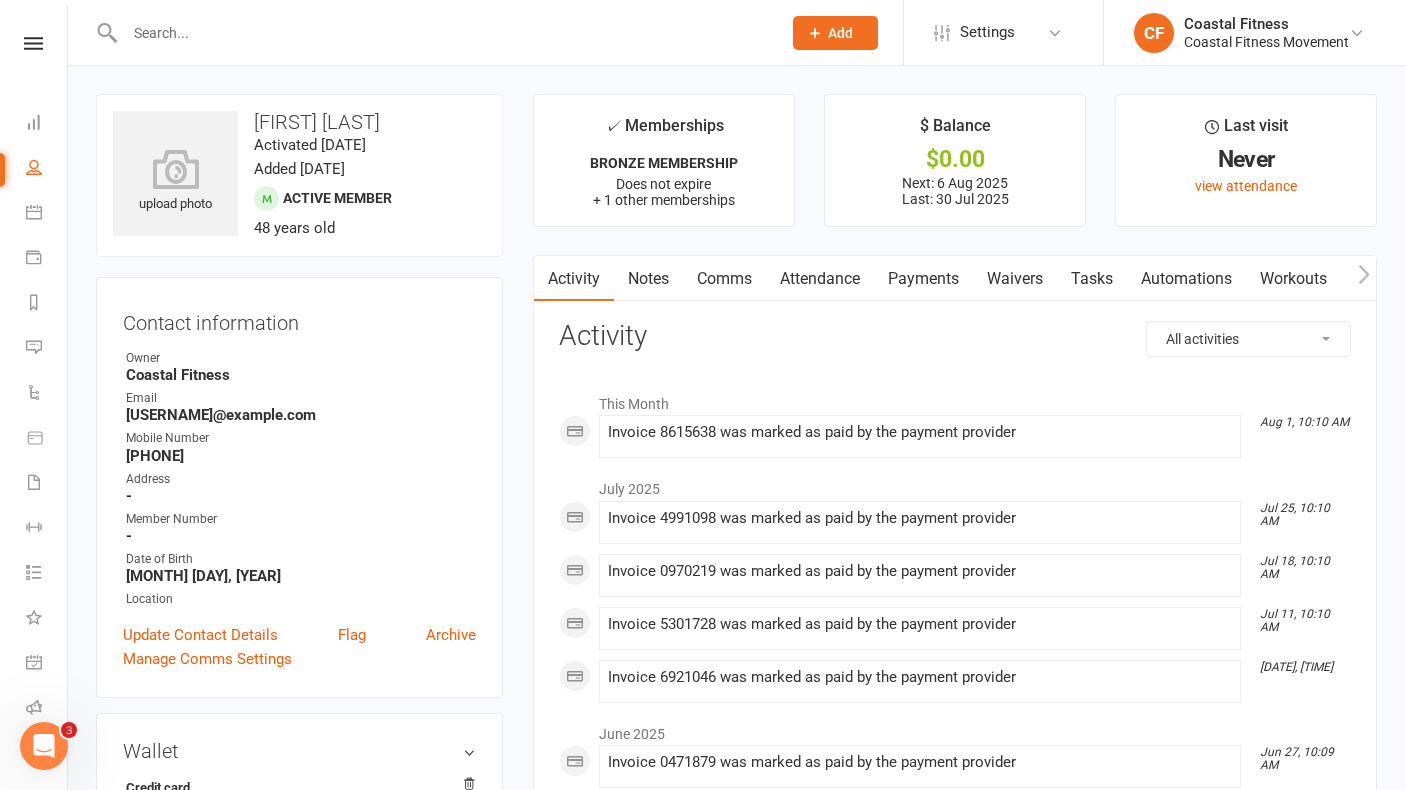 click on "Payments" at bounding box center (923, 279) 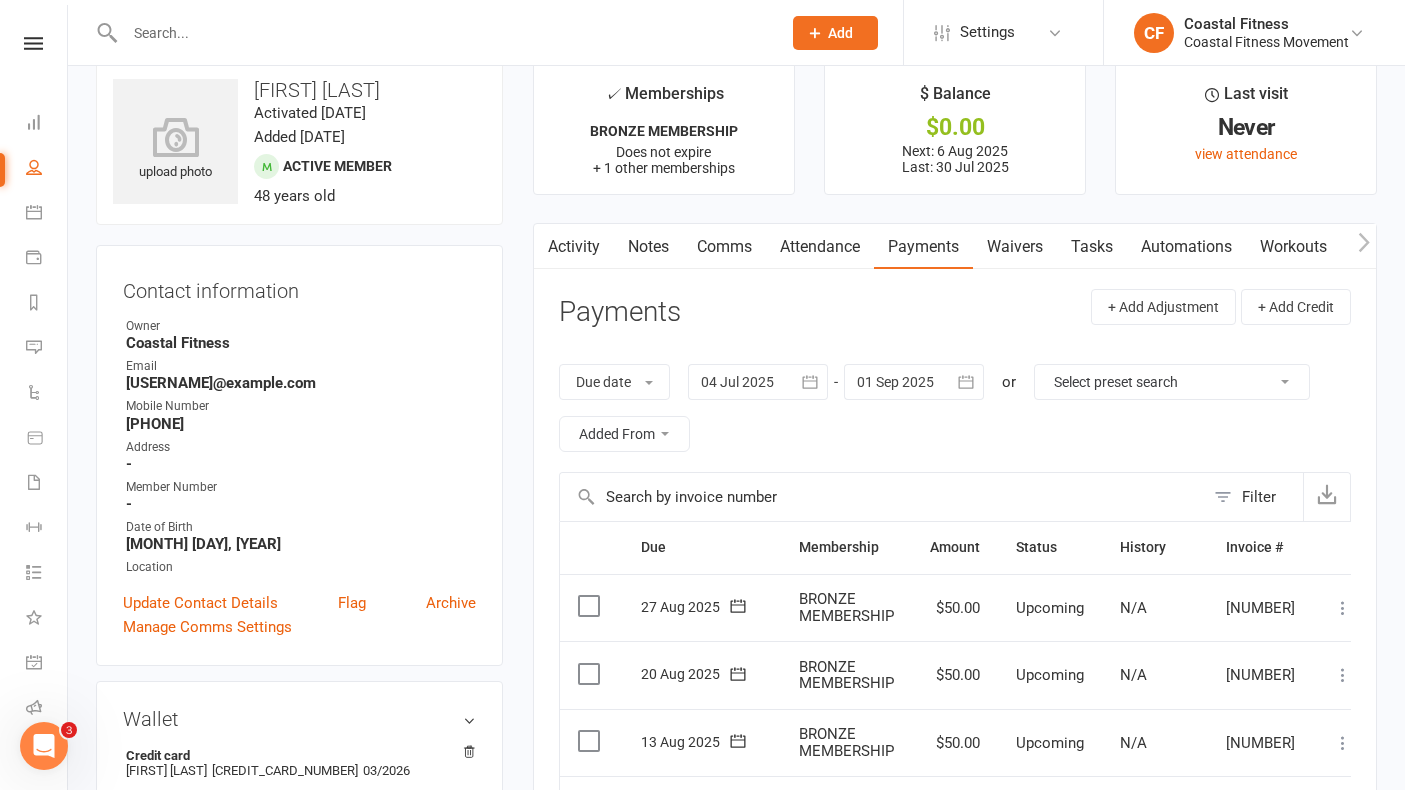 scroll, scrollTop: 0, scrollLeft: 0, axis: both 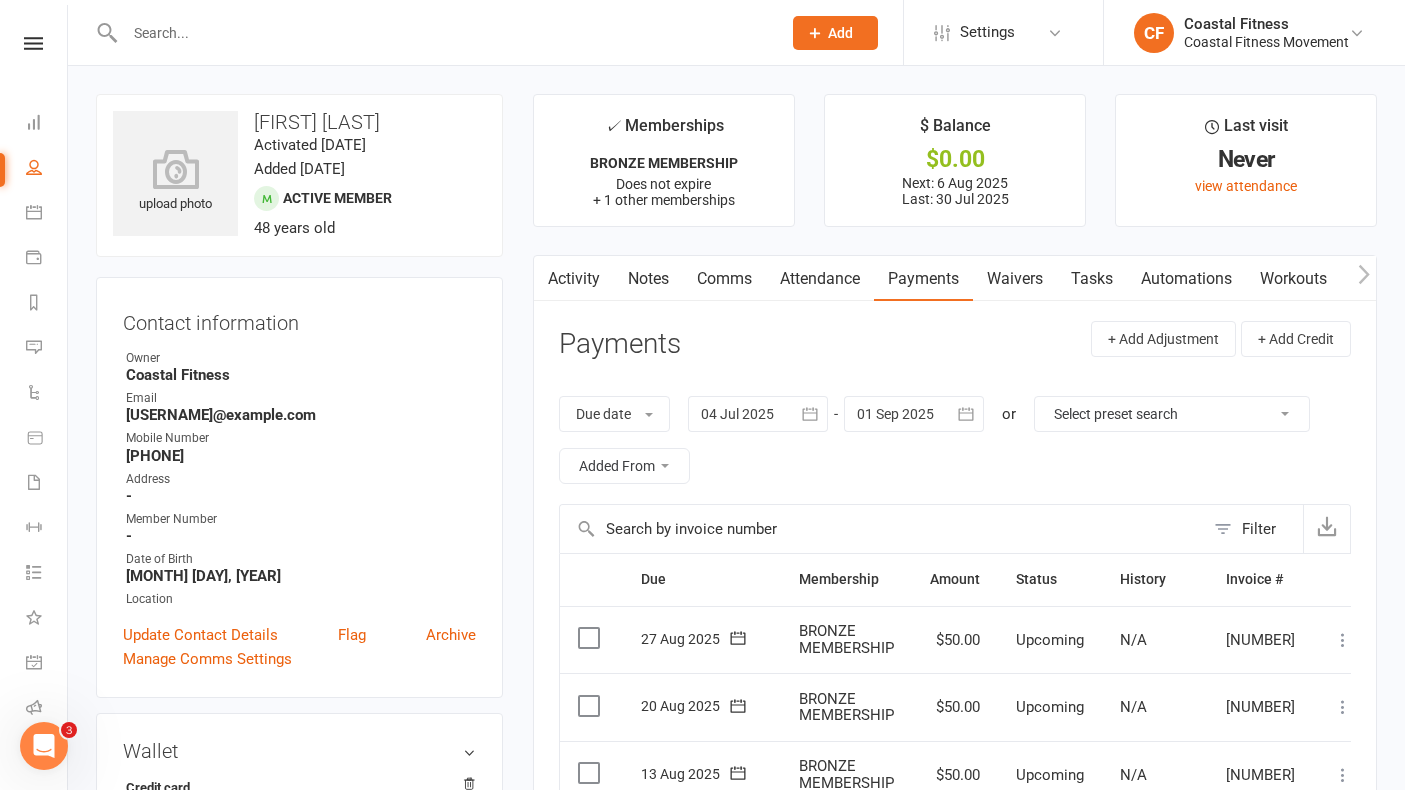 click on "Waivers" at bounding box center (1015, 279) 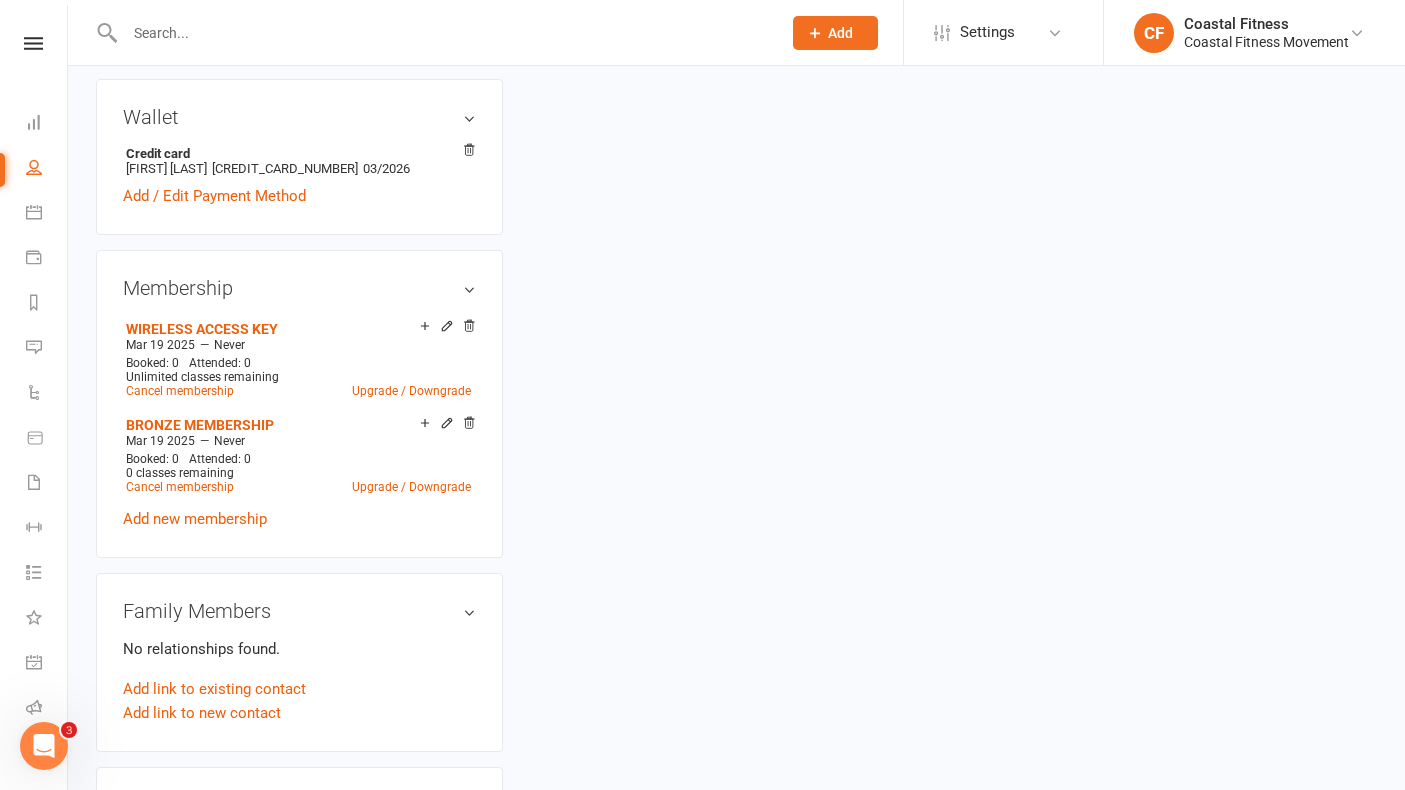 scroll, scrollTop: 0, scrollLeft: 0, axis: both 